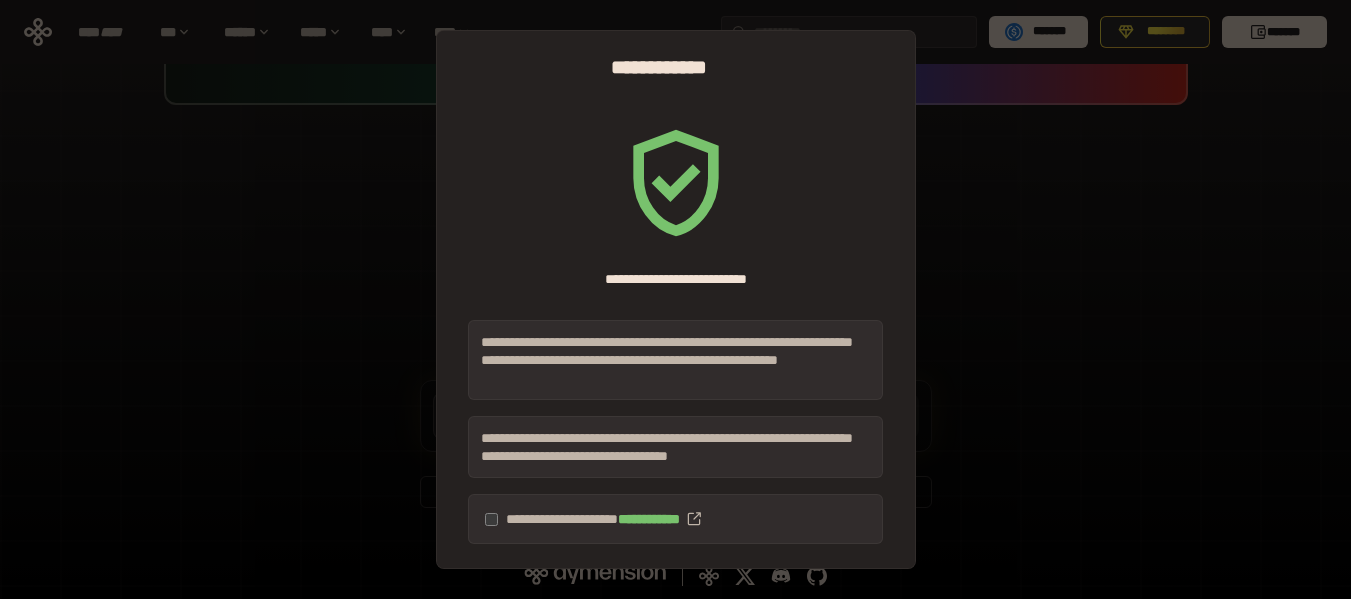 scroll, scrollTop: 184, scrollLeft: 0, axis: vertical 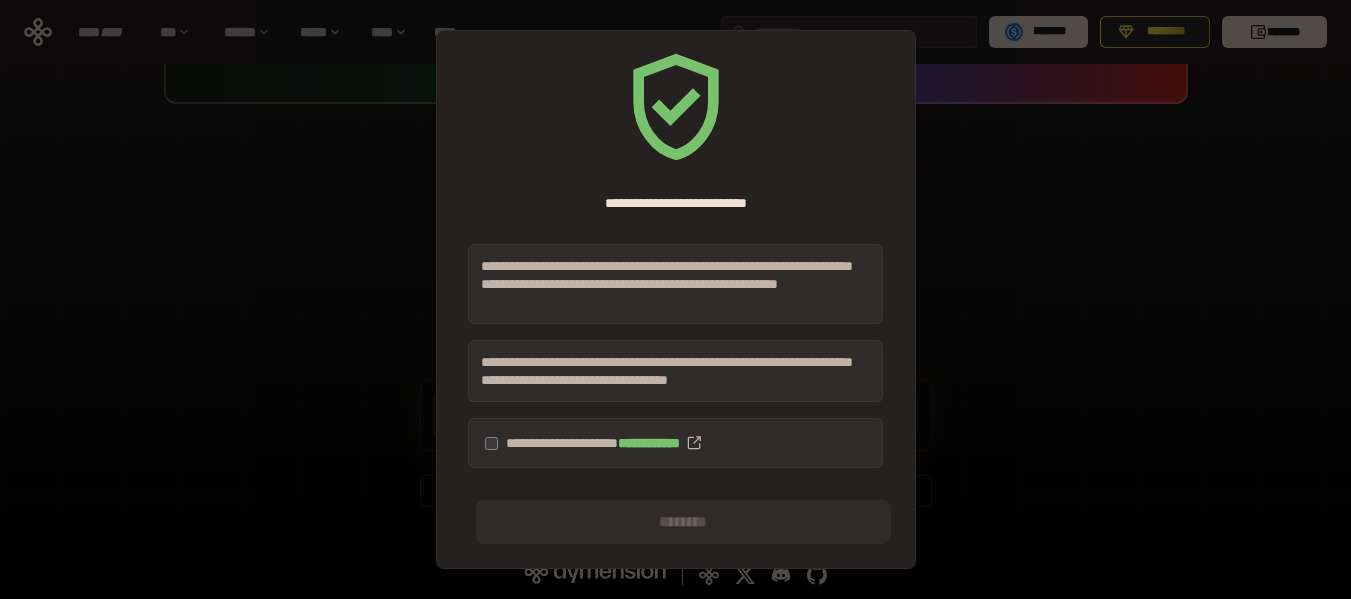 click on "**********" at bounding box center (675, 443) 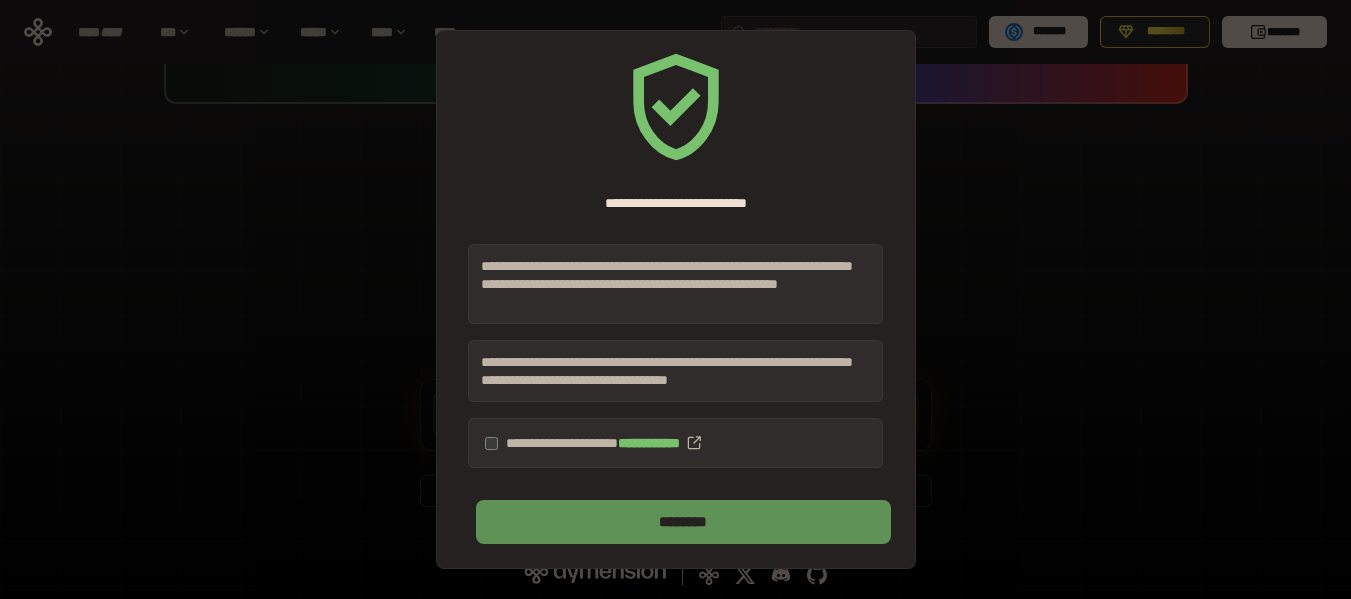 click on "********" at bounding box center [683, 522] 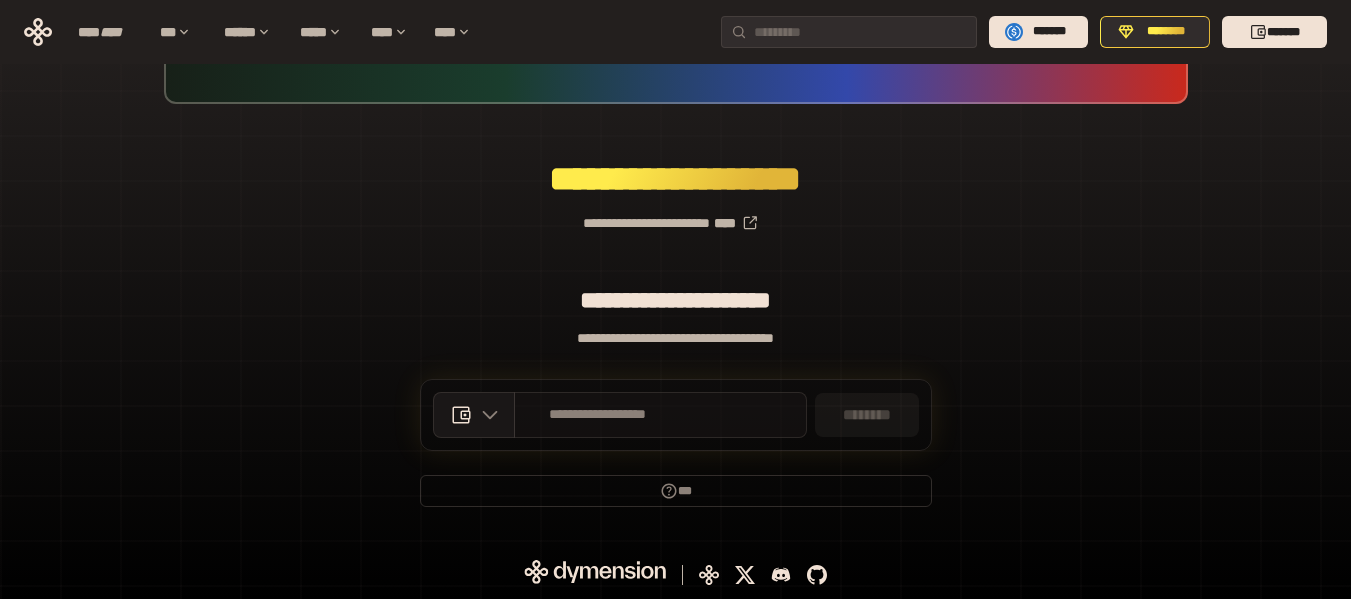 click on "**********" at bounding box center [660, 415] 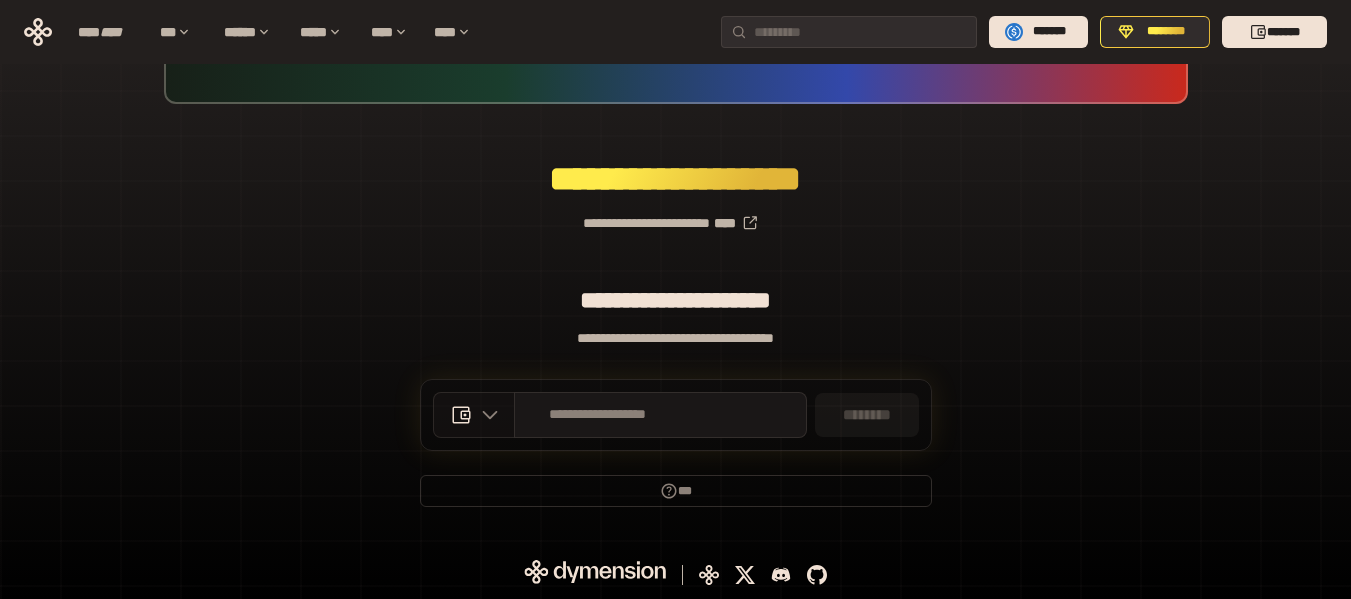 click at bounding box center (485, 415) 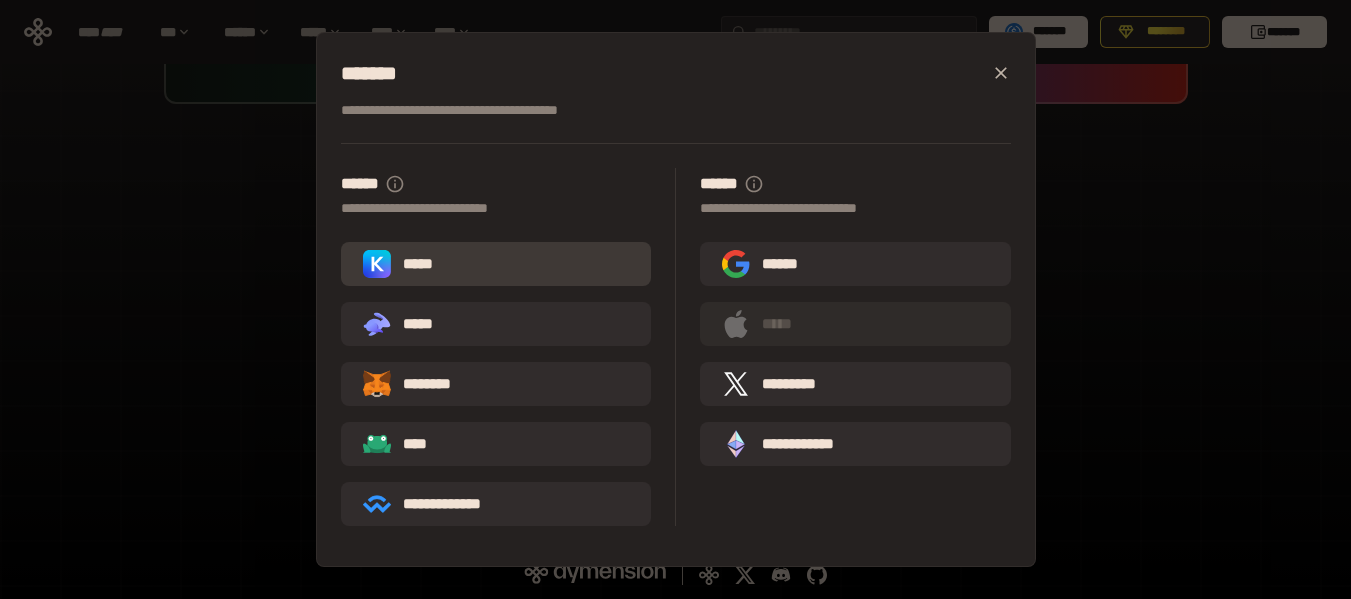 click on "*****" at bounding box center (496, 264) 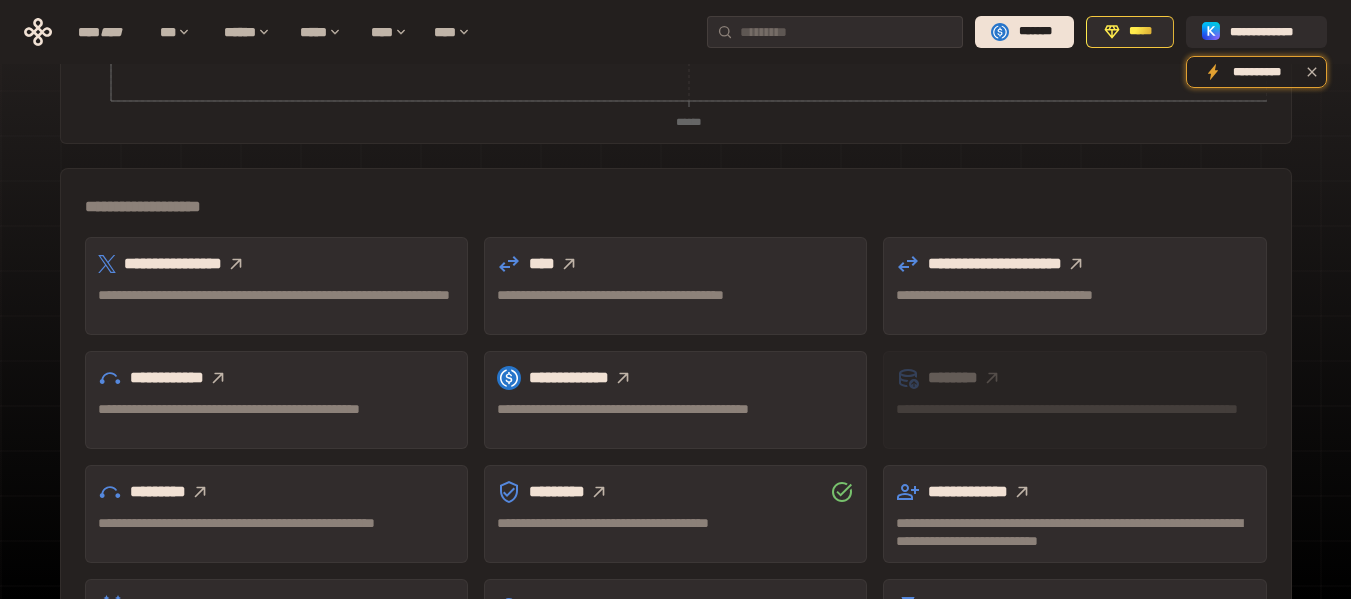 scroll, scrollTop: 489, scrollLeft: 0, axis: vertical 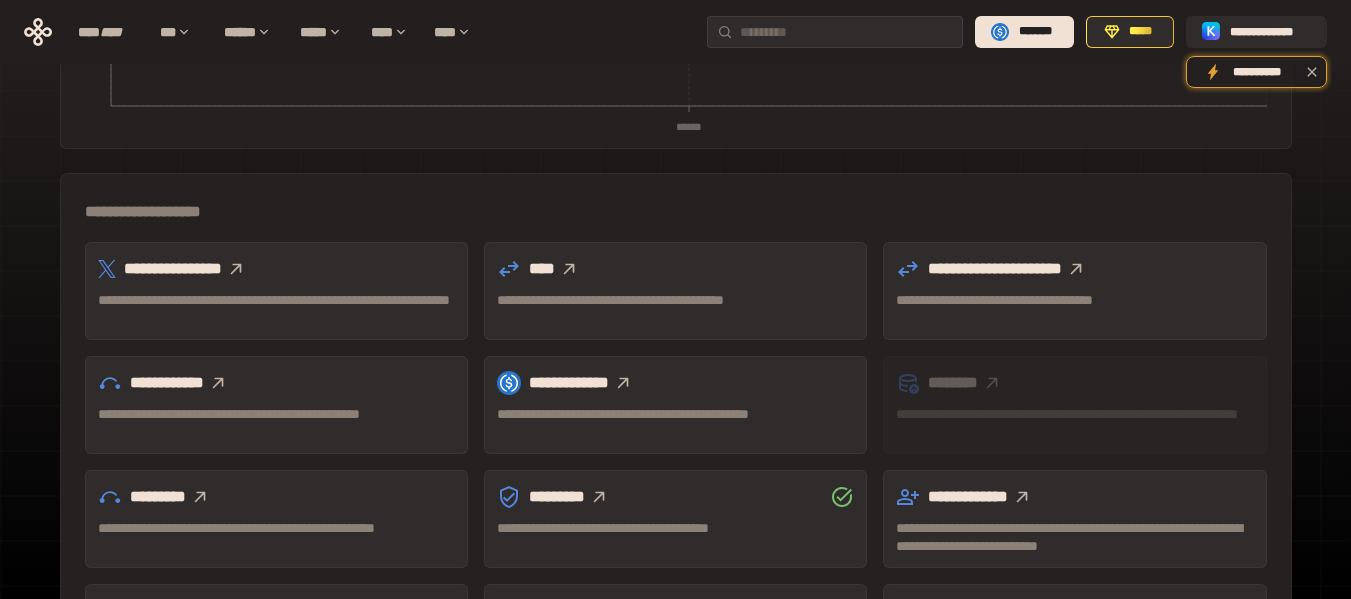 click on "**********" at bounding box center [276, 309] 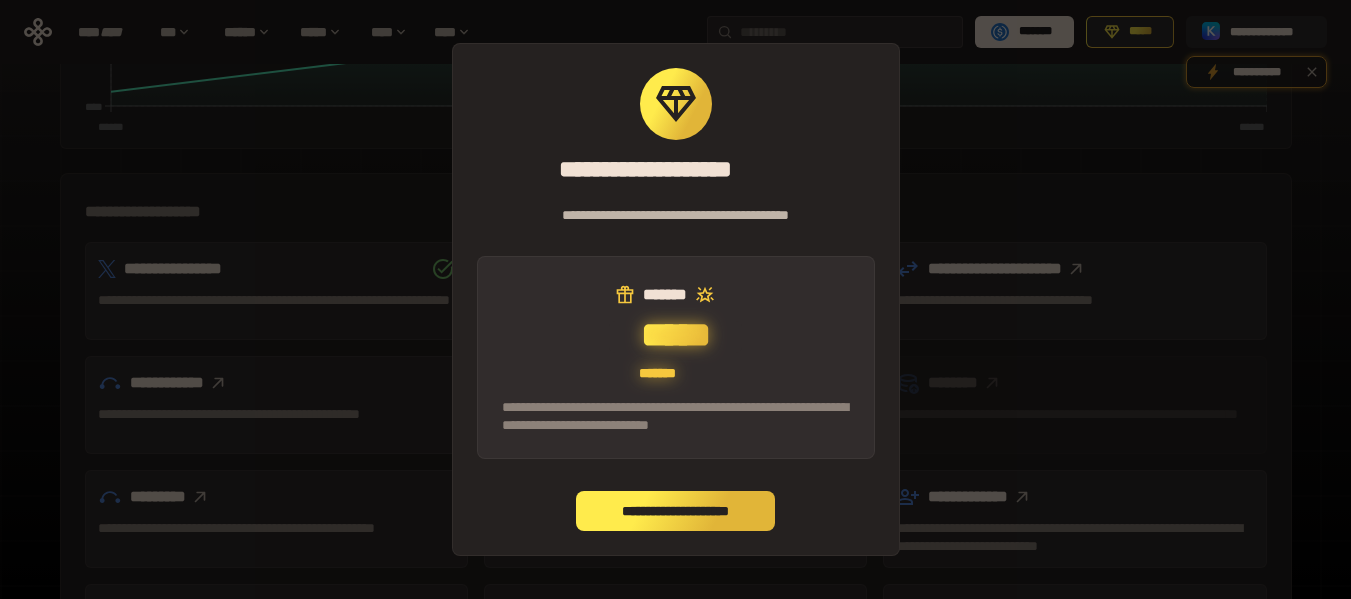 click on "**********" at bounding box center [676, 511] 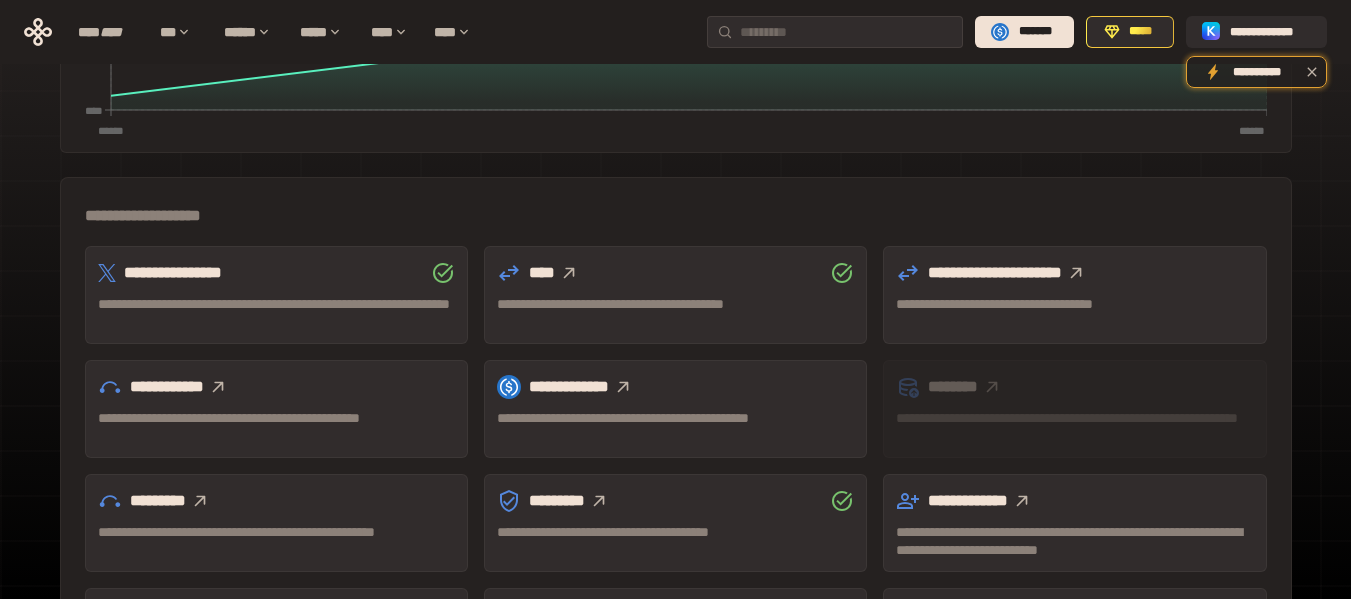 scroll, scrollTop: 600, scrollLeft: 0, axis: vertical 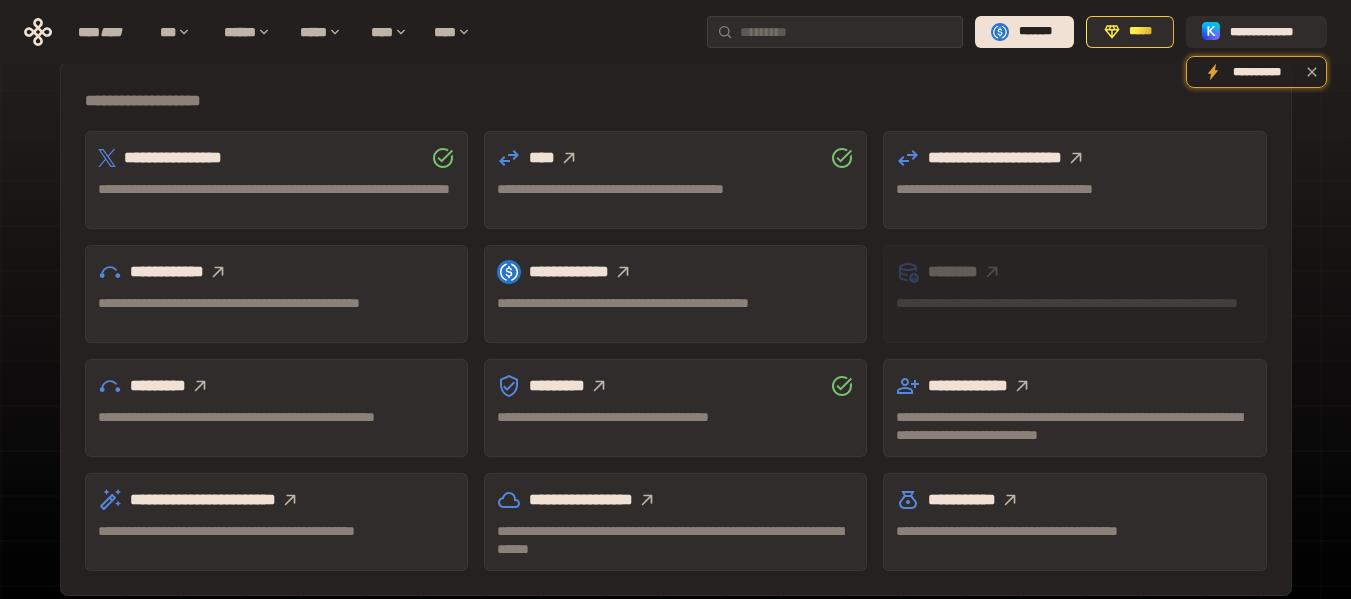 click 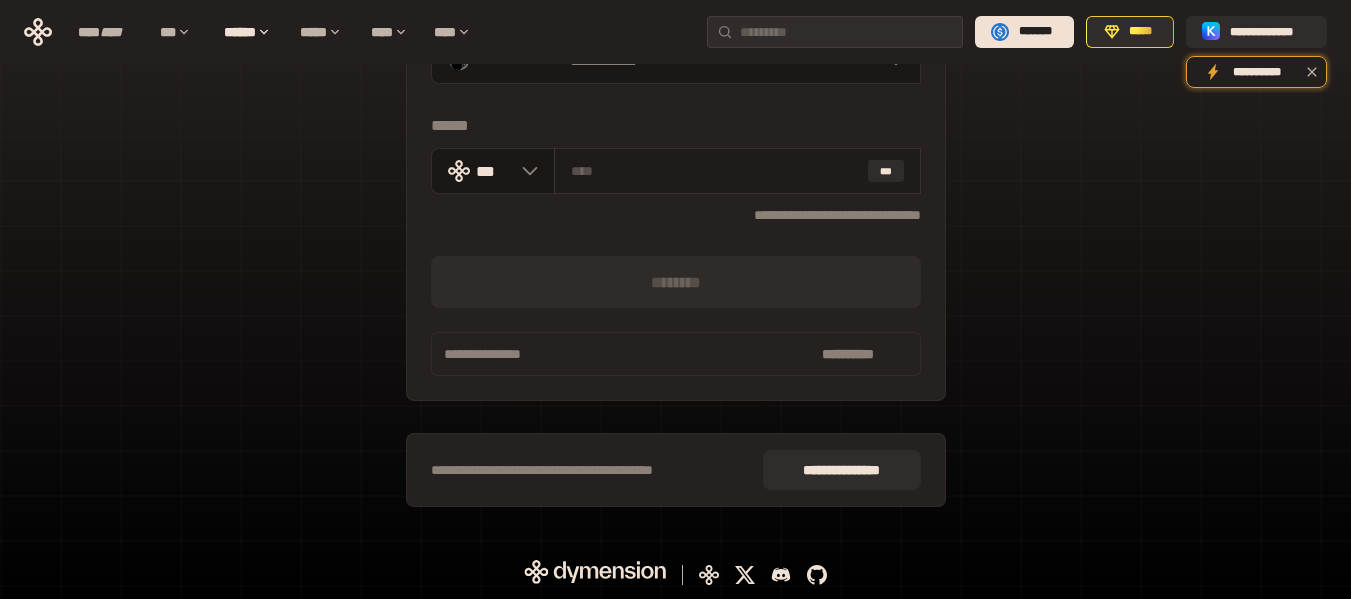 click at bounding box center [715, 171] 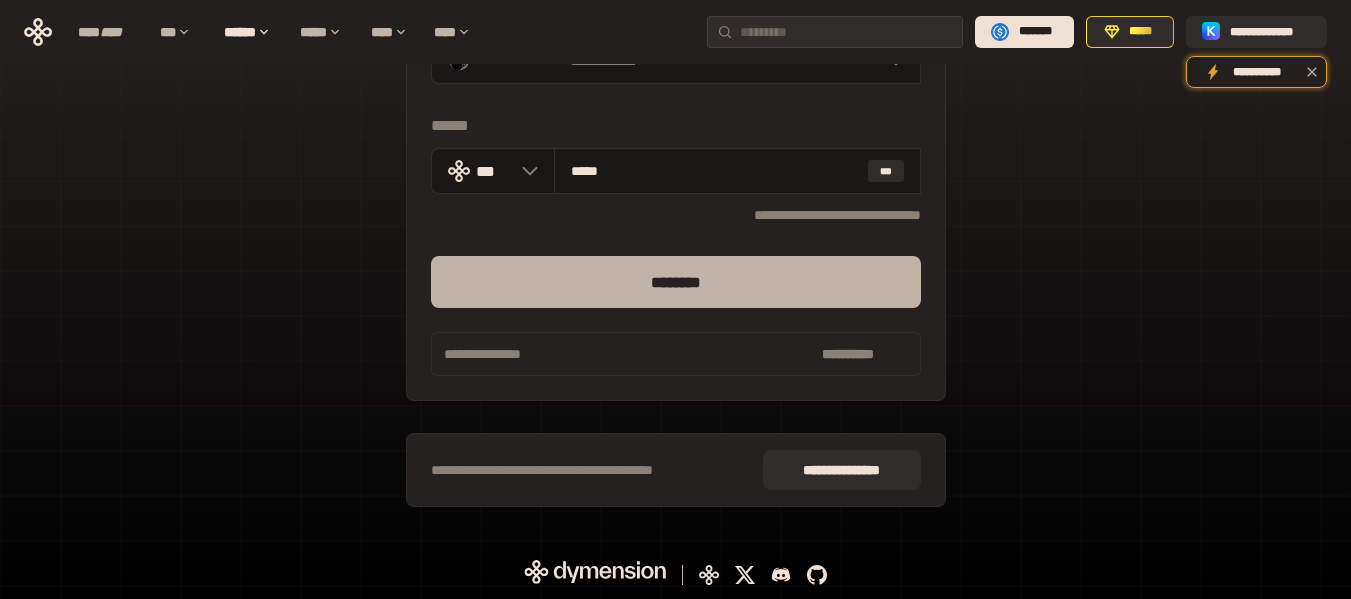 type on "*****" 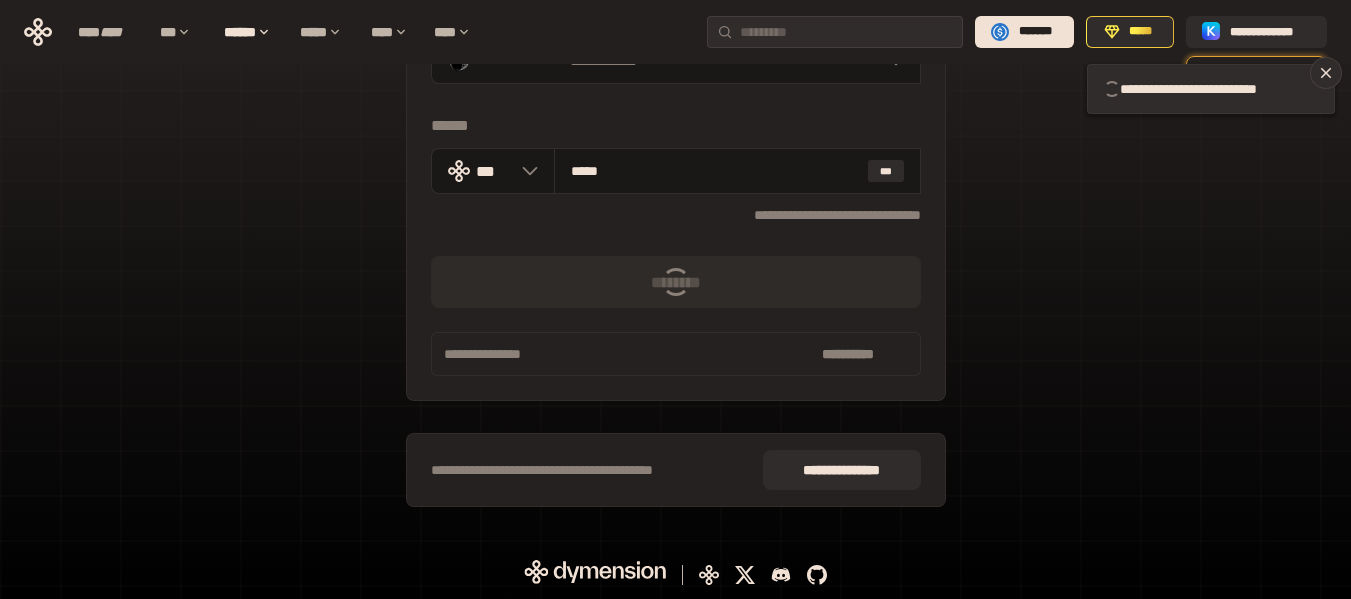 type 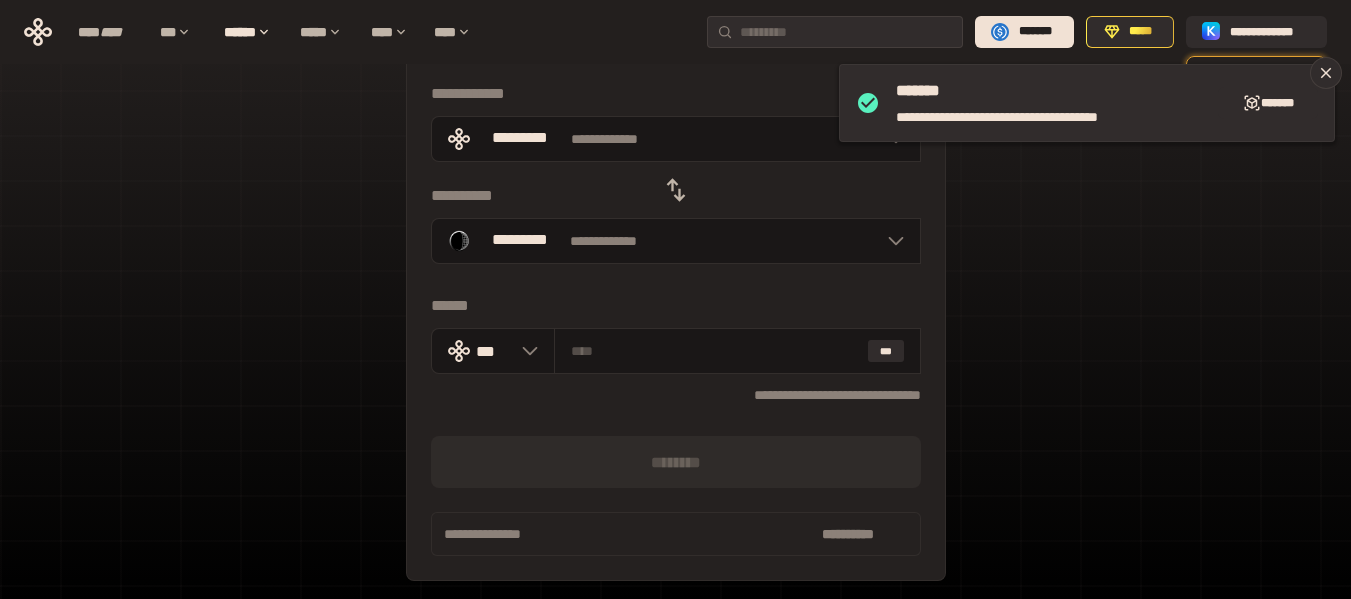 scroll, scrollTop: 169, scrollLeft: 0, axis: vertical 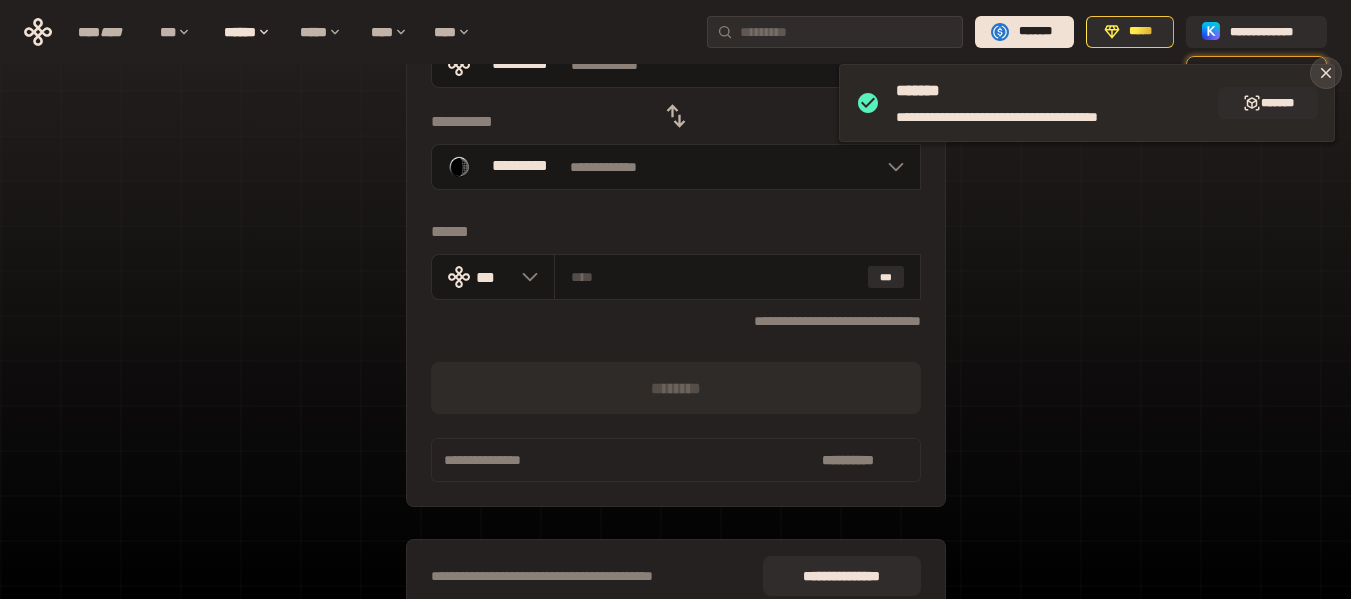 click at bounding box center [1326, 73] 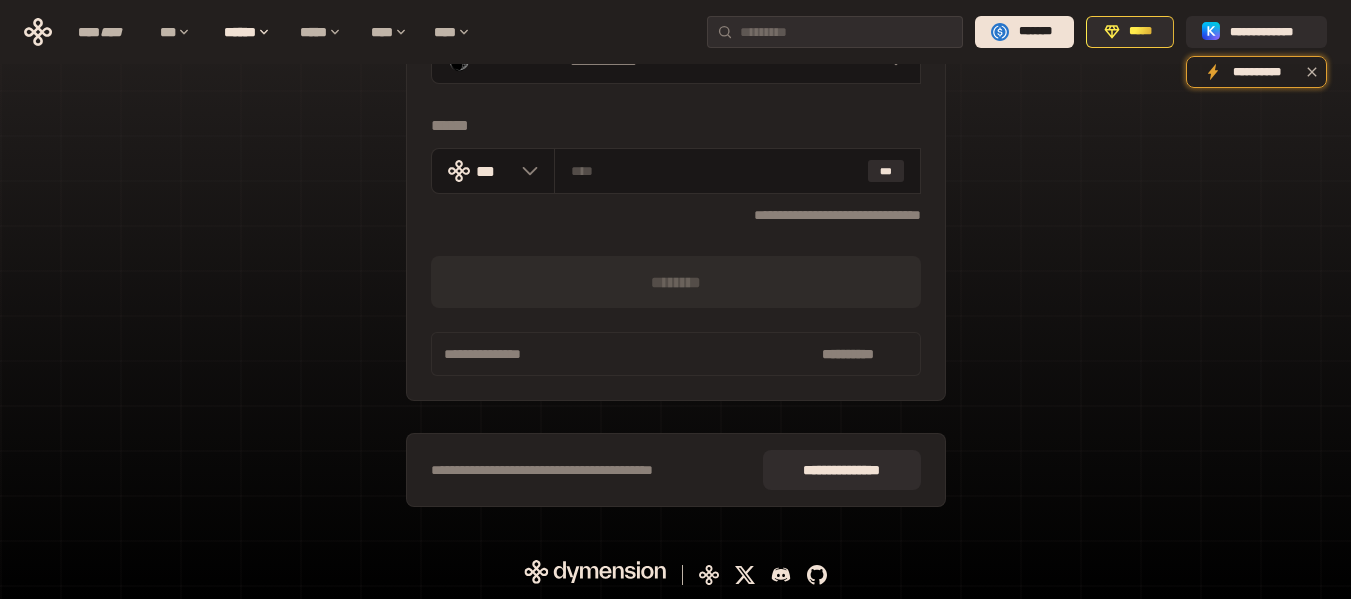 scroll, scrollTop: 0, scrollLeft: 0, axis: both 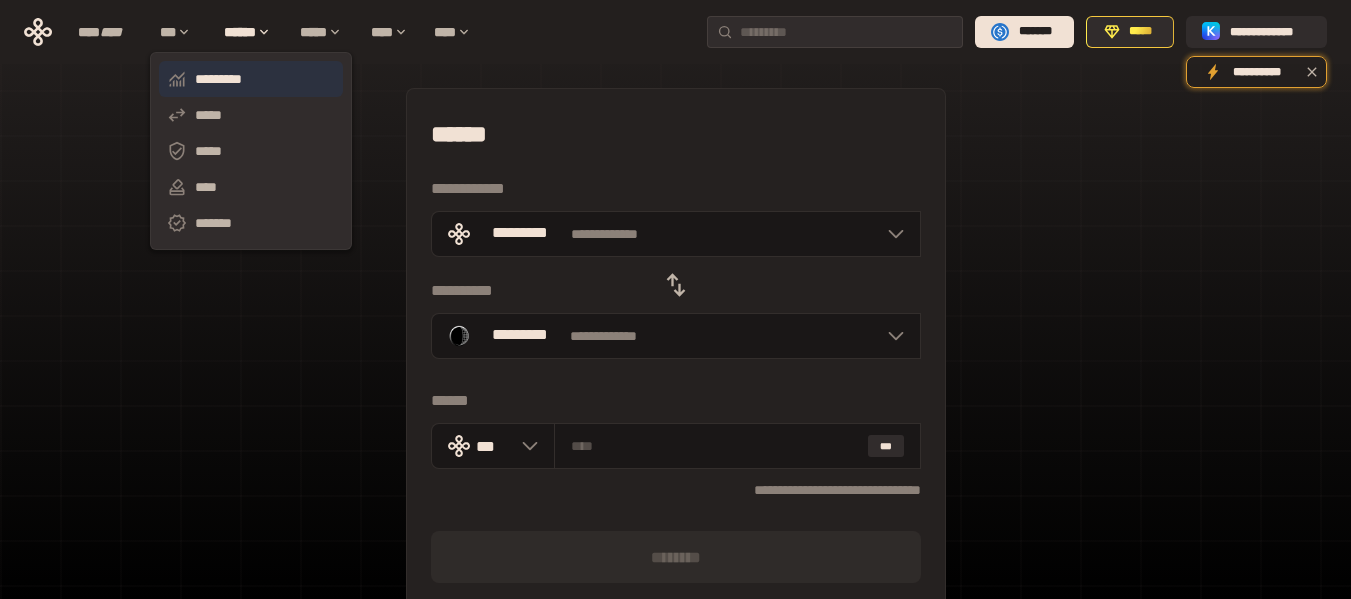 click on "*********" at bounding box center [251, 79] 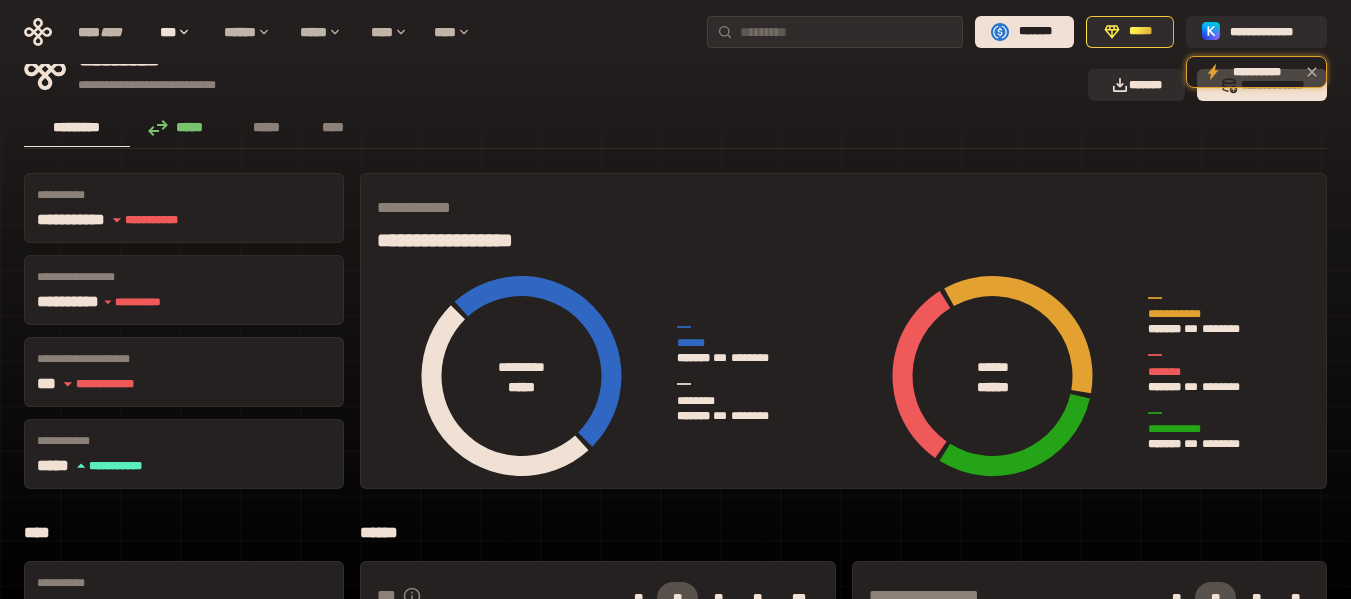 scroll, scrollTop: 0, scrollLeft: 0, axis: both 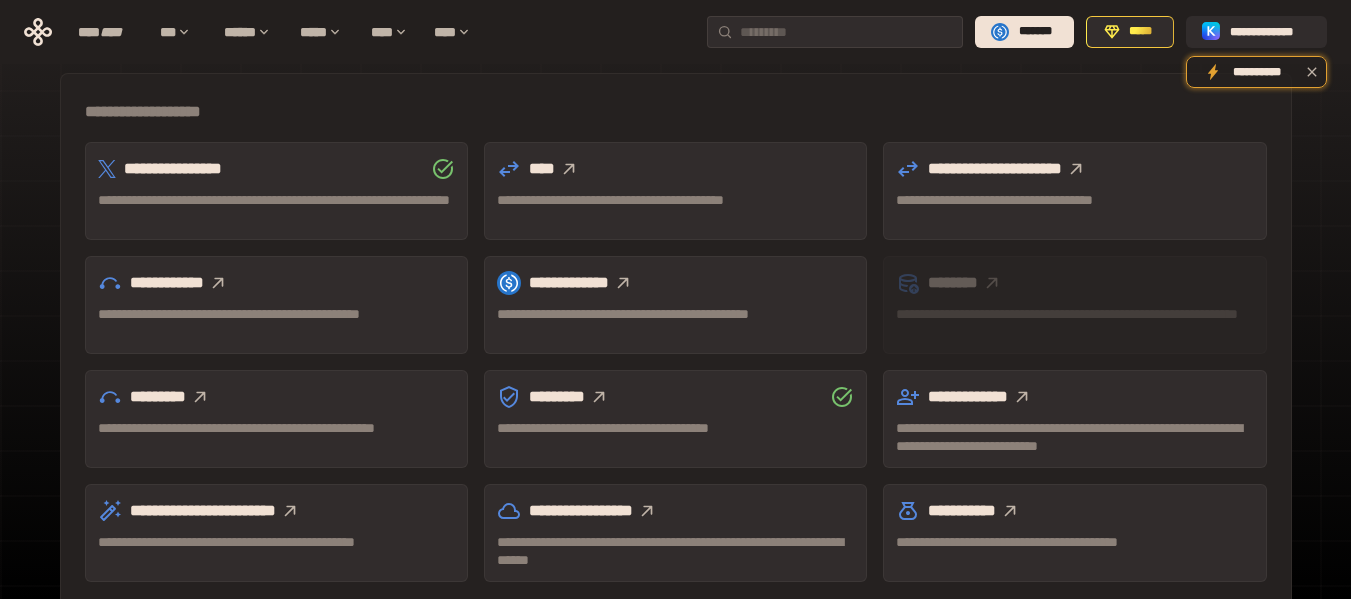 click on "****" at bounding box center (675, 169) 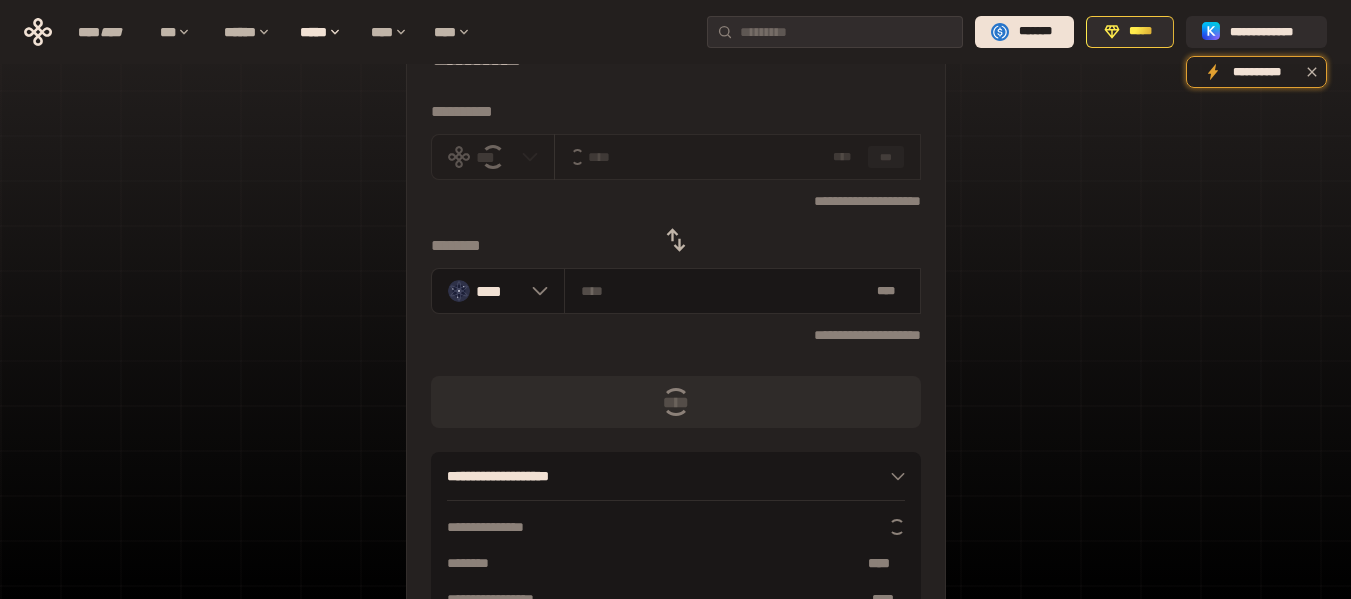 scroll, scrollTop: 73, scrollLeft: 0, axis: vertical 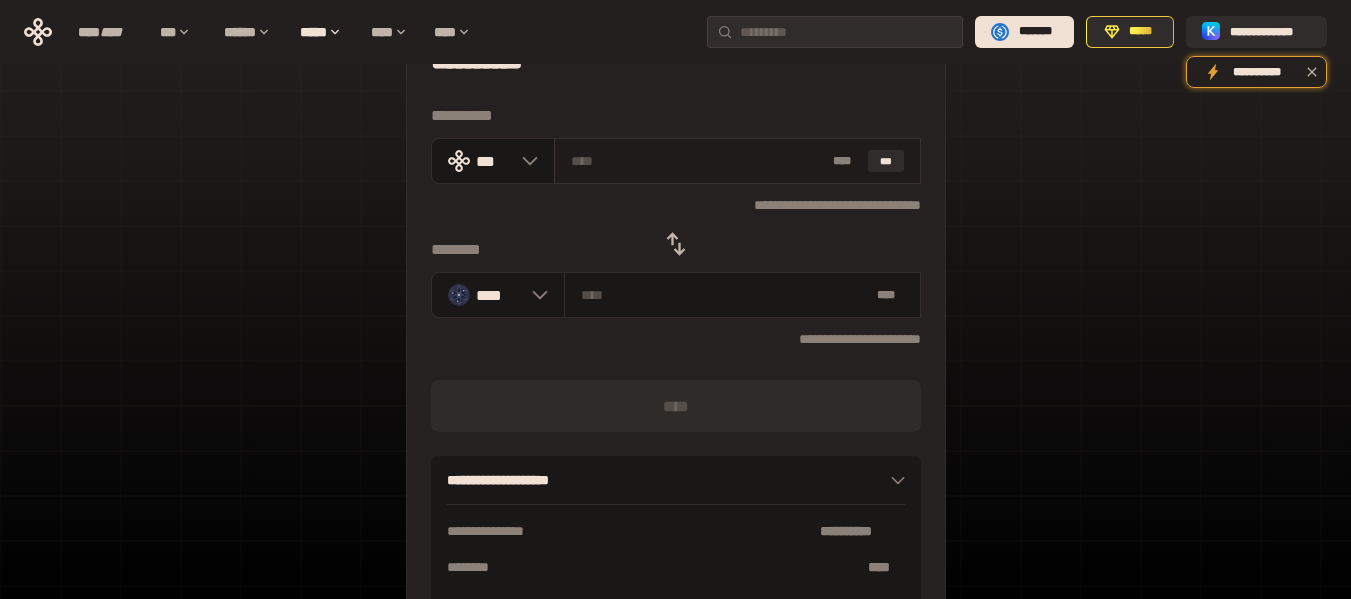 click at bounding box center (698, 161) 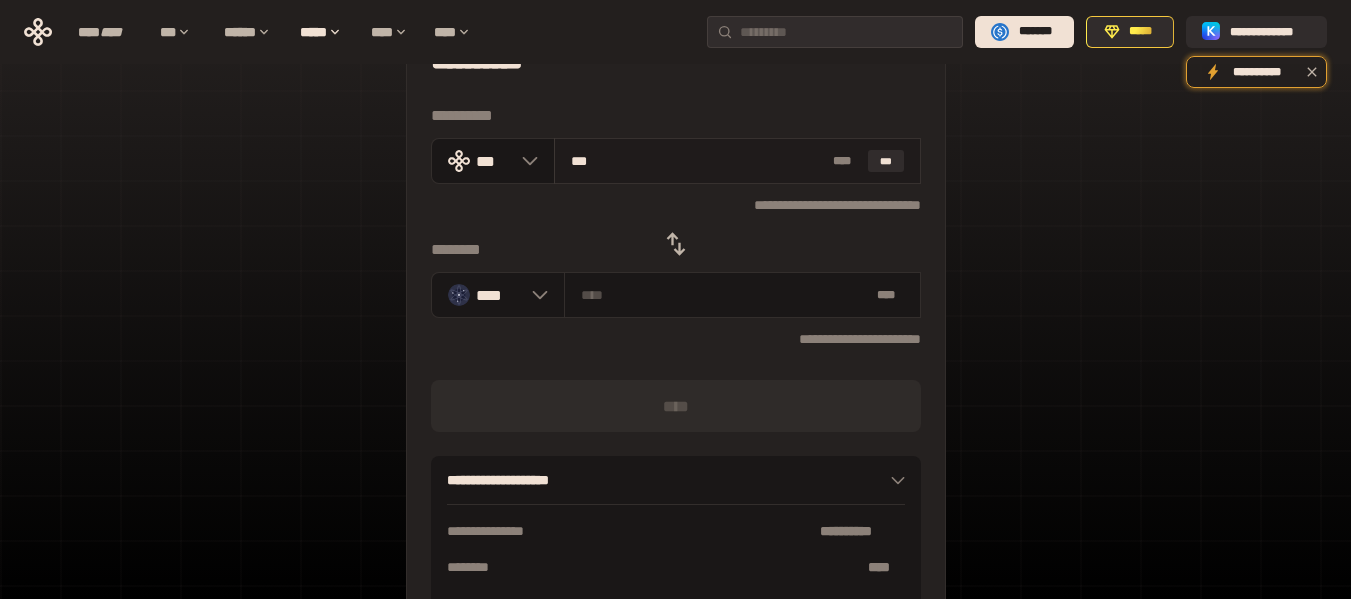 type on "****" 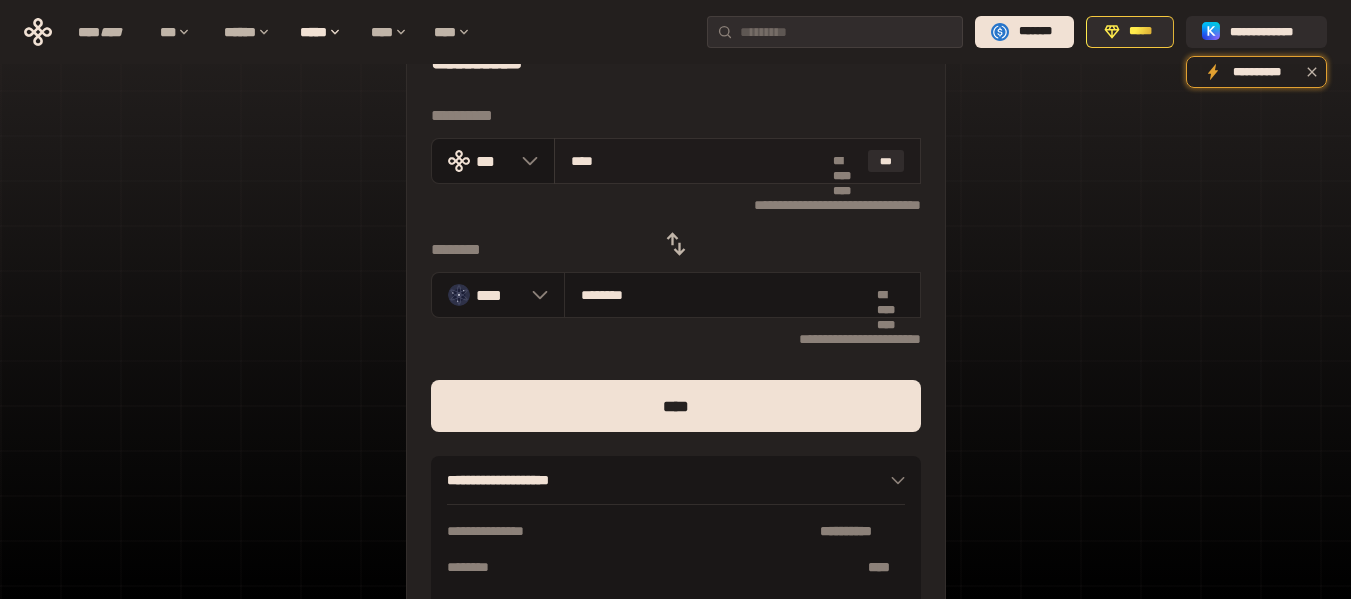 type on "********" 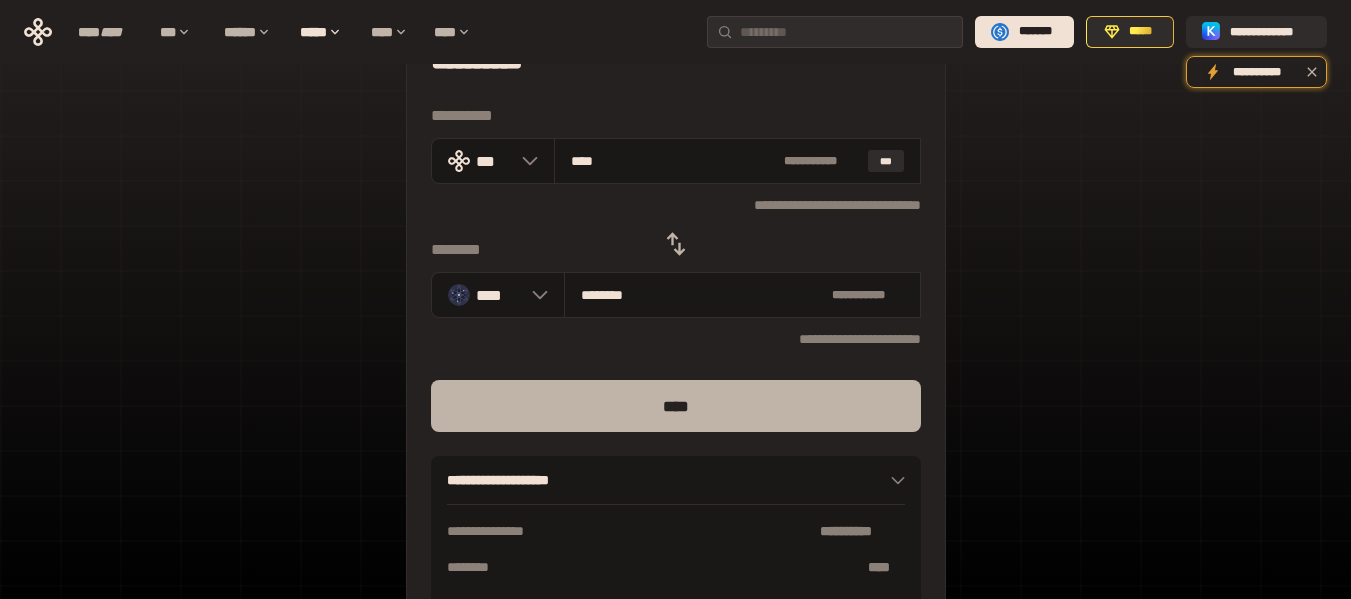 type on "****" 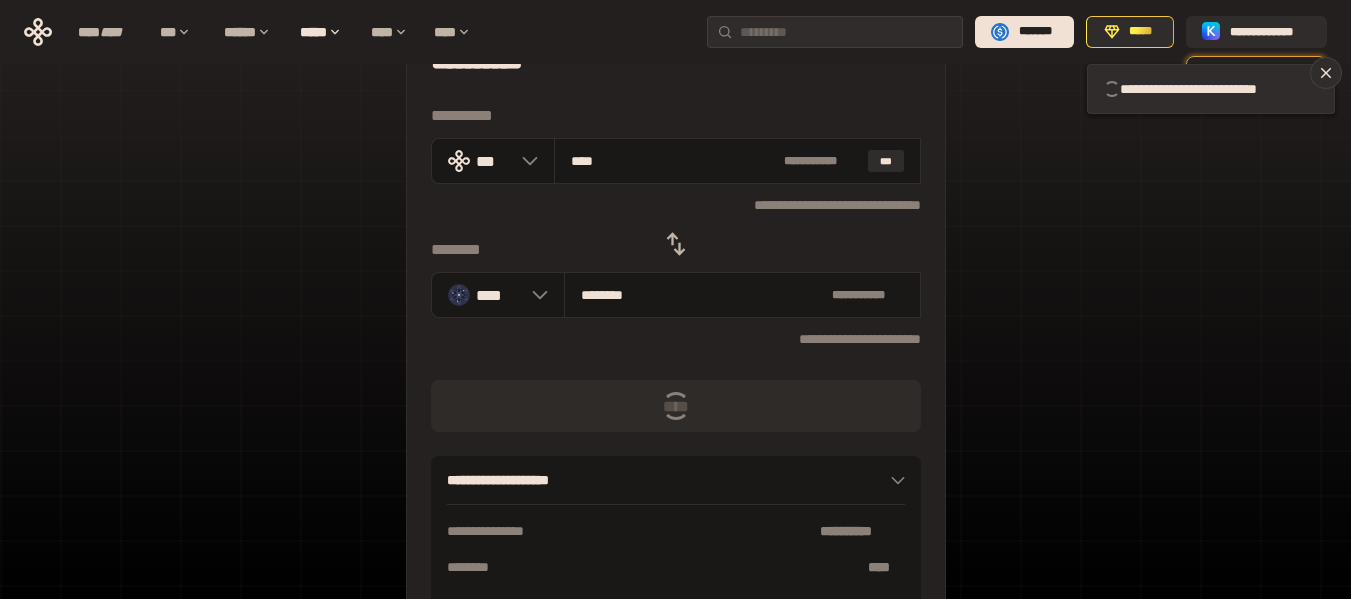type 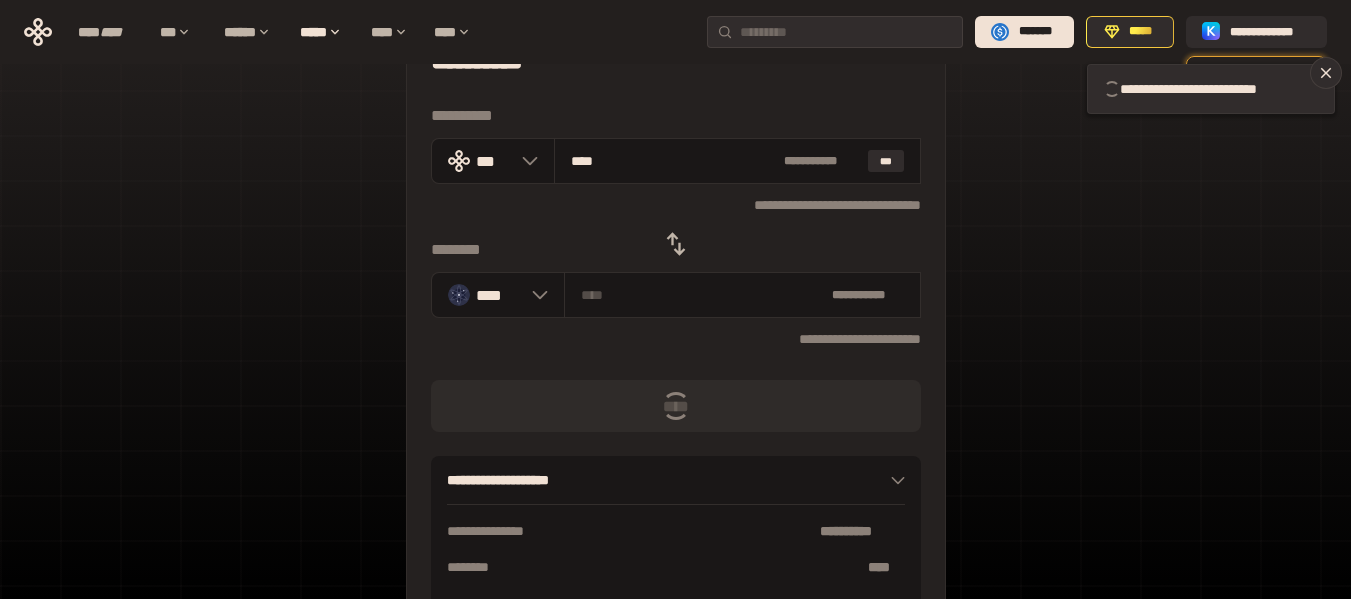 type 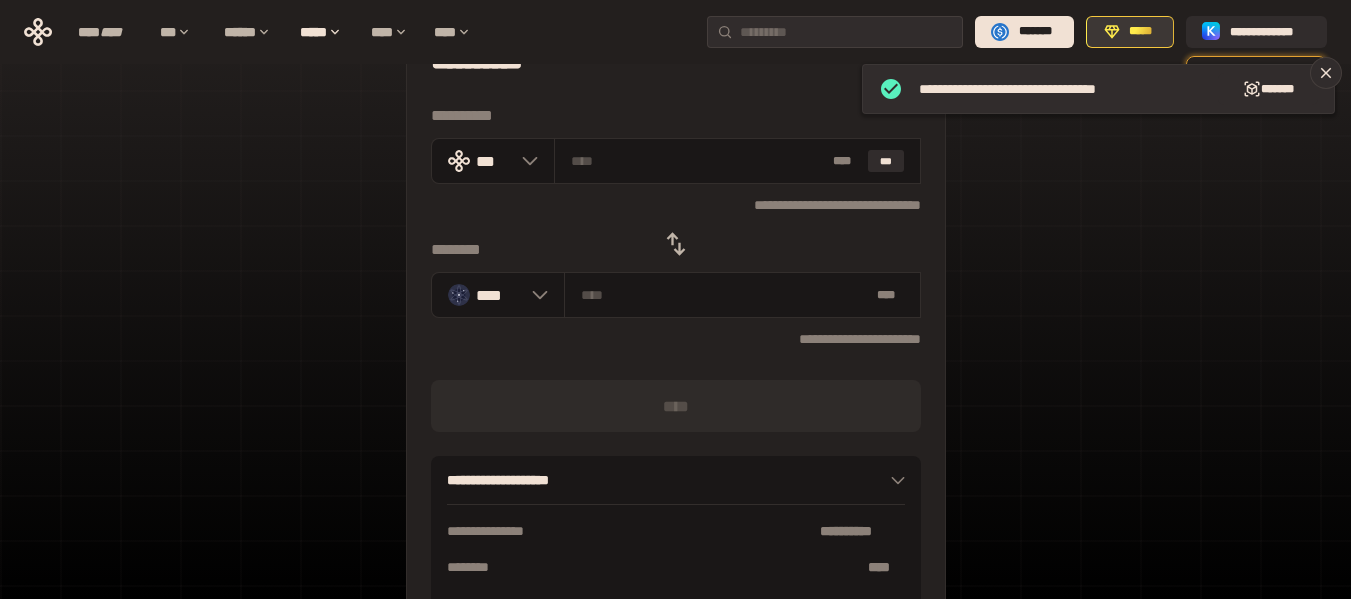 click on "*****" at bounding box center [1130, 32] 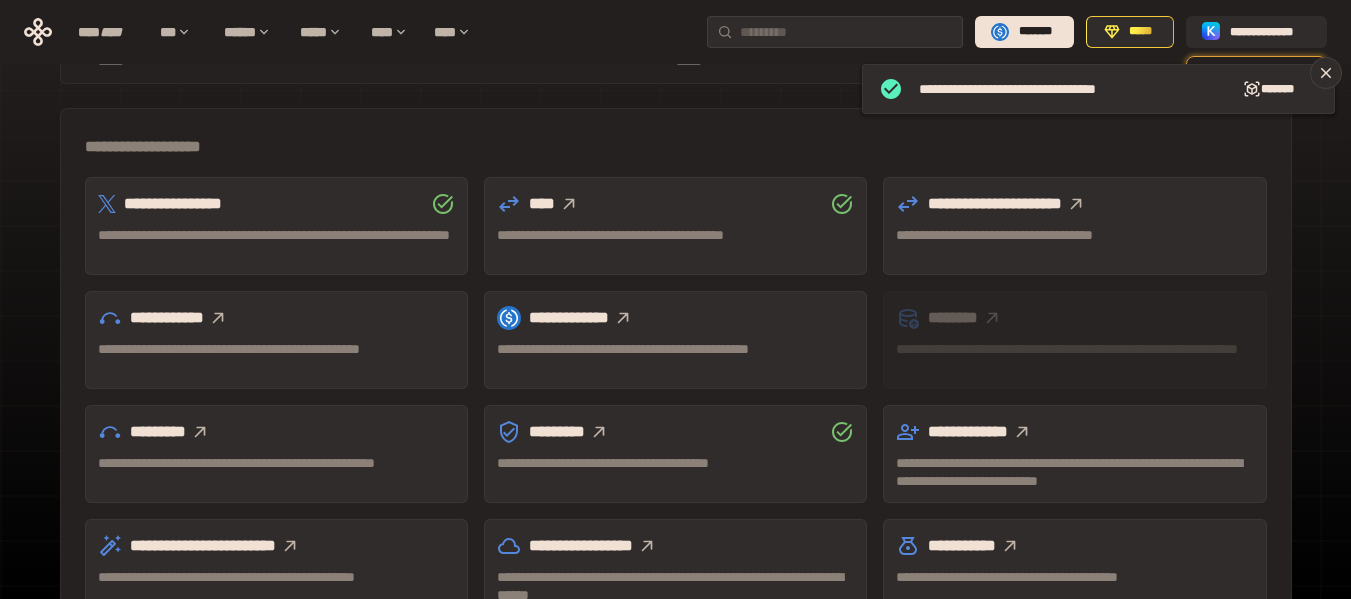 scroll, scrollTop: 589, scrollLeft: 0, axis: vertical 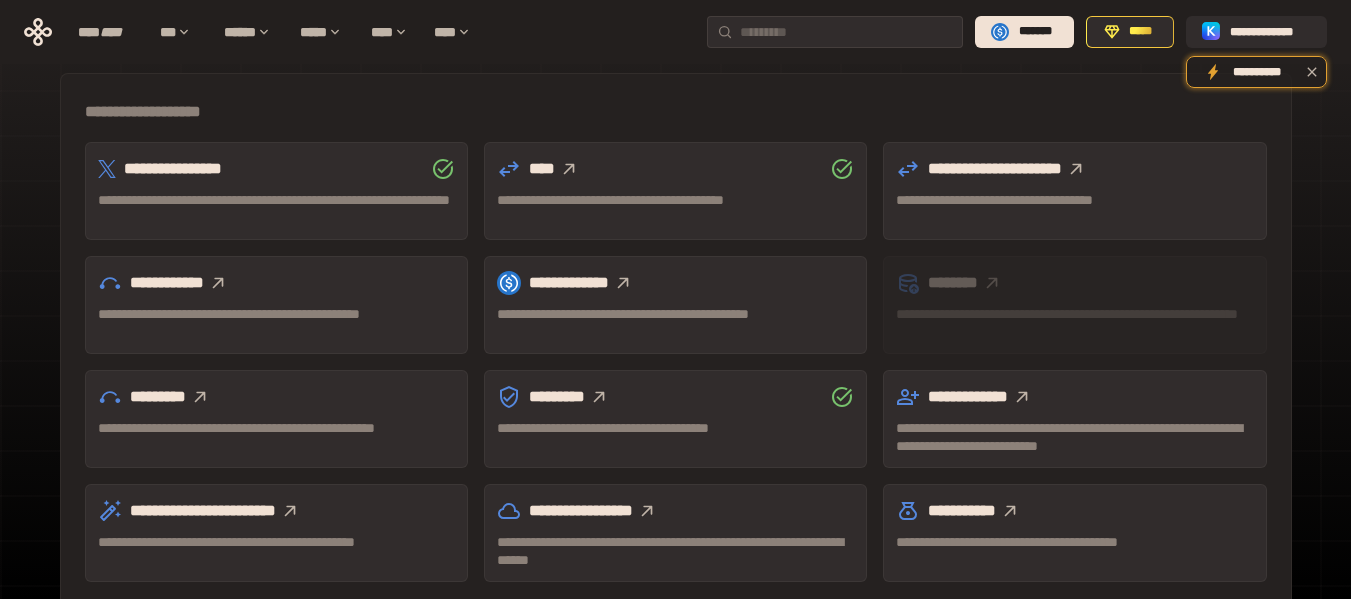 click on "**********" at bounding box center [675, 31] 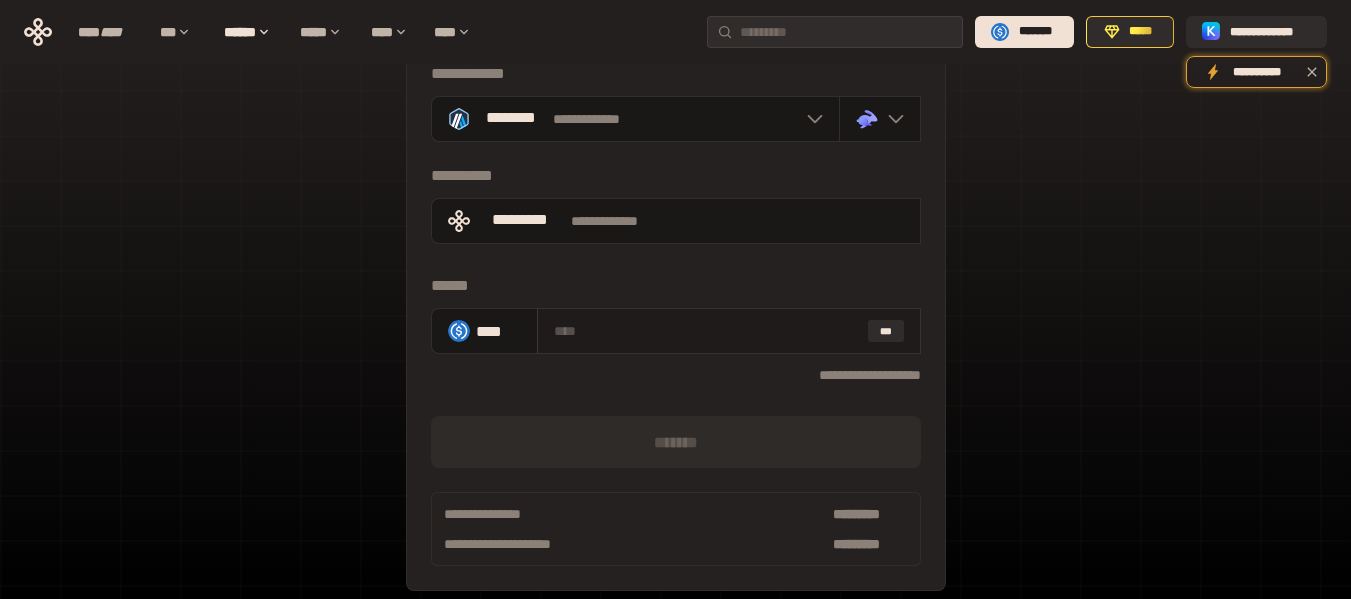 scroll, scrollTop: 0, scrollLeft: 0, axis: both 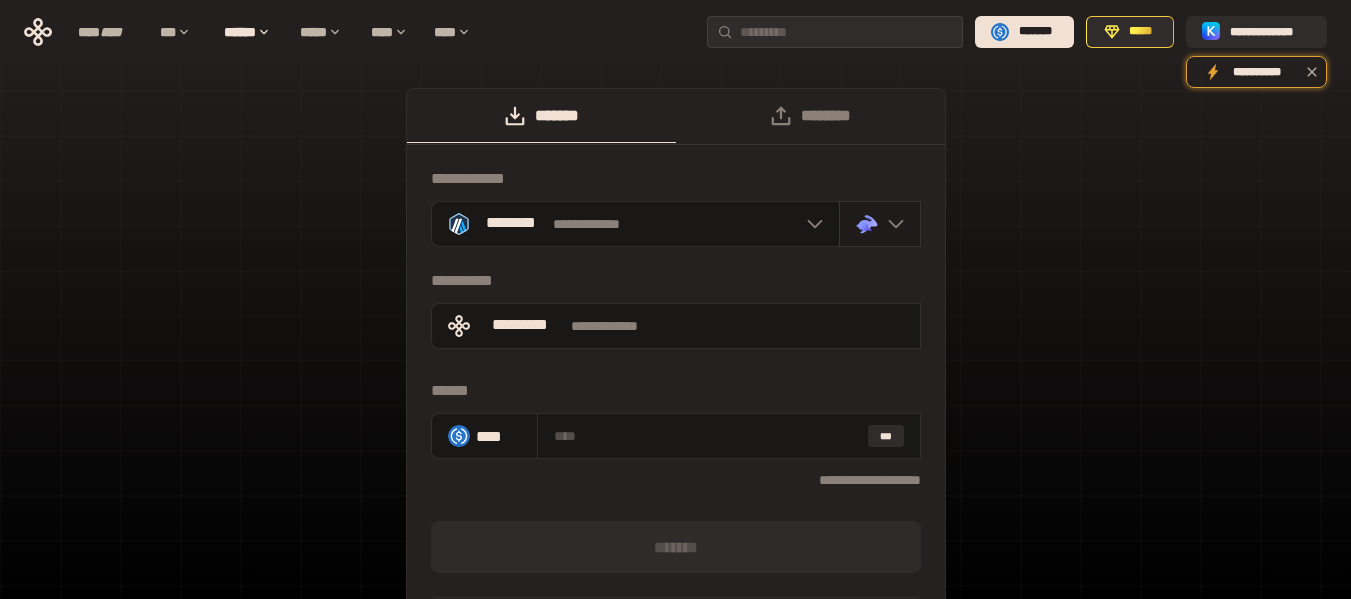 click 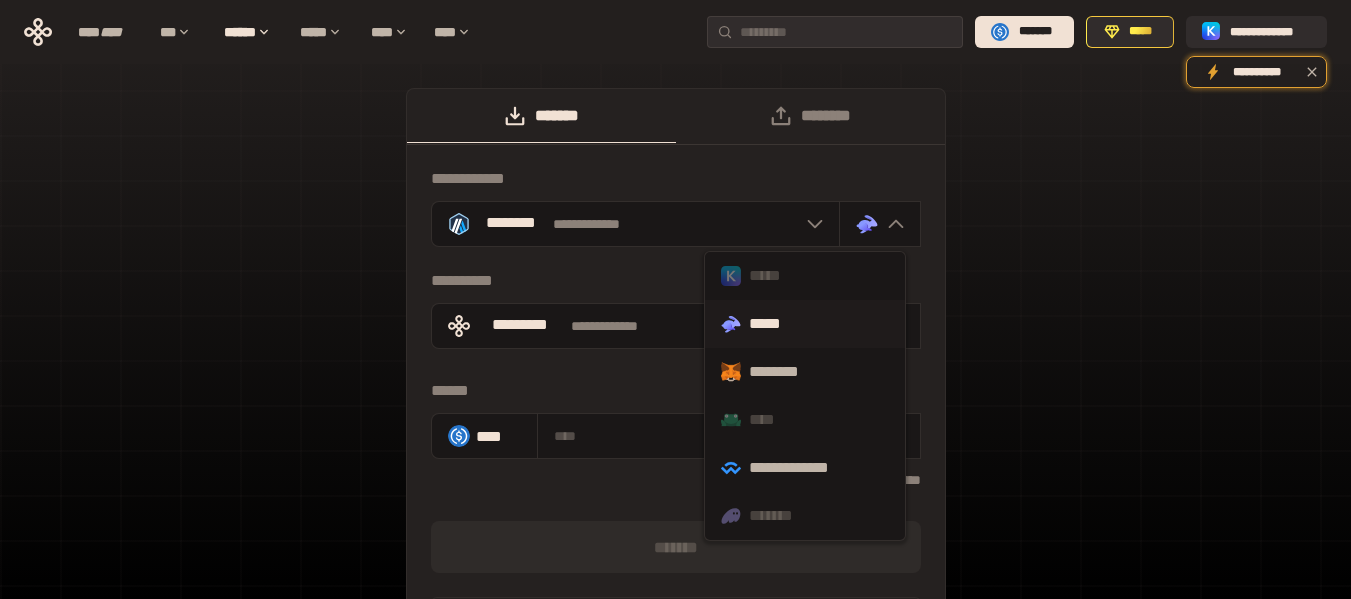 click on "*****" at bounding box center [805, 276] 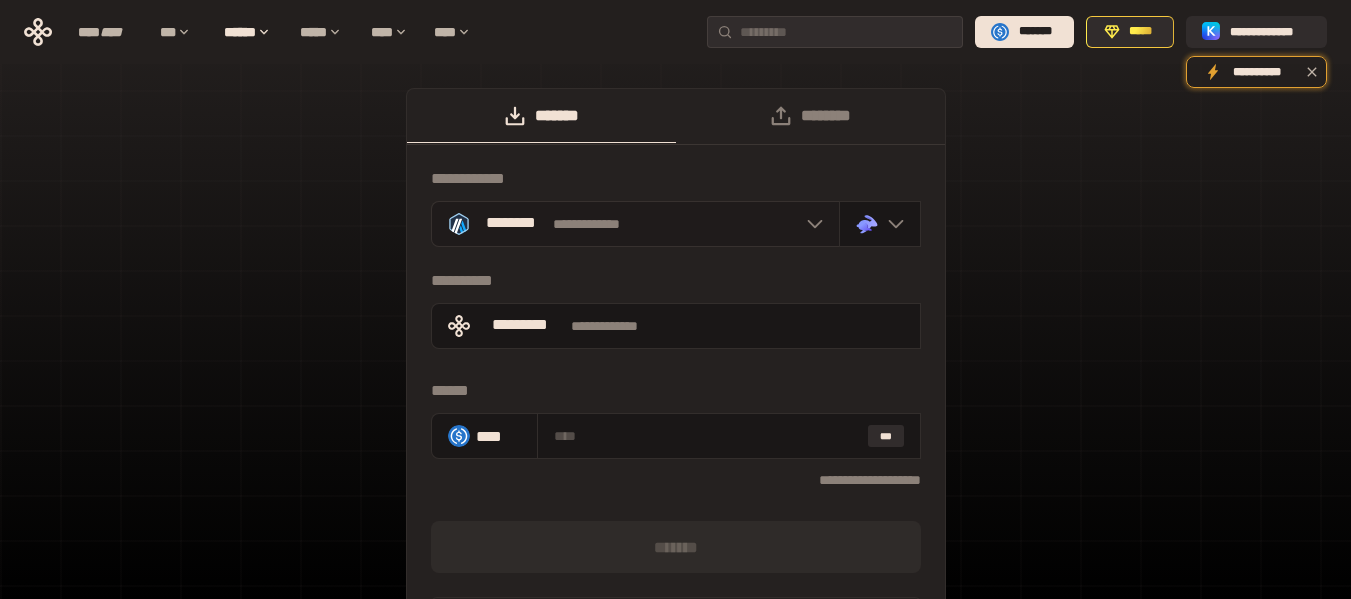 click at bounding box center (810, 224) 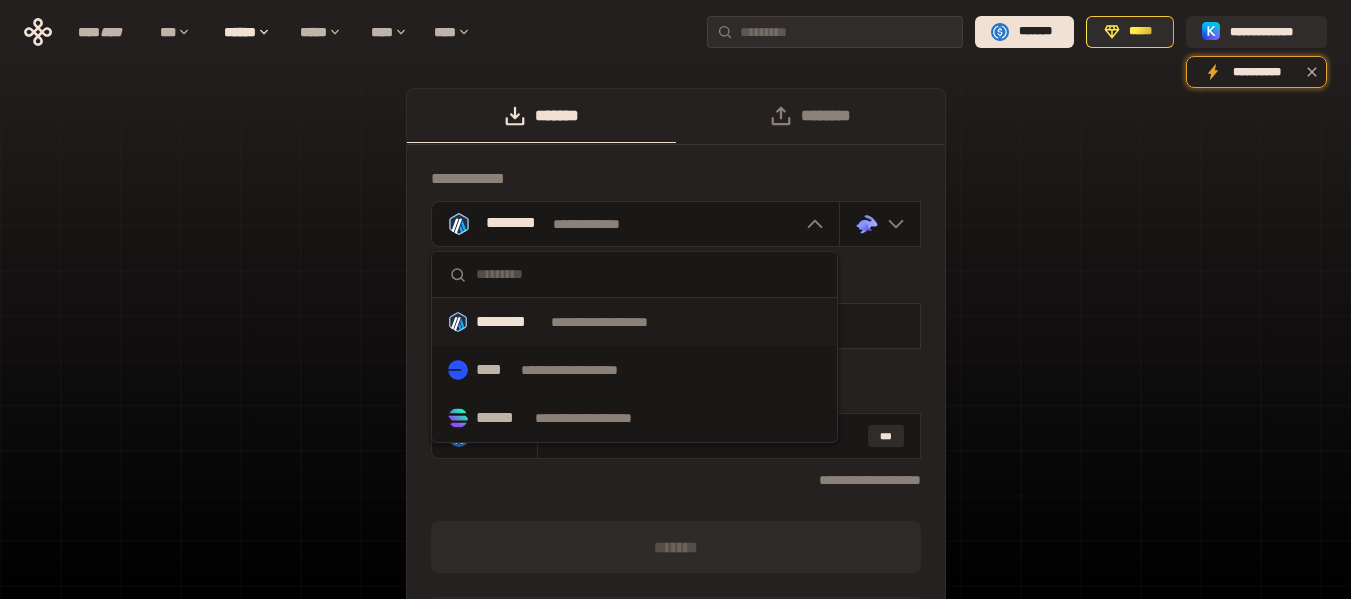 click on "**********" at bounding box center (618, 322) 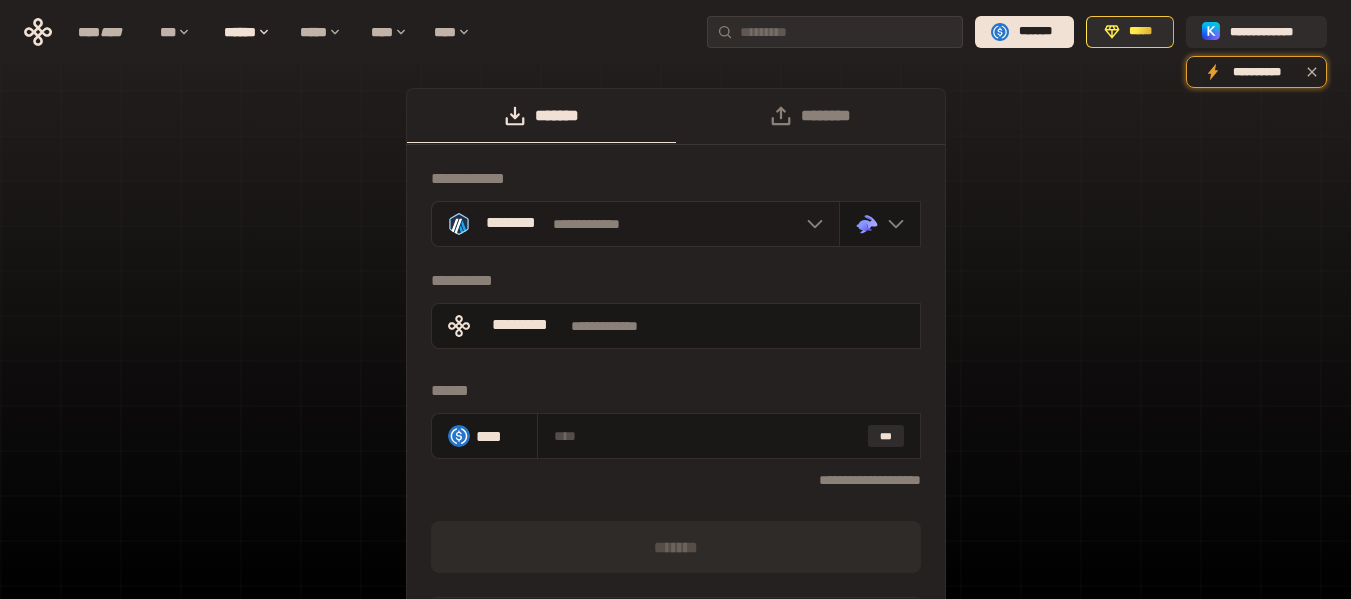 click on "**********" at bounding box center [635, 224] 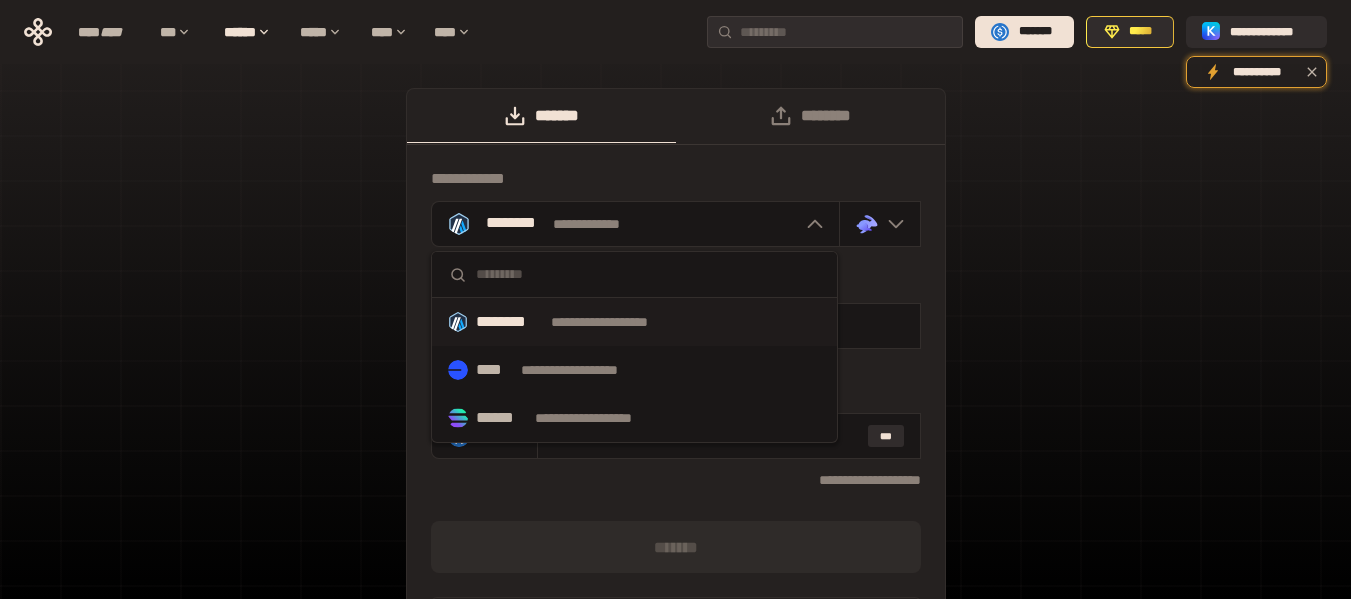 click on "**********" at bounding box center [675, 402] 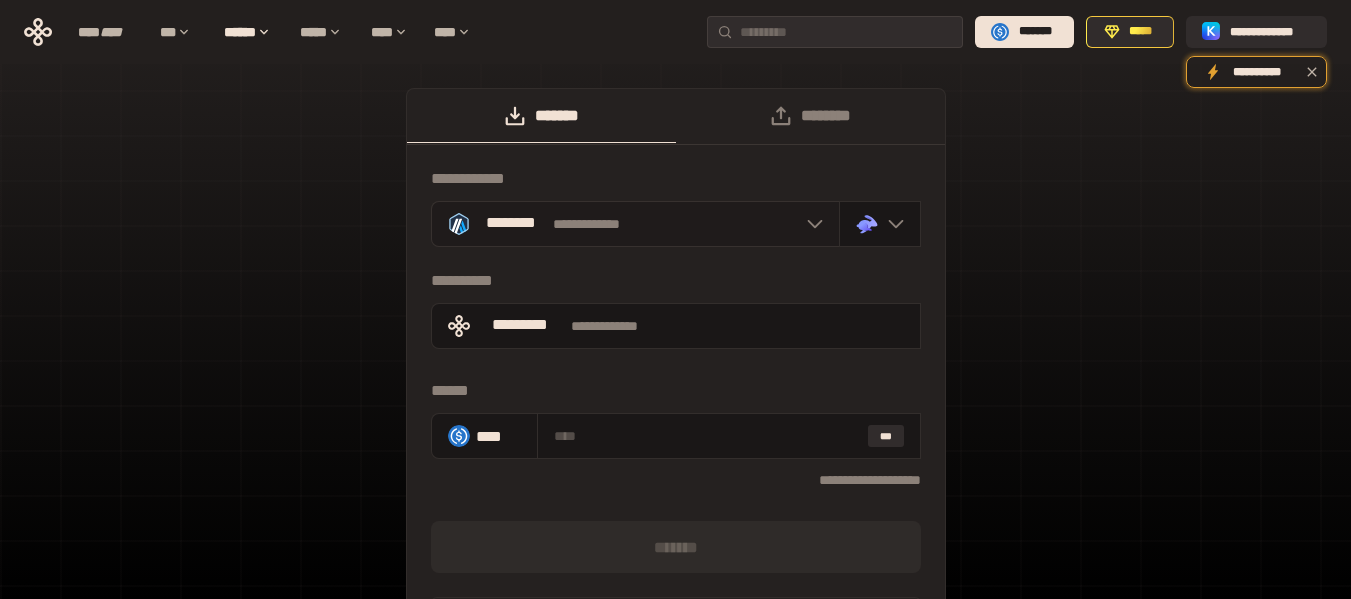 click at bounding box center [810, 224] 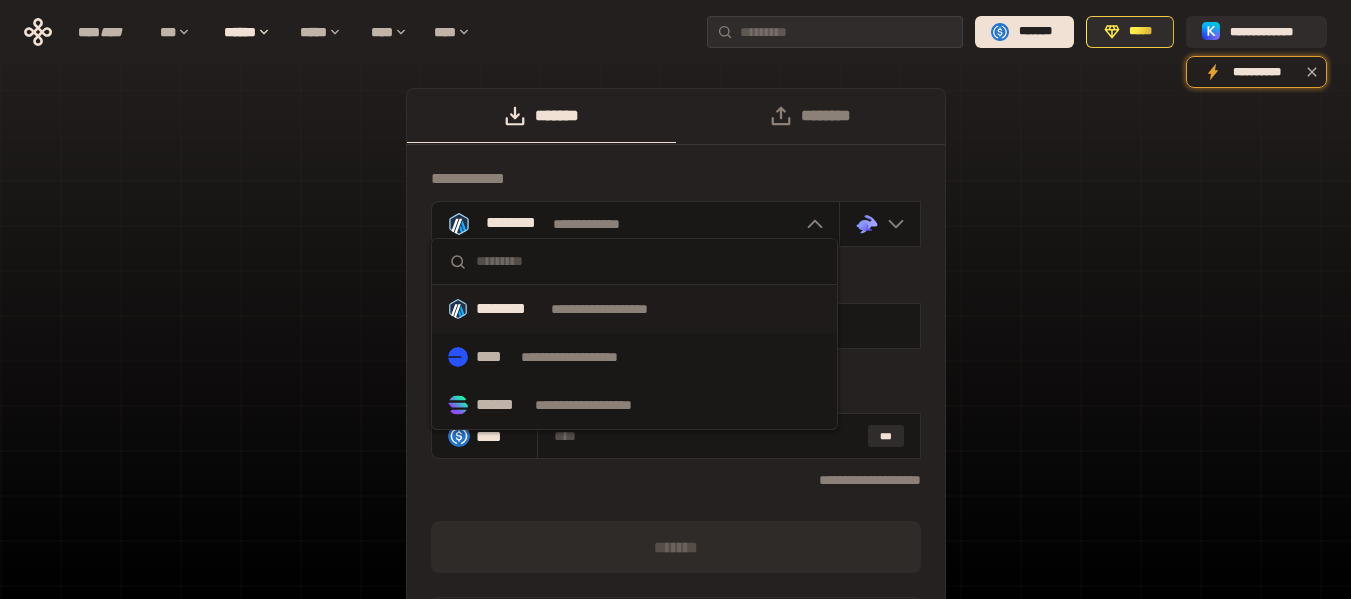scroll, scrollTop: 100, scrollLeft: 0, axis: vertical 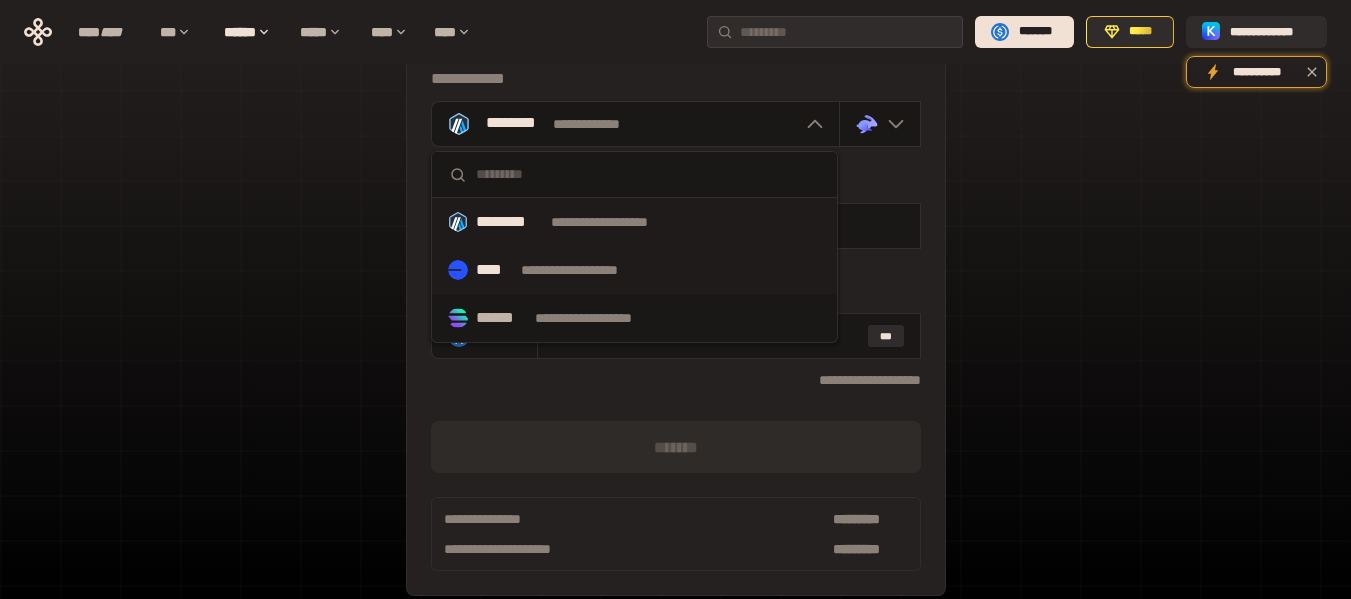 click on "**********" at bounding box center [588, 270] 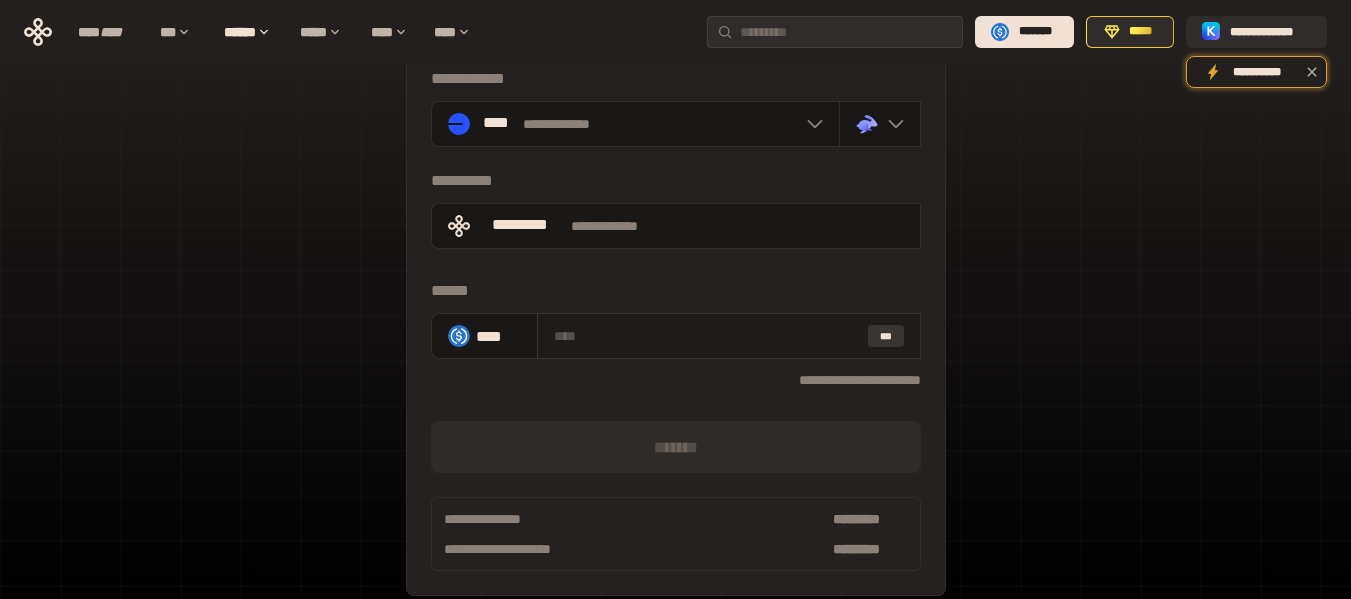 click on "***" at bounding box center (886, 336) 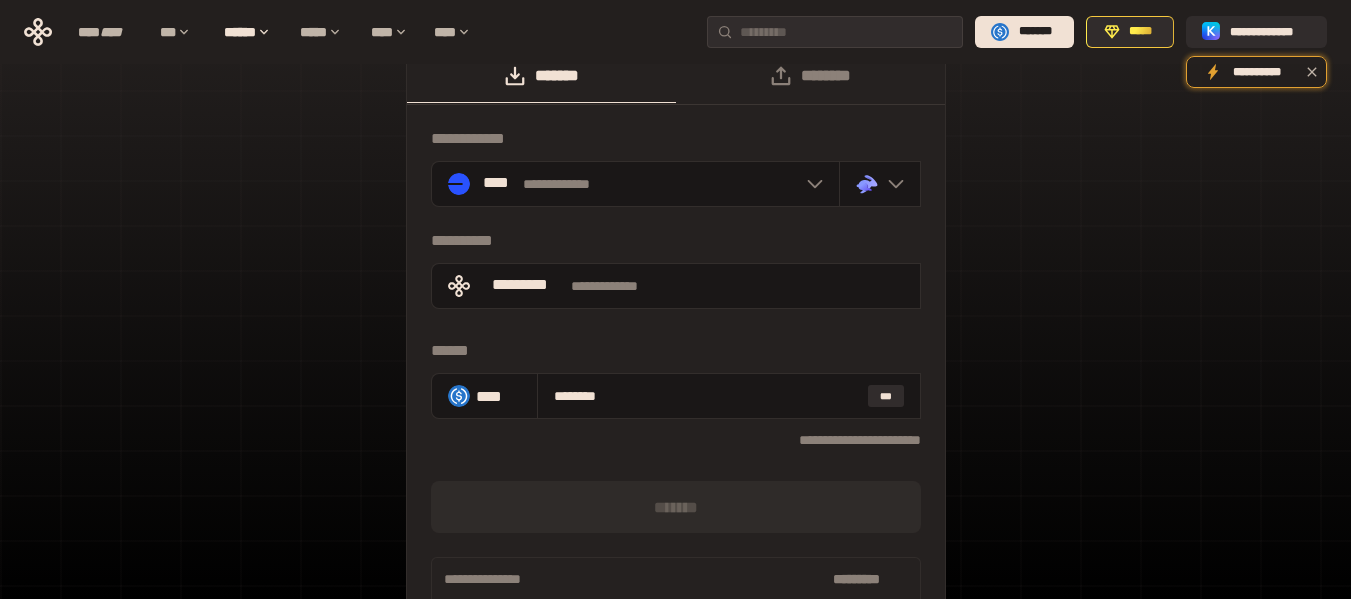 scroll, scrollTop: 0, scrollLeft: 0, axis: both 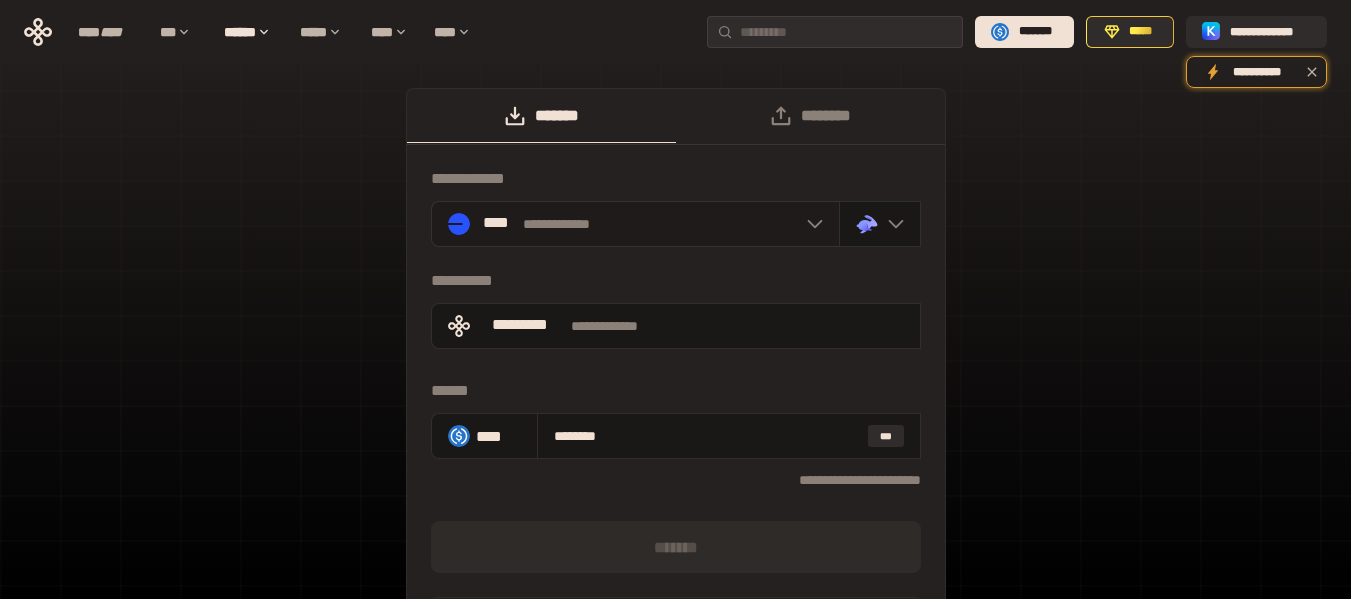 click 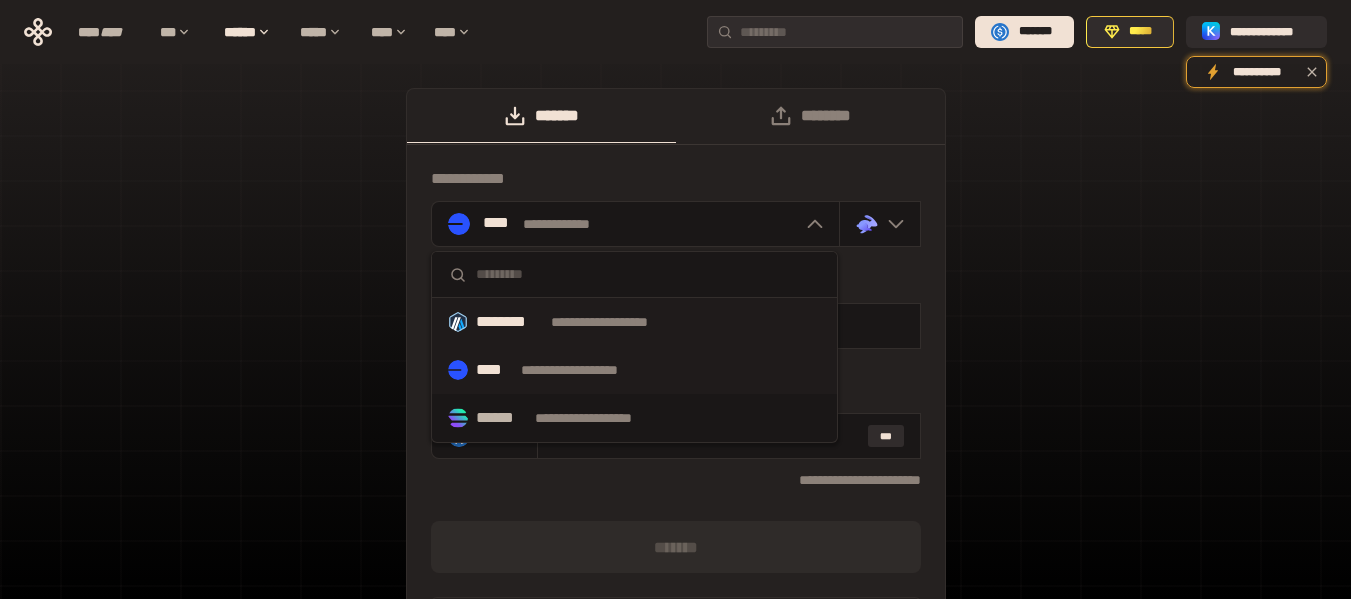 click on "**********" at bounding box center [618, 322] 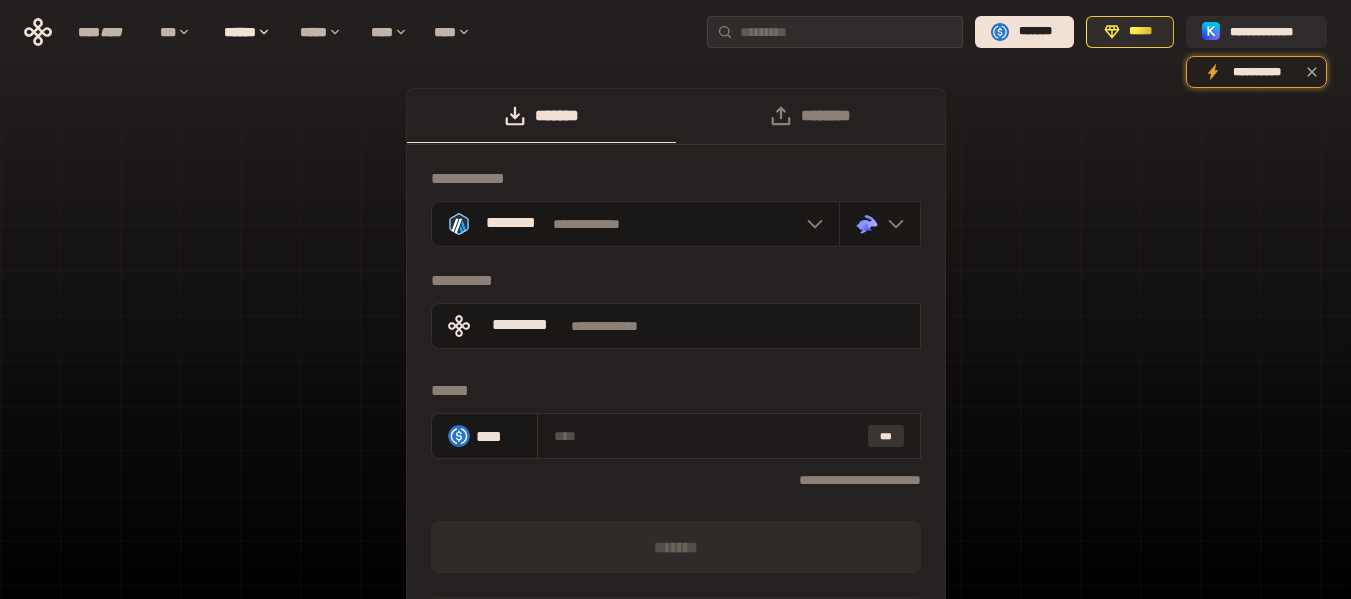 click on "***" at bounding box center [886, 436] 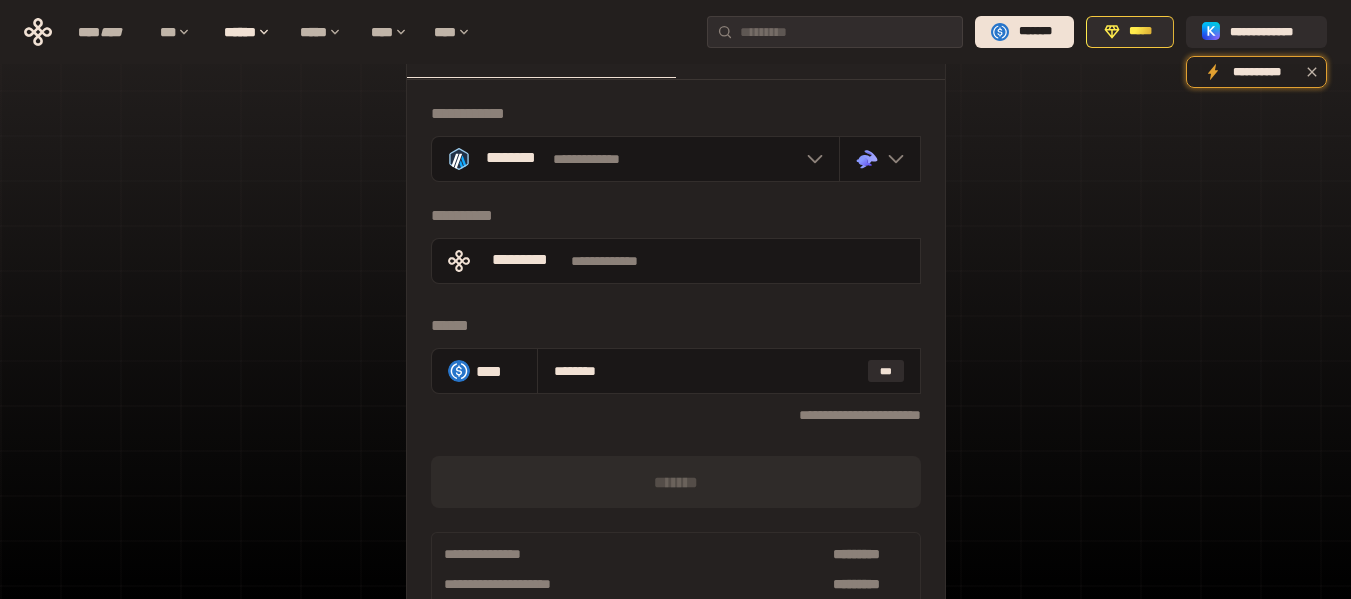 scroll, scrollTop: 100, scrollLeft: 0, axis: vertical 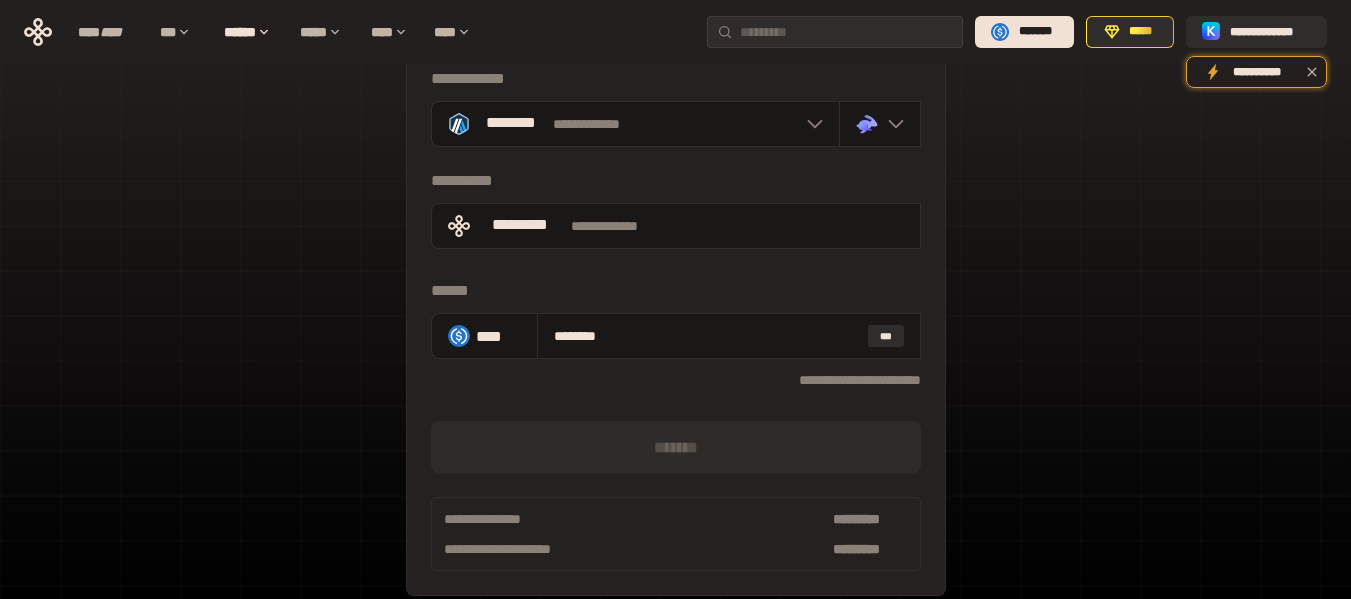 click on "**********" at bounding box center [675, 302] 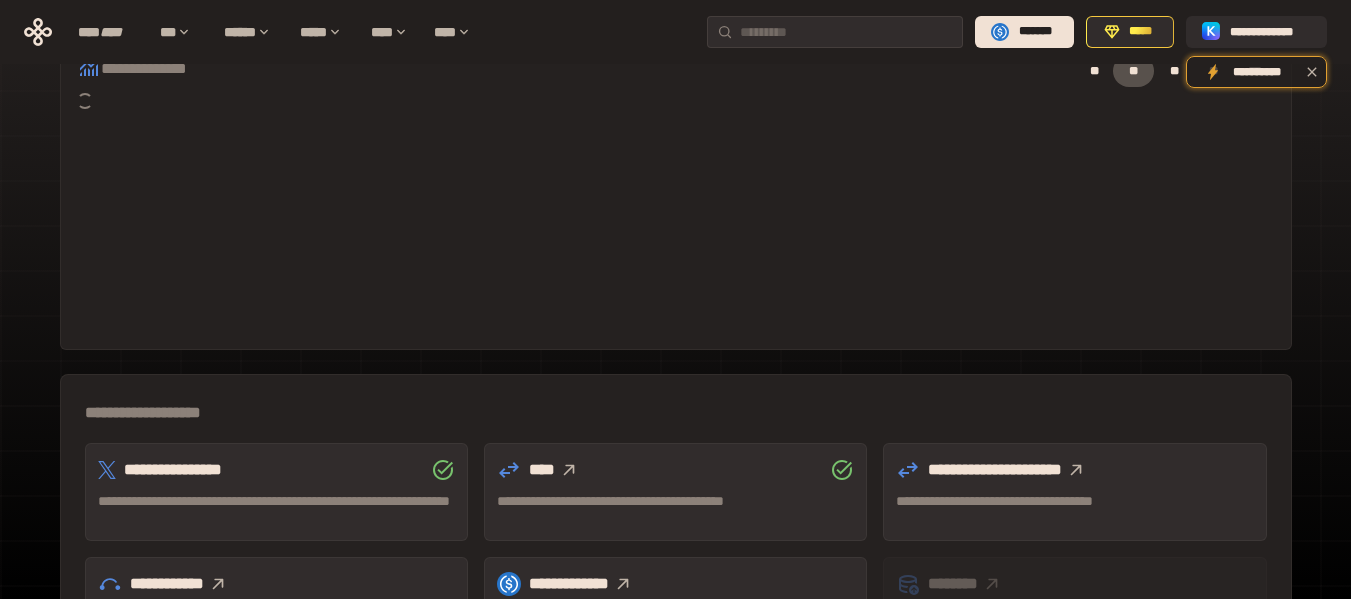scroll, scrollTop: 589, scrollLeft: 0, axis: vertical 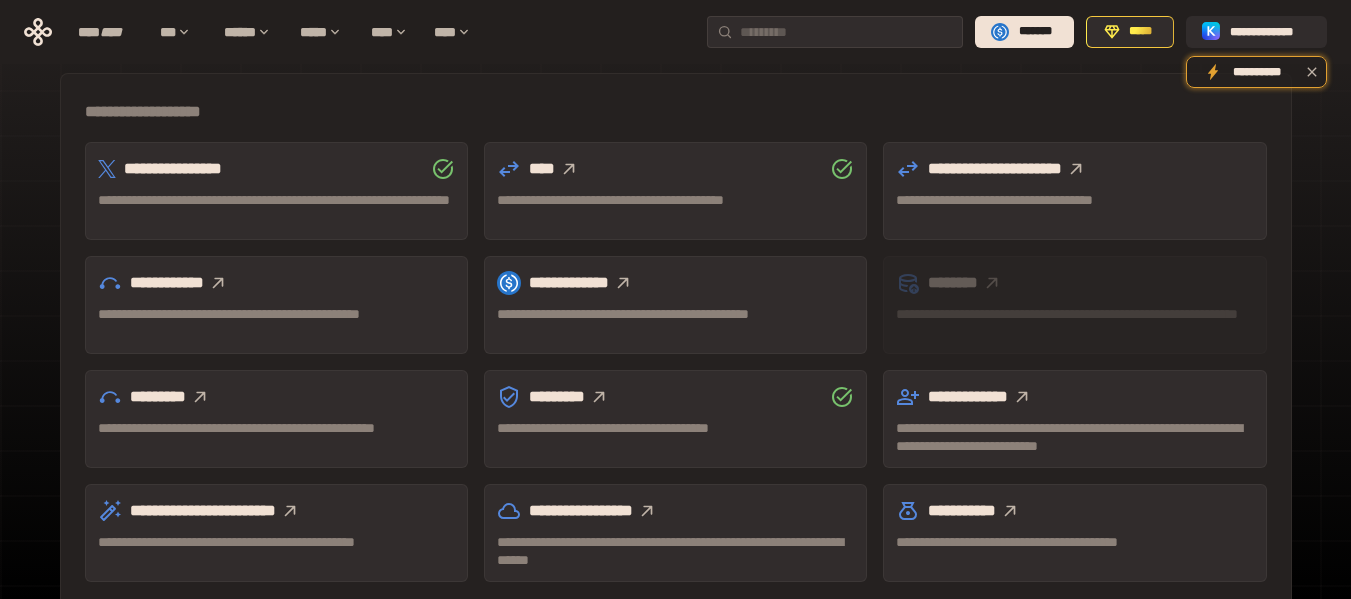 click 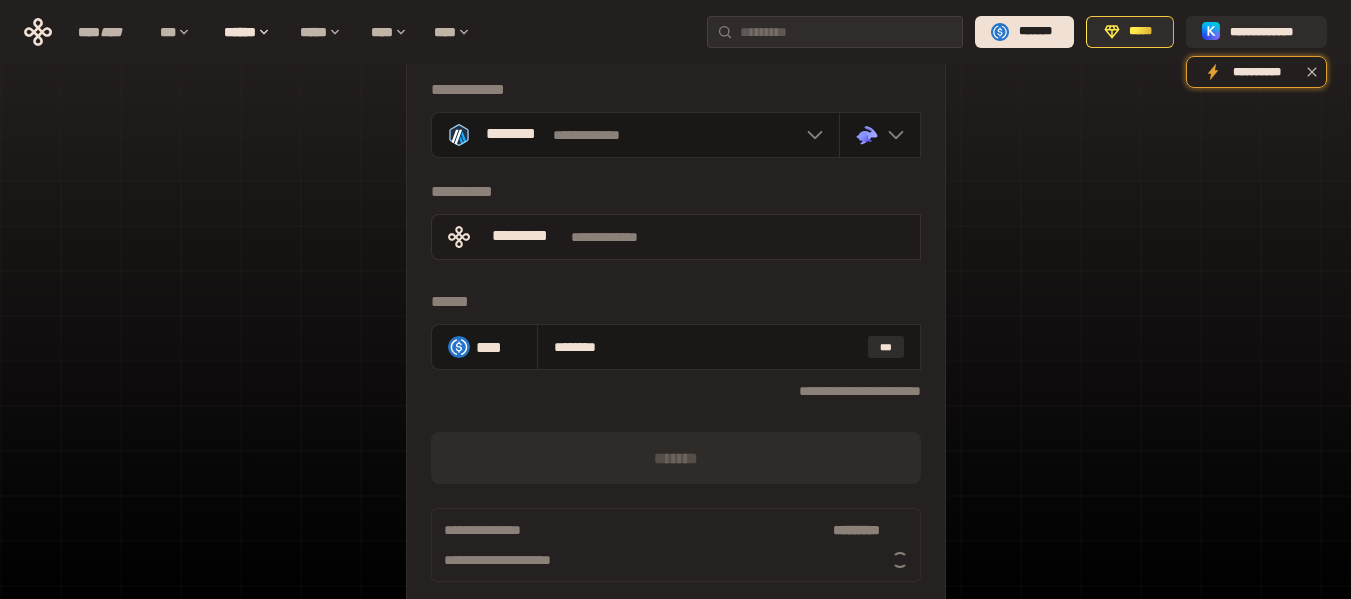 scroll, scrollTop: 189, scrollLeft: 0, axis: vertical 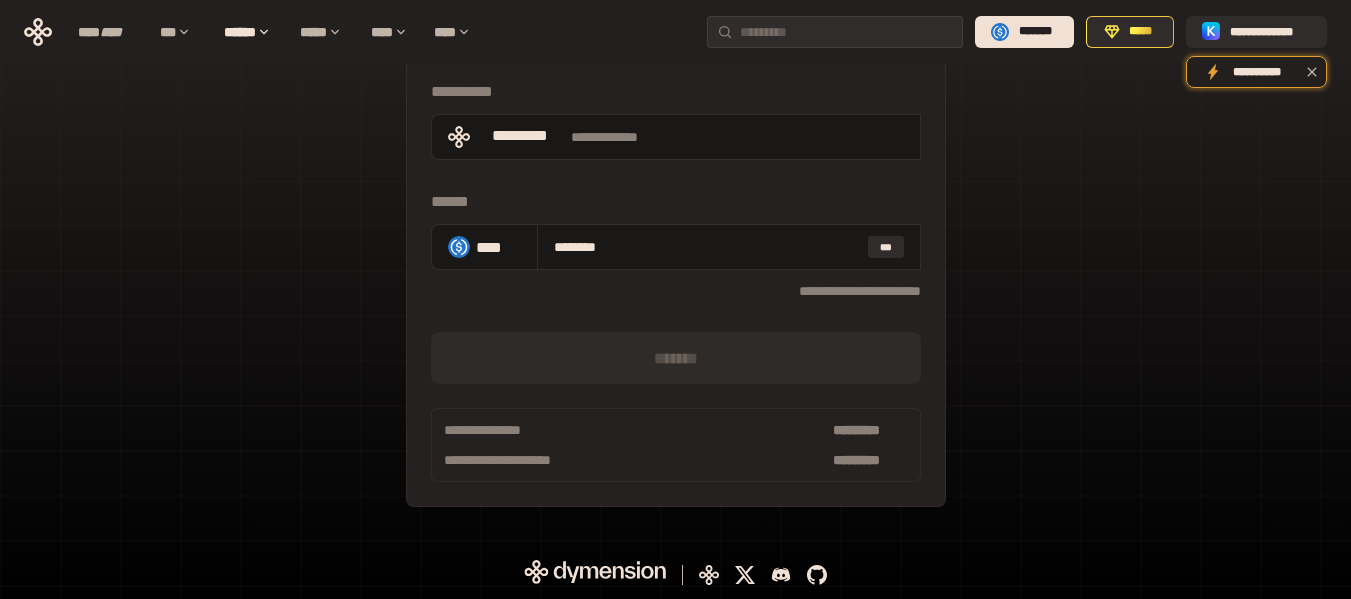 click on "*******" at bounding box center (676, 358) 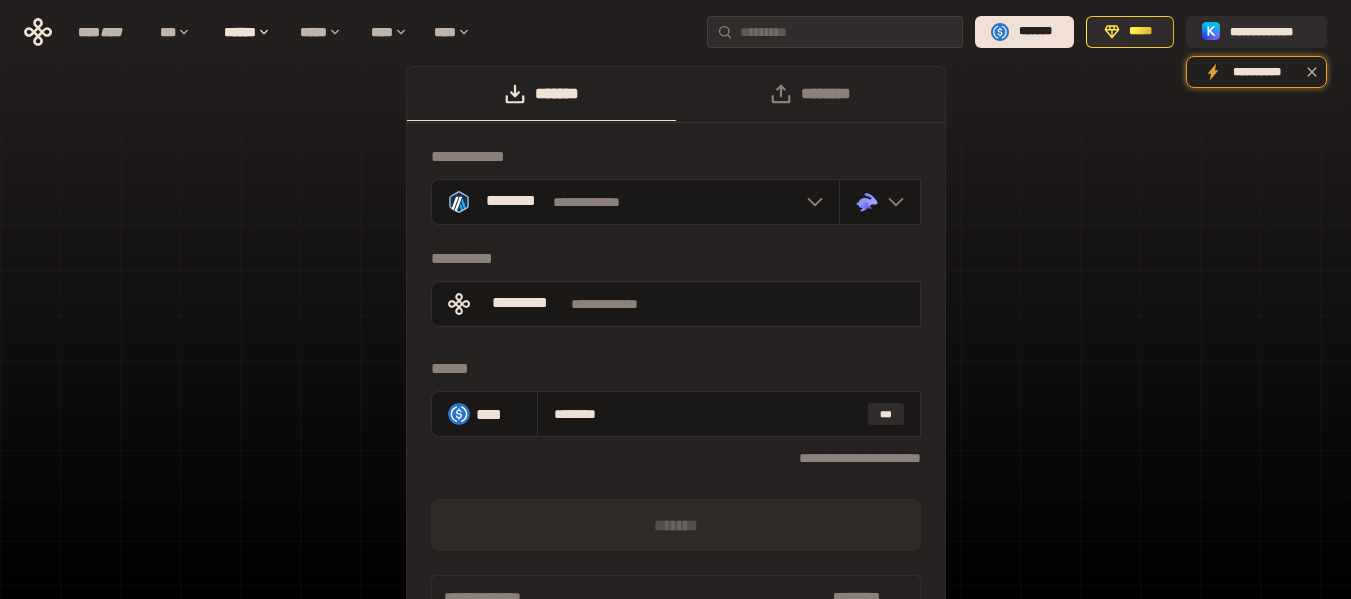 scroll, scrollTop: 0, scrollLeft: 0, axis: both 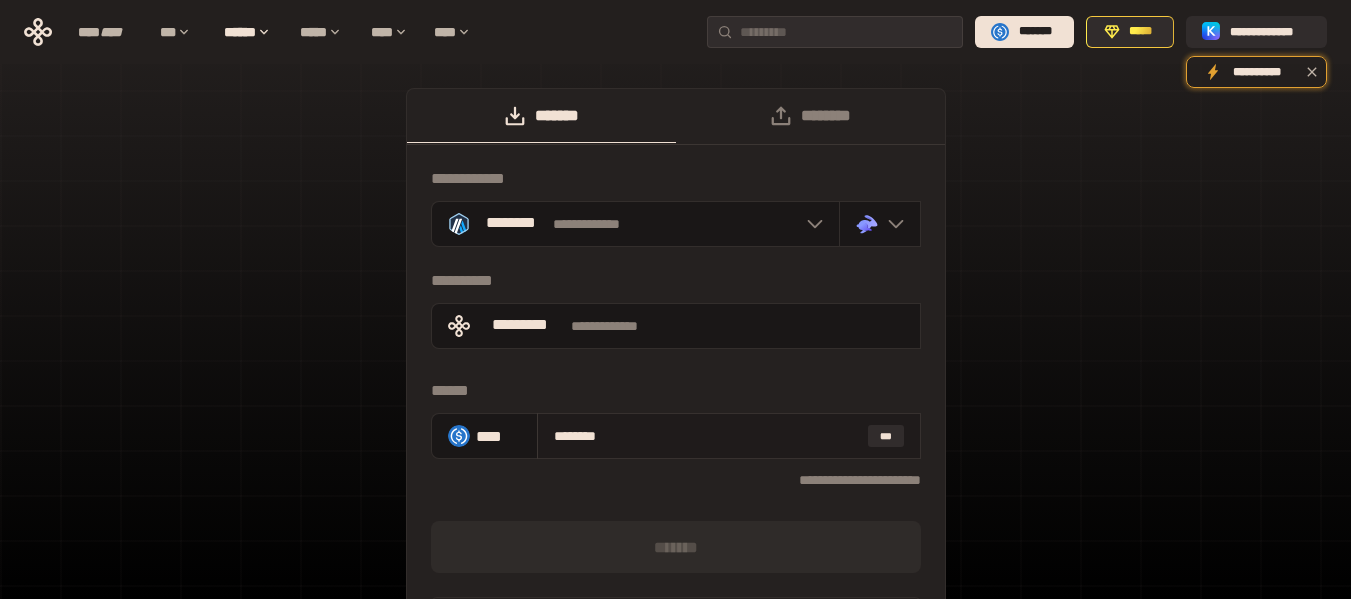 click on "******** ***" at bounding box center (729, 436) 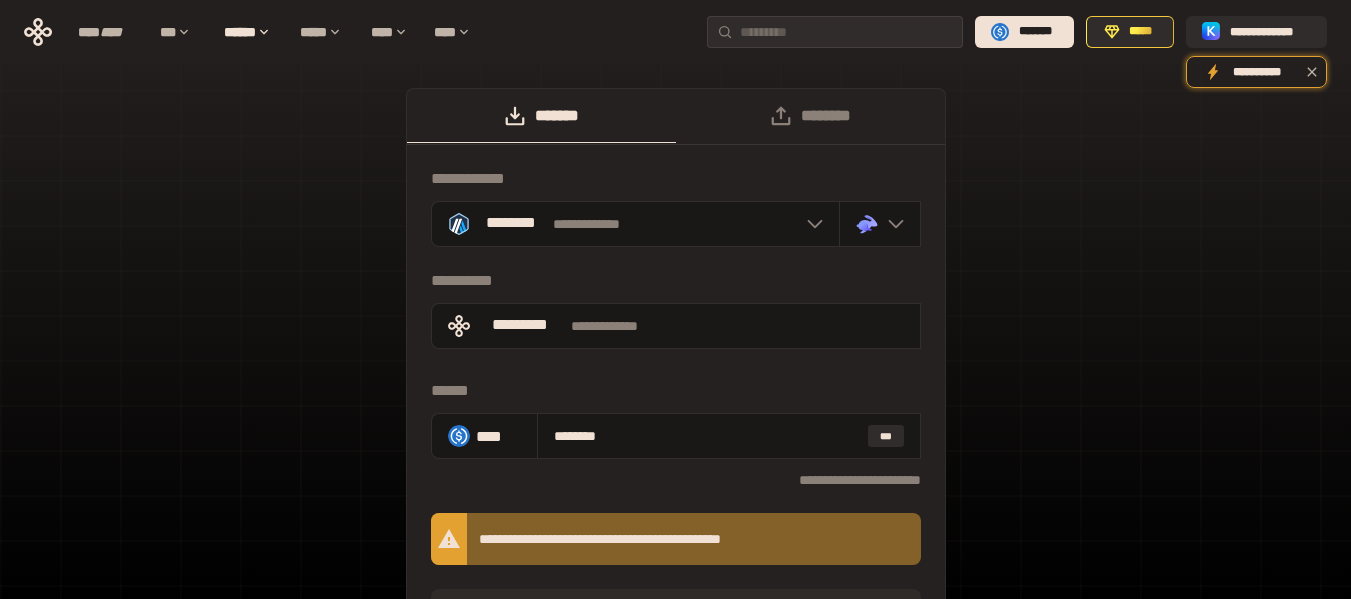 click on "******" at bounding box center (676, 391) 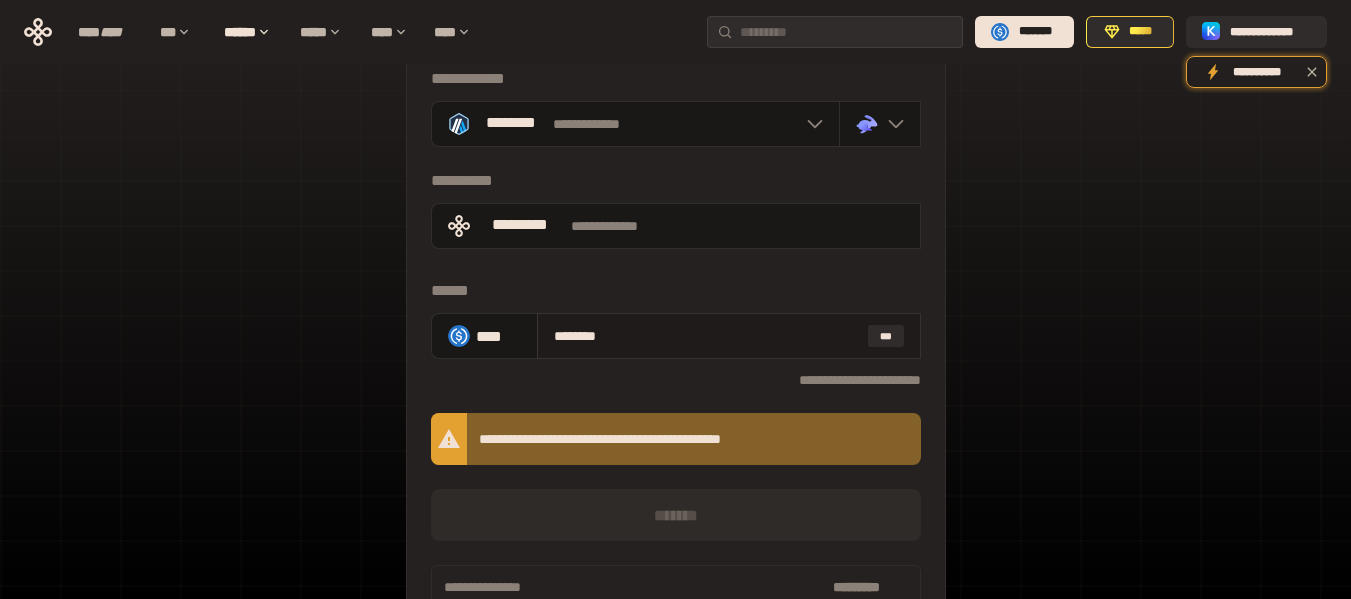 drag, startPoint x: 583, startPoint y: 334, endPoint x: 665, endPoint y: 334, distance: 82 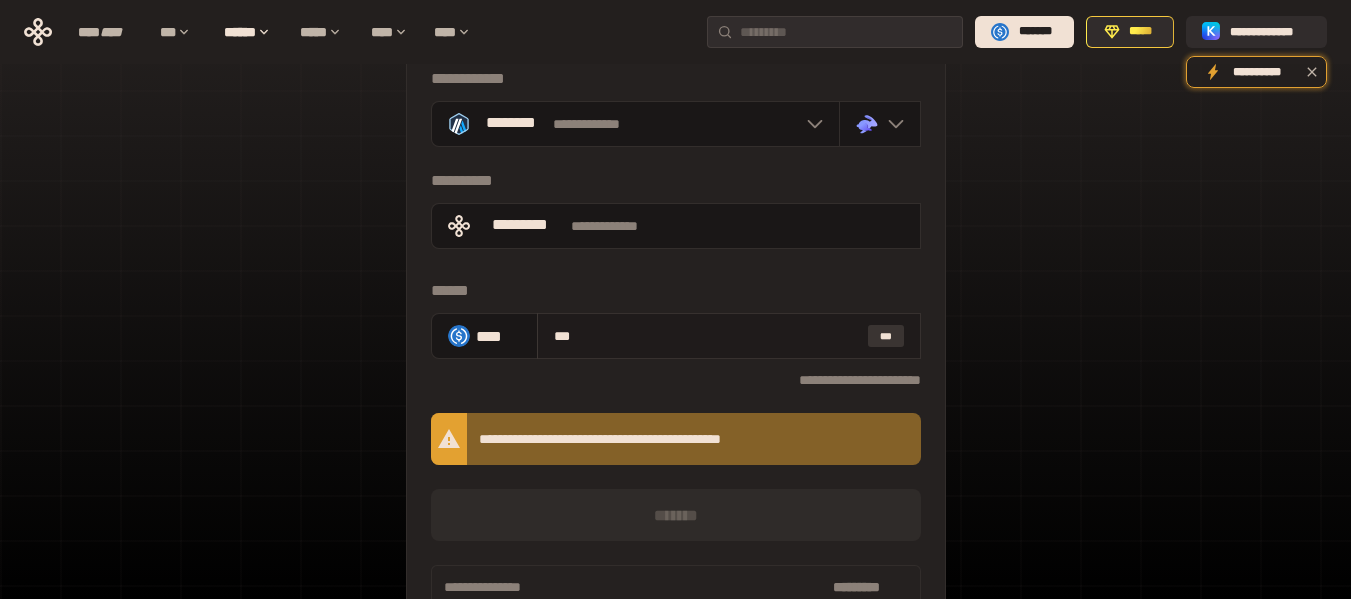 click on "***" at bounding box center [886, 336] 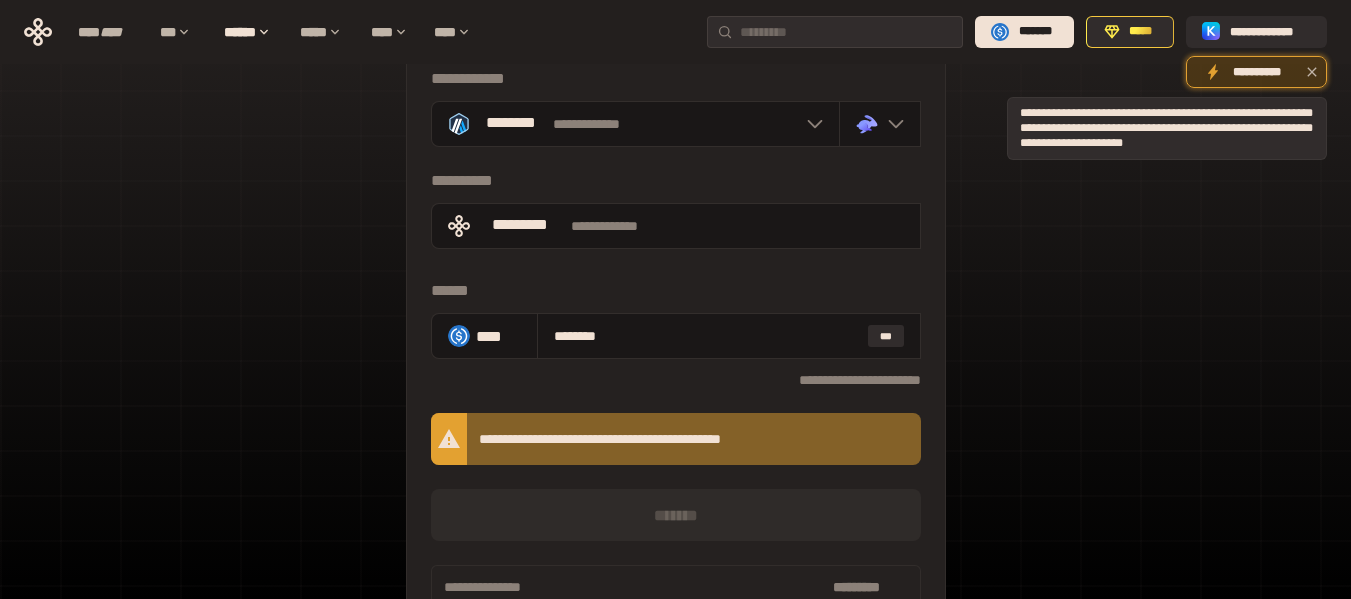 click 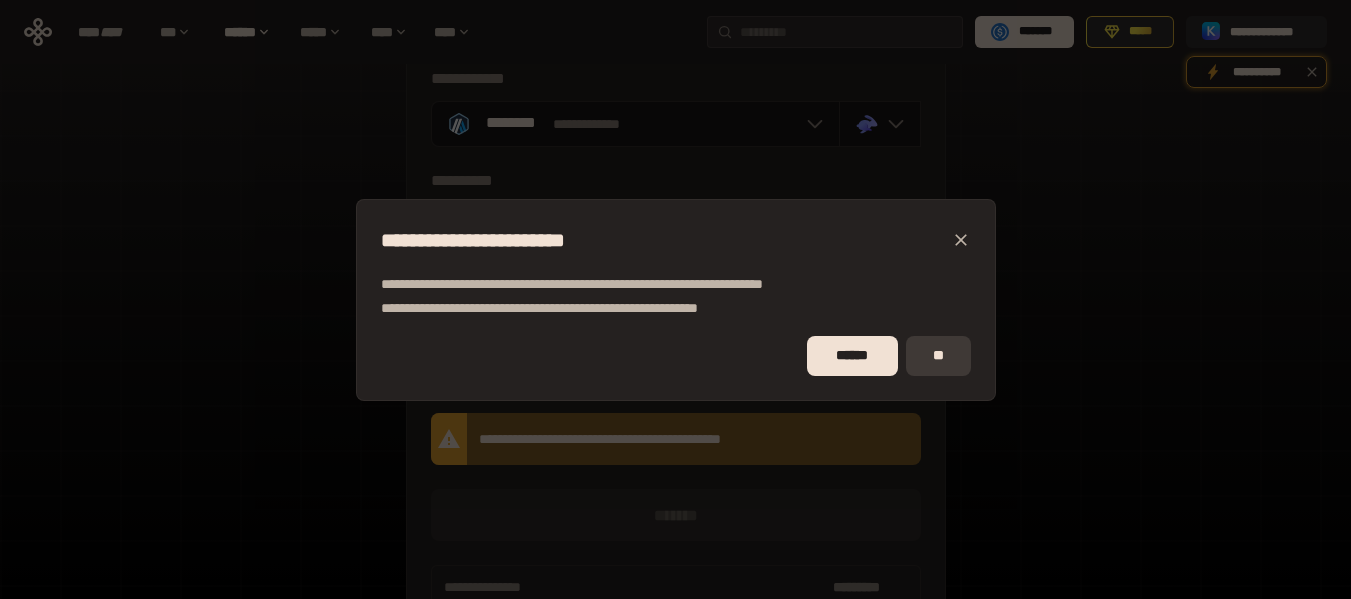 click on "**" at bounding box center (938, 356) 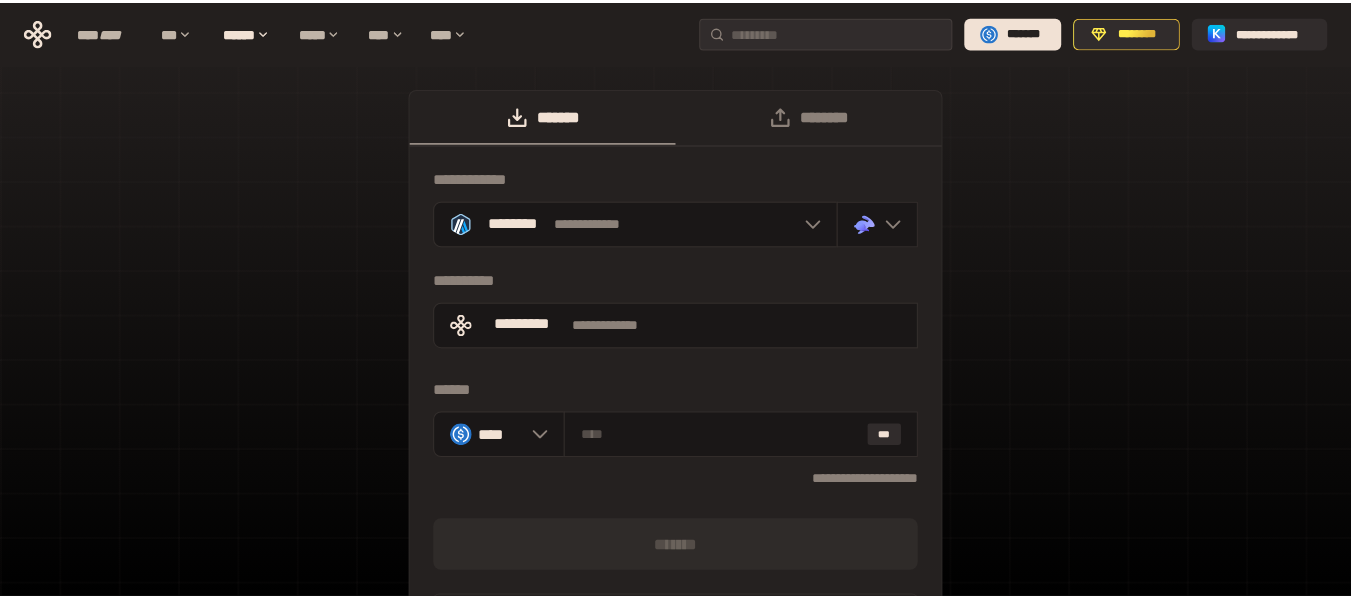scroll, scrollTop: 100, scrollLeft: 0, axis: vertical 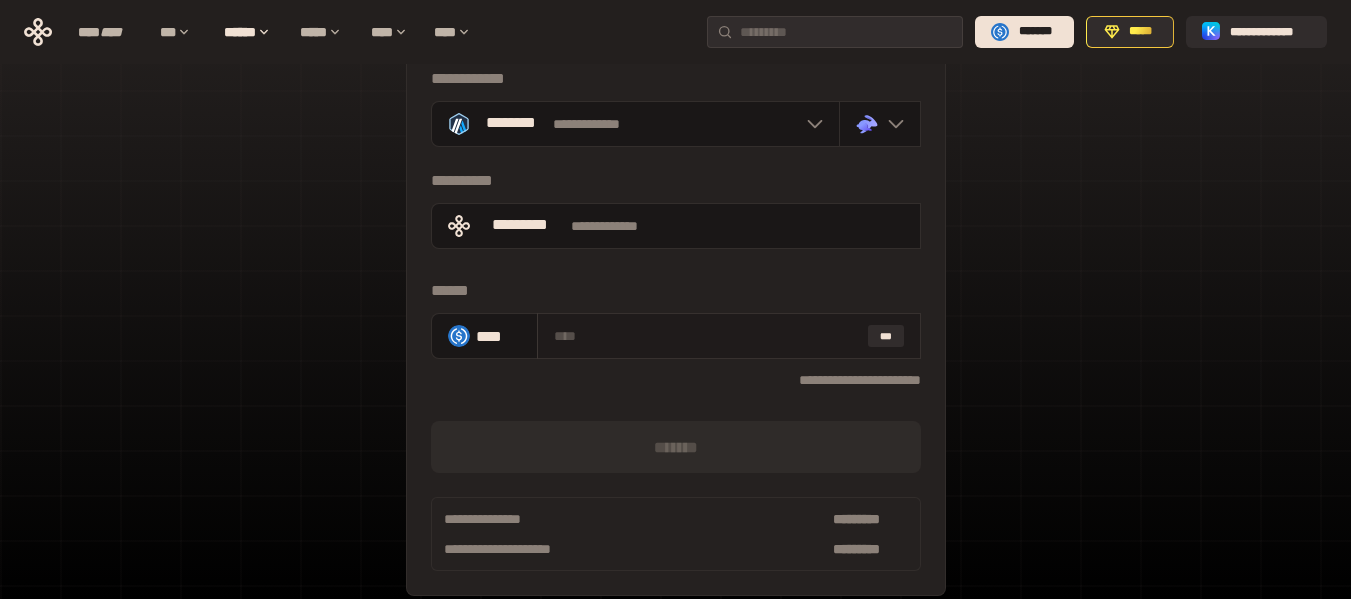 click at bounding box center (707, 336) 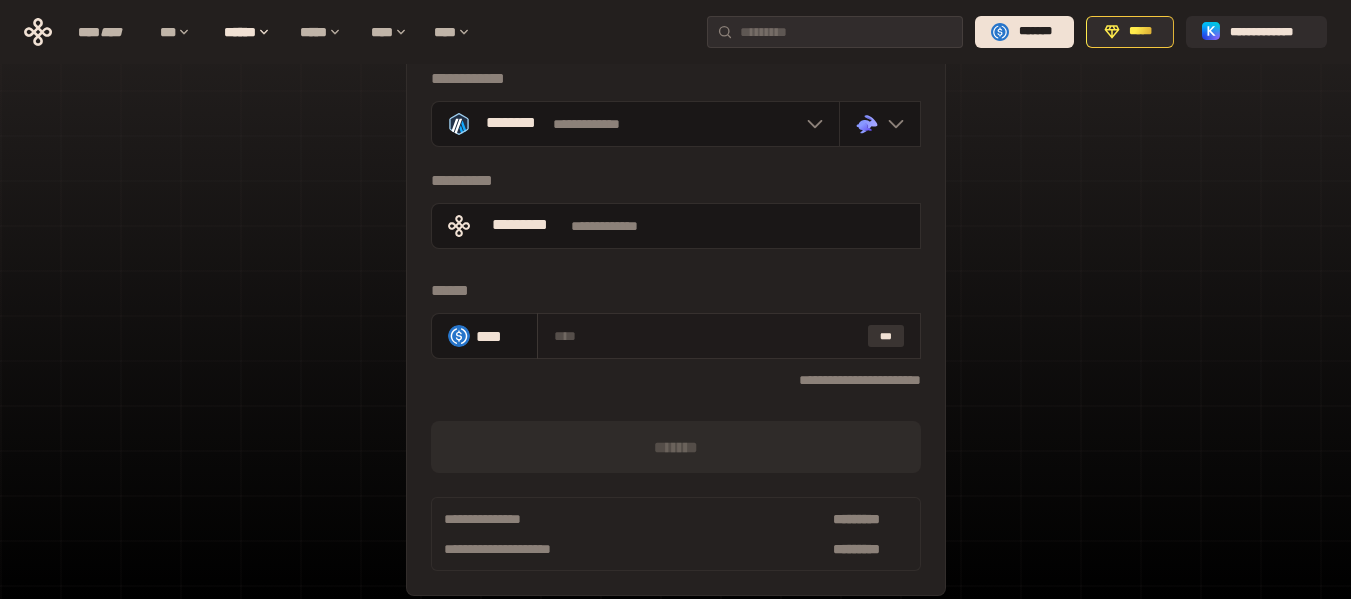 click on "***" at bounding box center [886, 336] 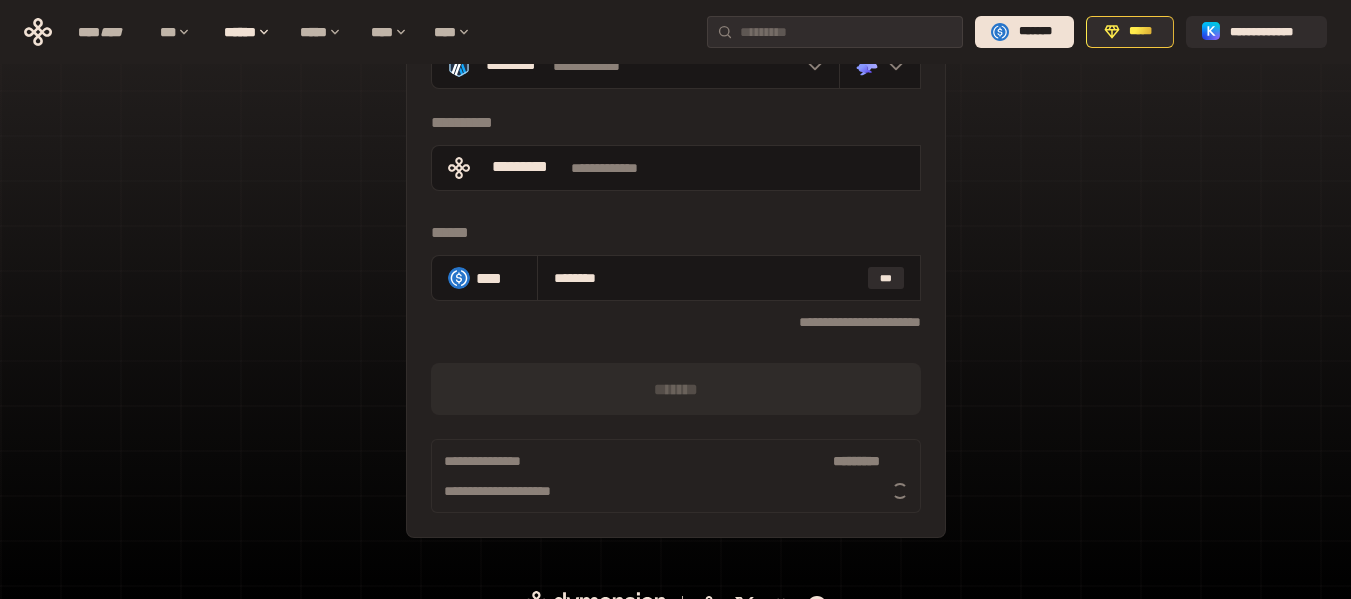 scroll, scrollTop: 189, scrollLeft: 0, axis: vertical 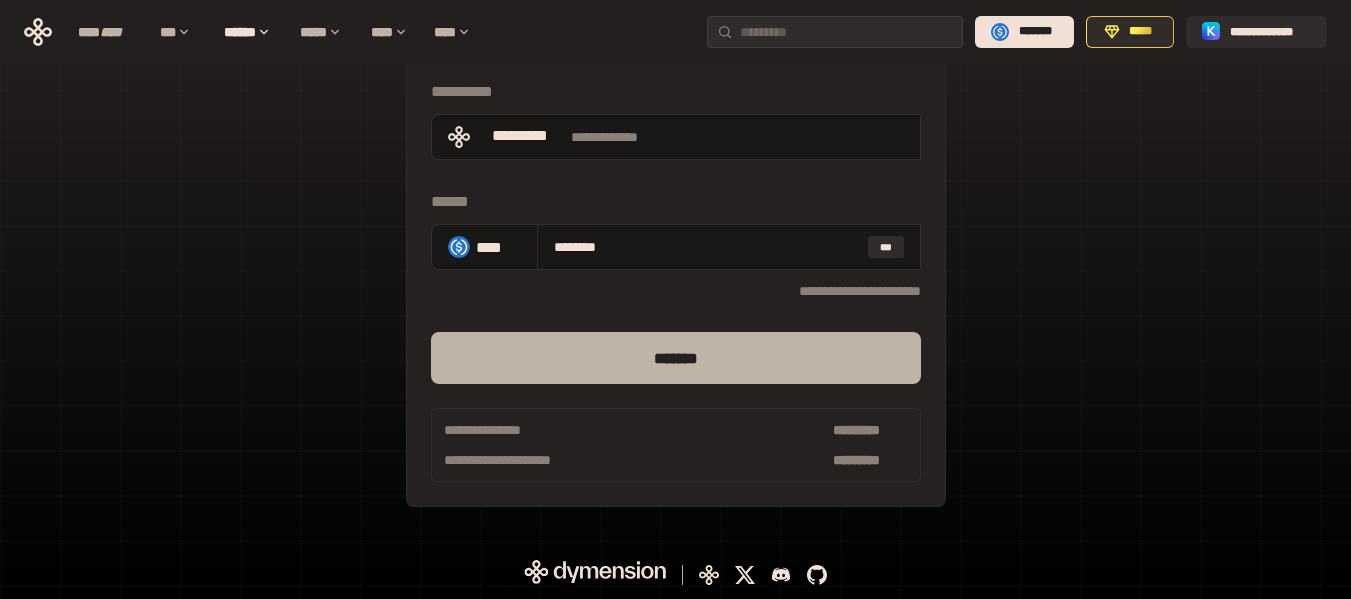 click on "*******" at bounding box center [676, 358] 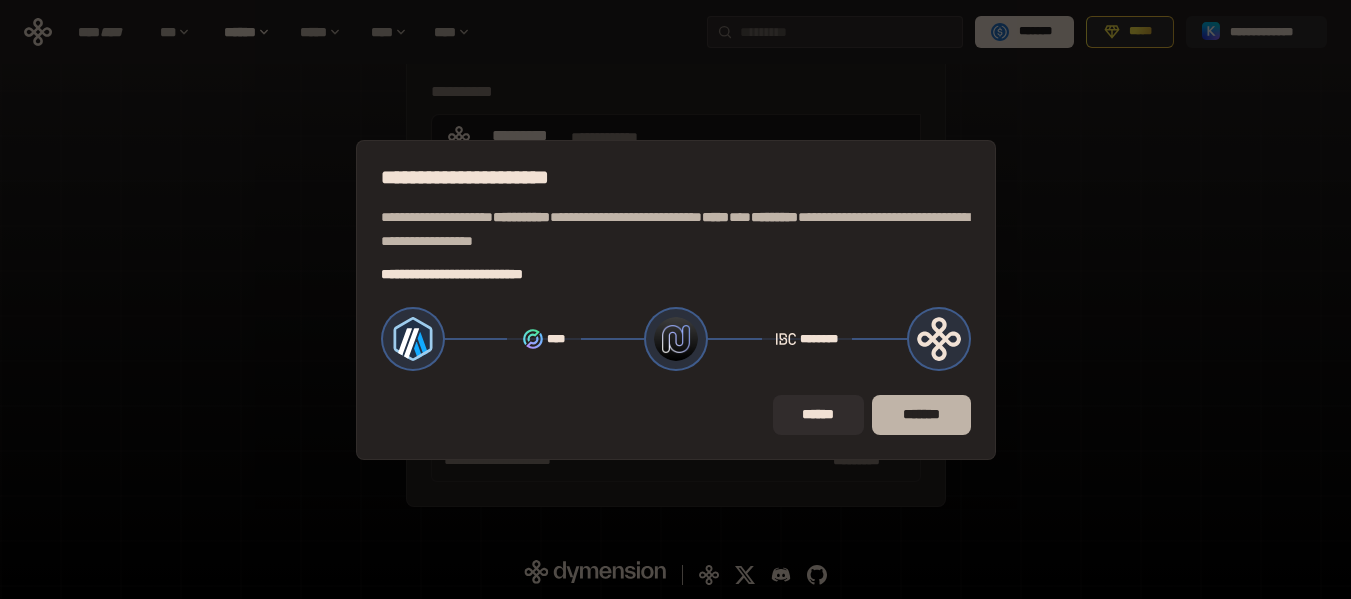 click on "*******" at bounding box center [921, 415] 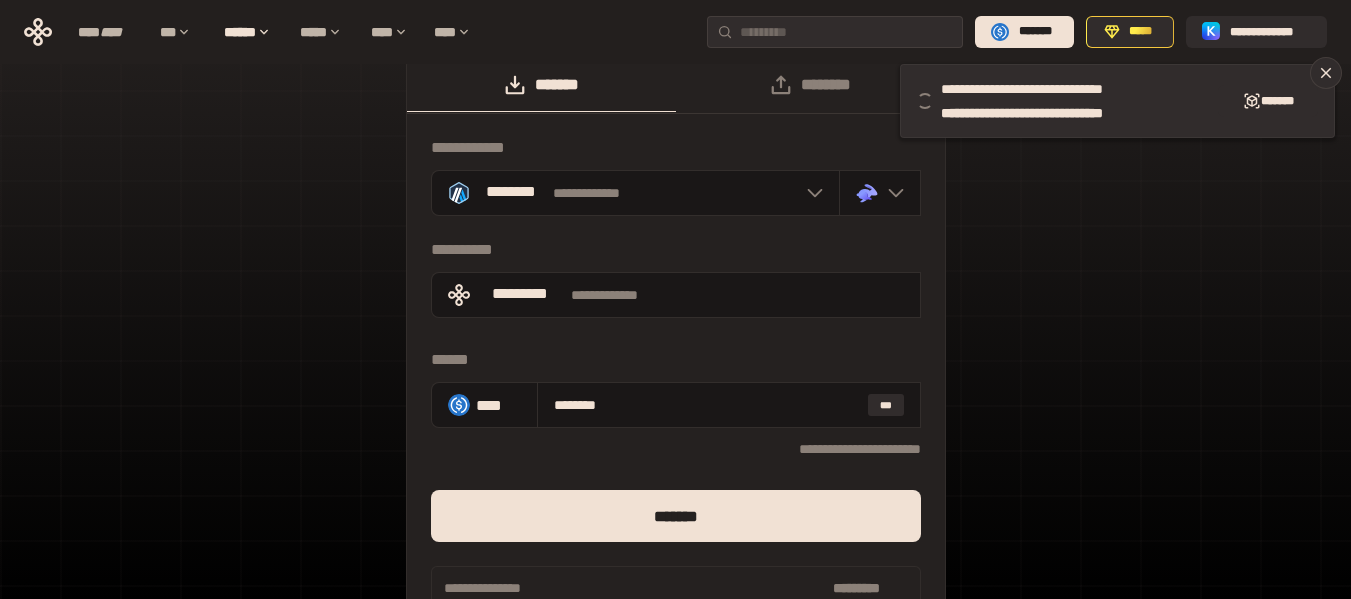 scroll, scrollTop: 0, scrollLeft: 0, axis: both 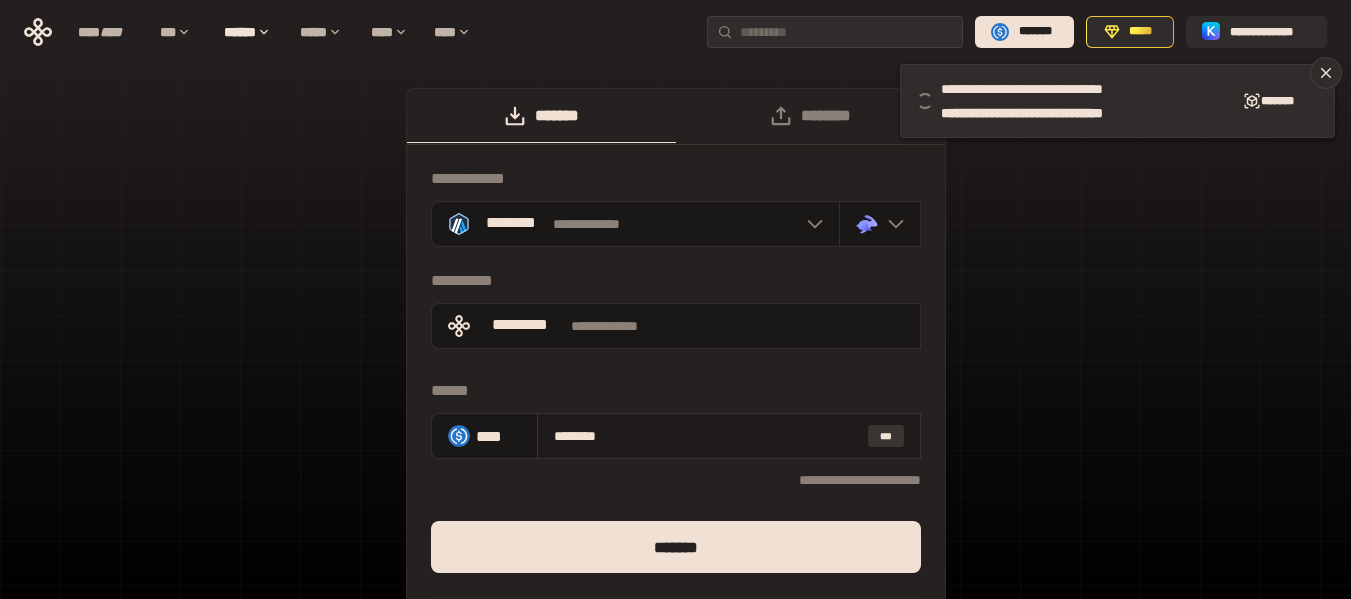 click on "***" at bounding box center [886, 436] 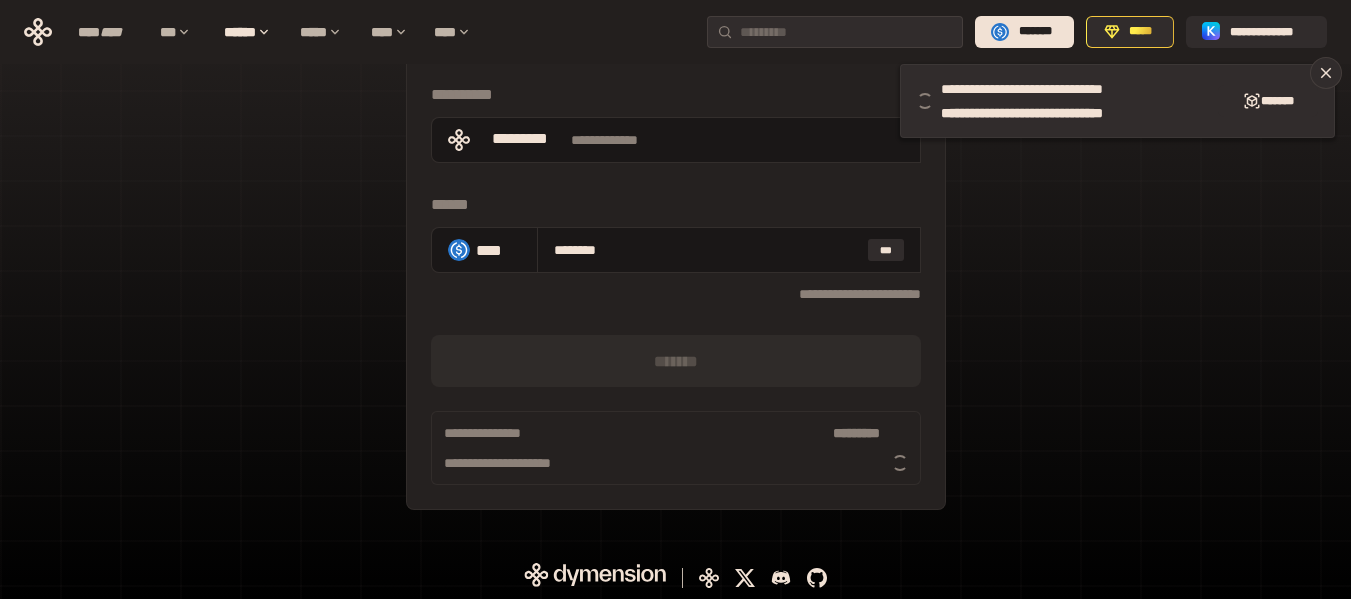 scroll, scrollTop: 189, scrollLeft: 0, axis: vertical 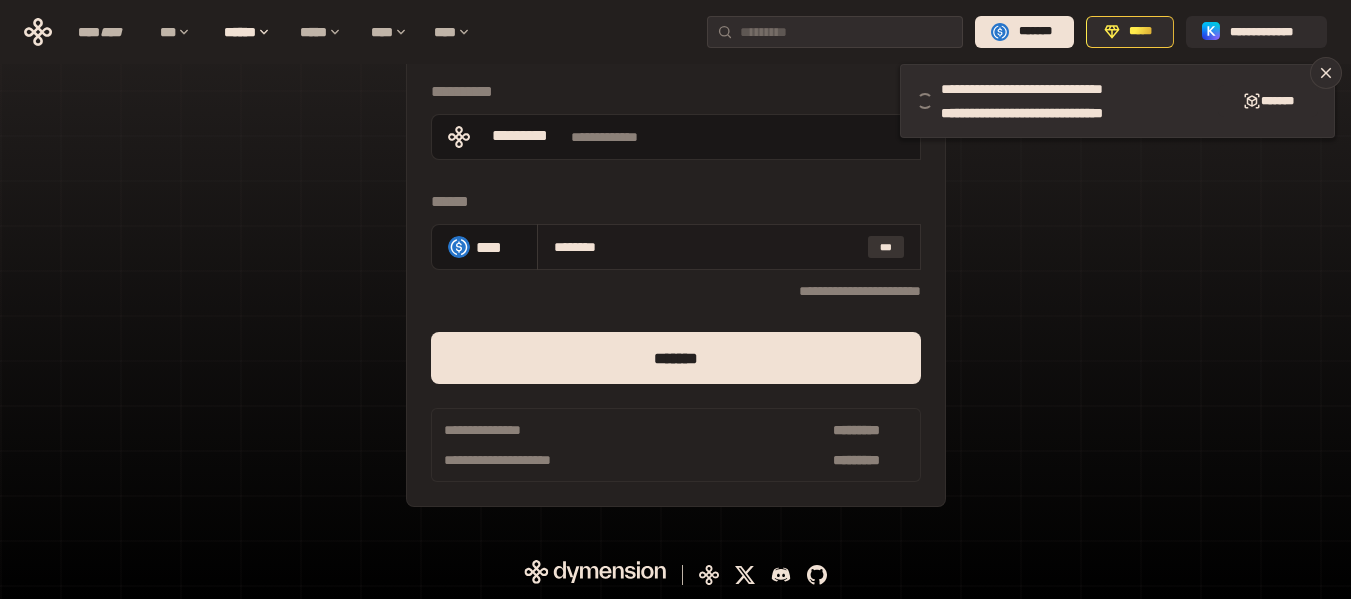 click on "***" at bounding box center [886, 247] 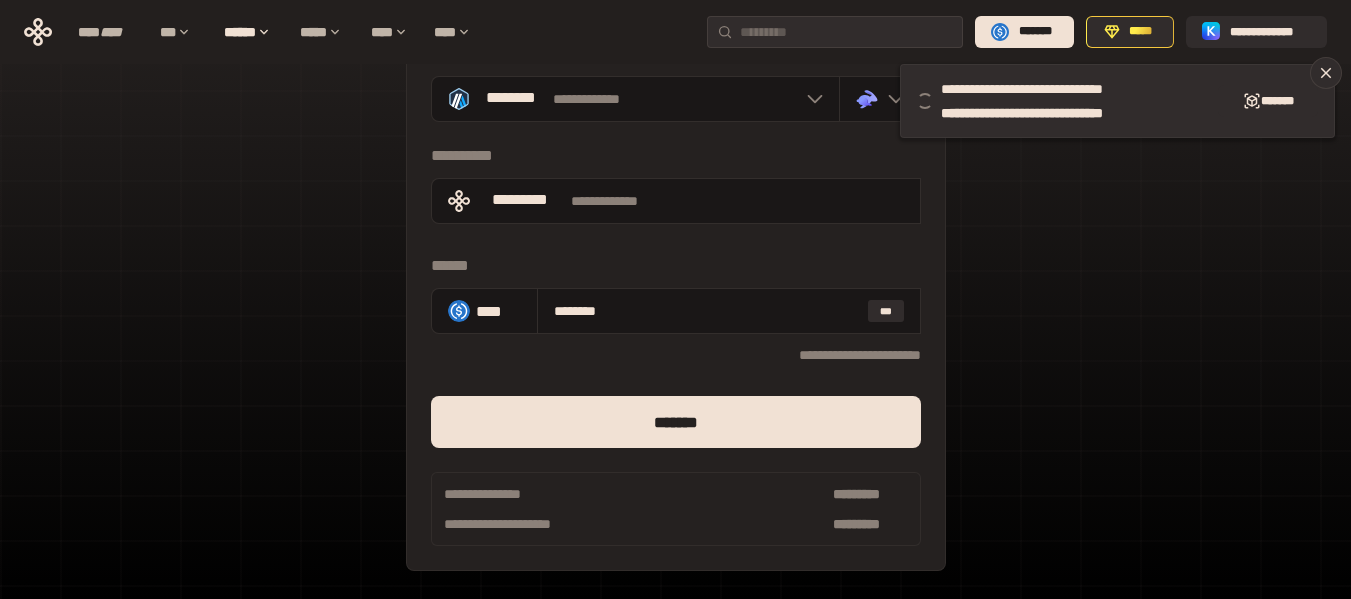 scroll, scrollTop: 89, scrollLeft: 0, axis: vertical 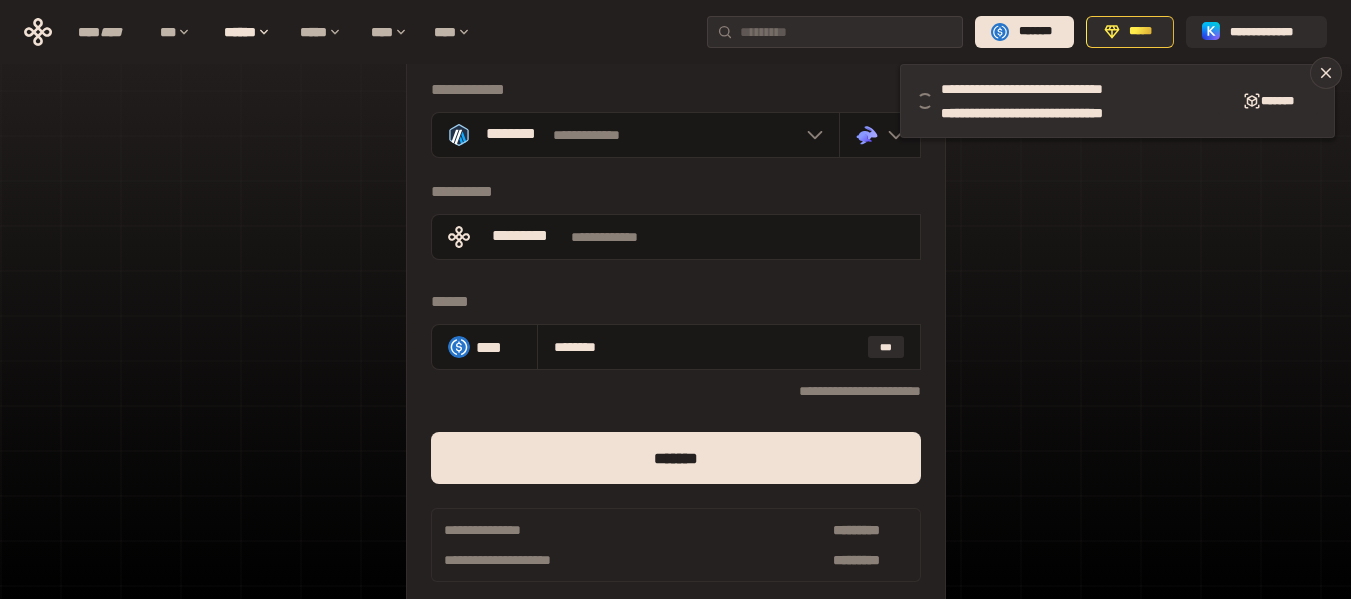 click on "**********" at bounding box center (676, 303) 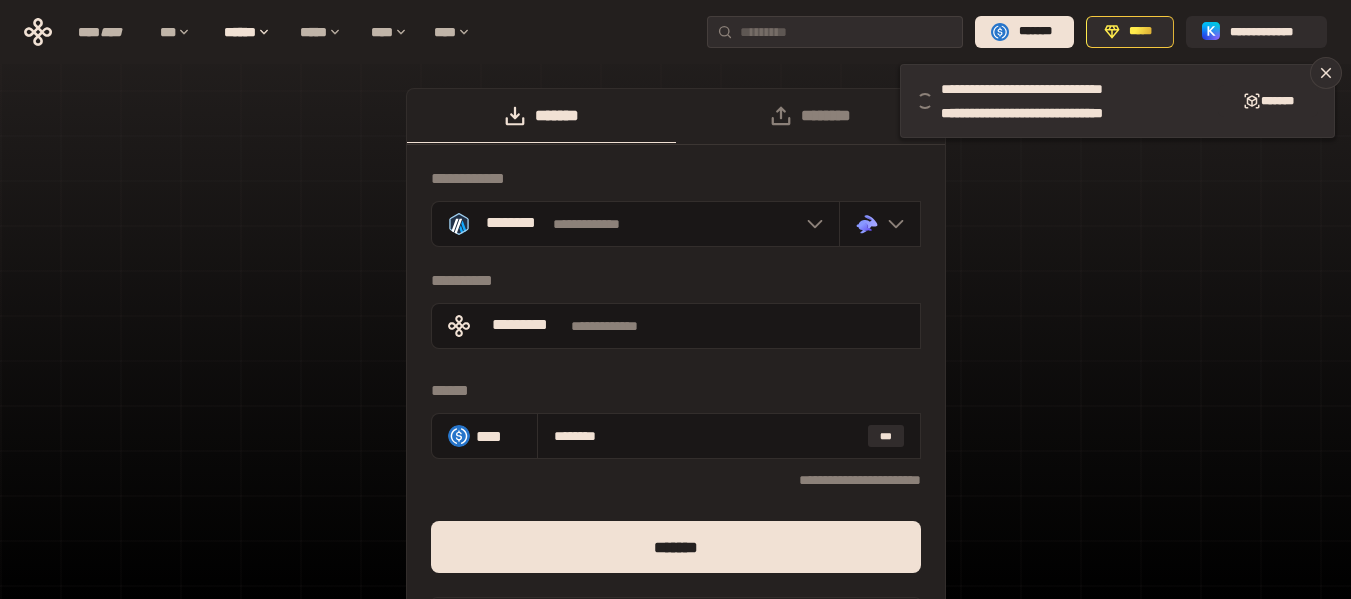 drag, startPoint x: 232, startPoint y: 288, endPoint x: 225, endPoint y: 275, distance: 14.764823 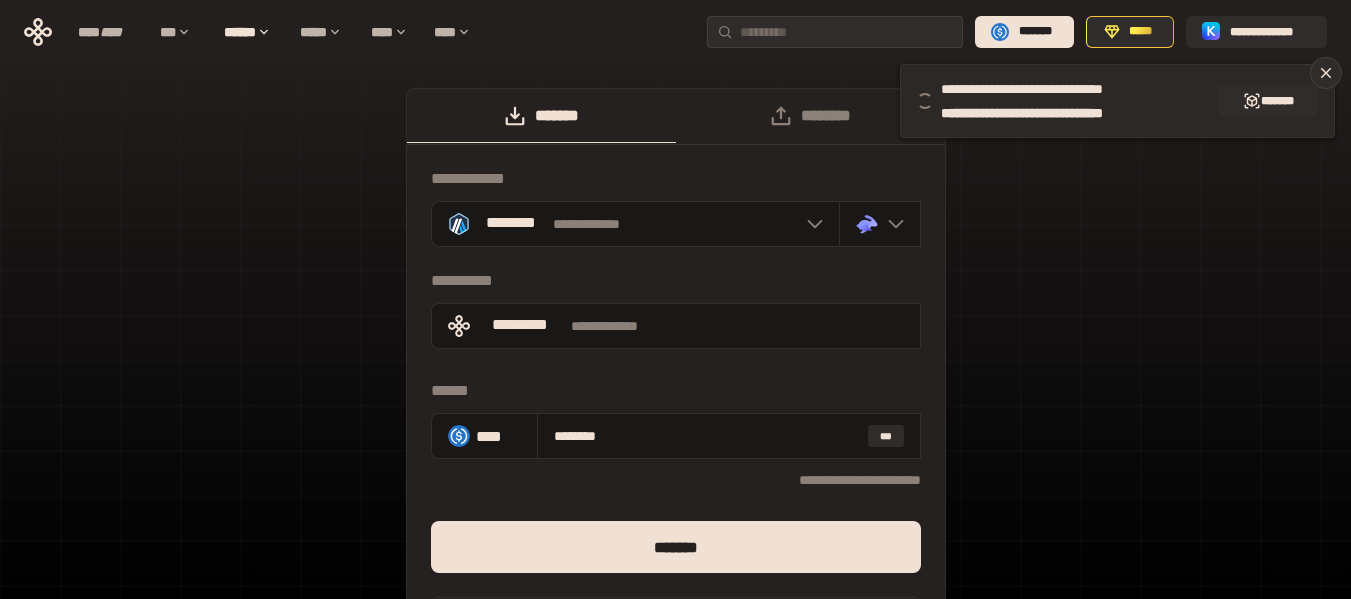 click on "**********" at bounding box center (1055, 101) 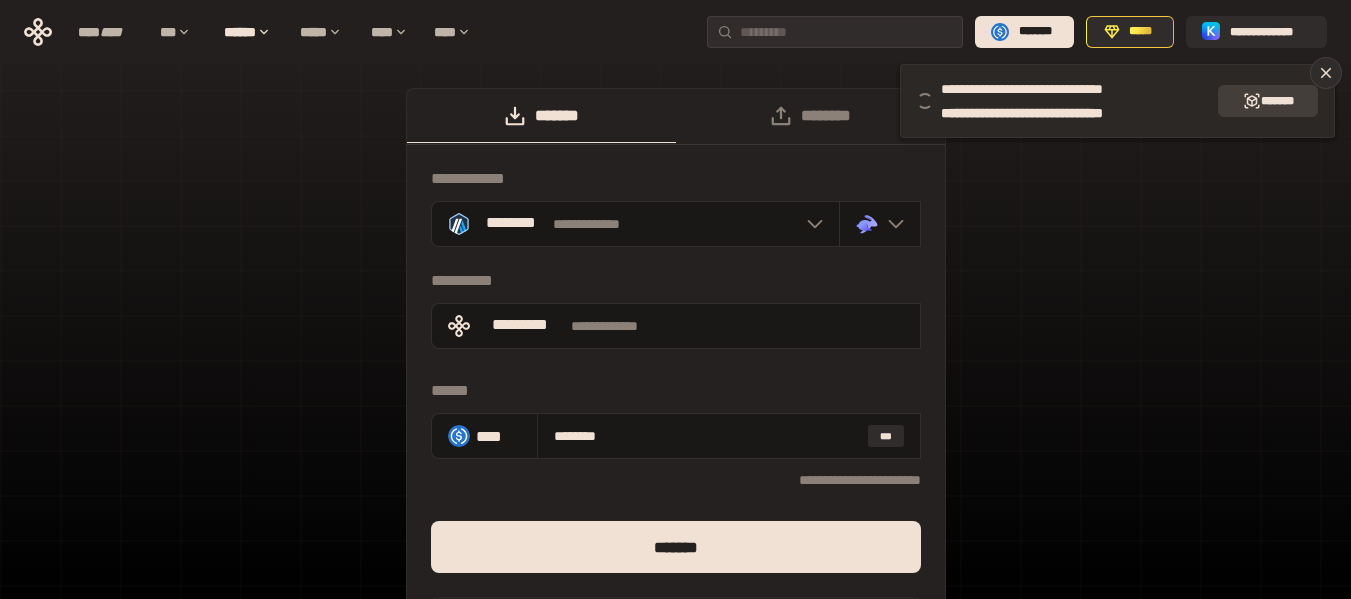 click on "*******" at bounding box center (1268, 101) 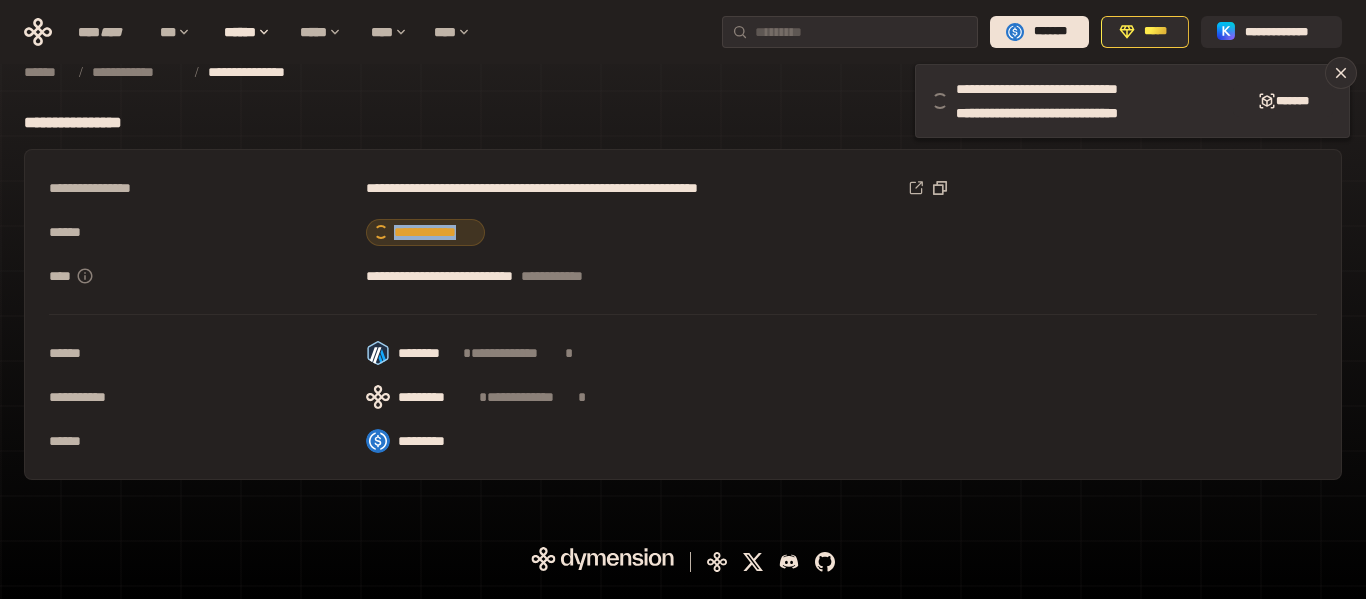 drag, startPoint x: 492, startPoint y: 230, endPoint x: 499, endPoint y: 245, distance: 16.552946 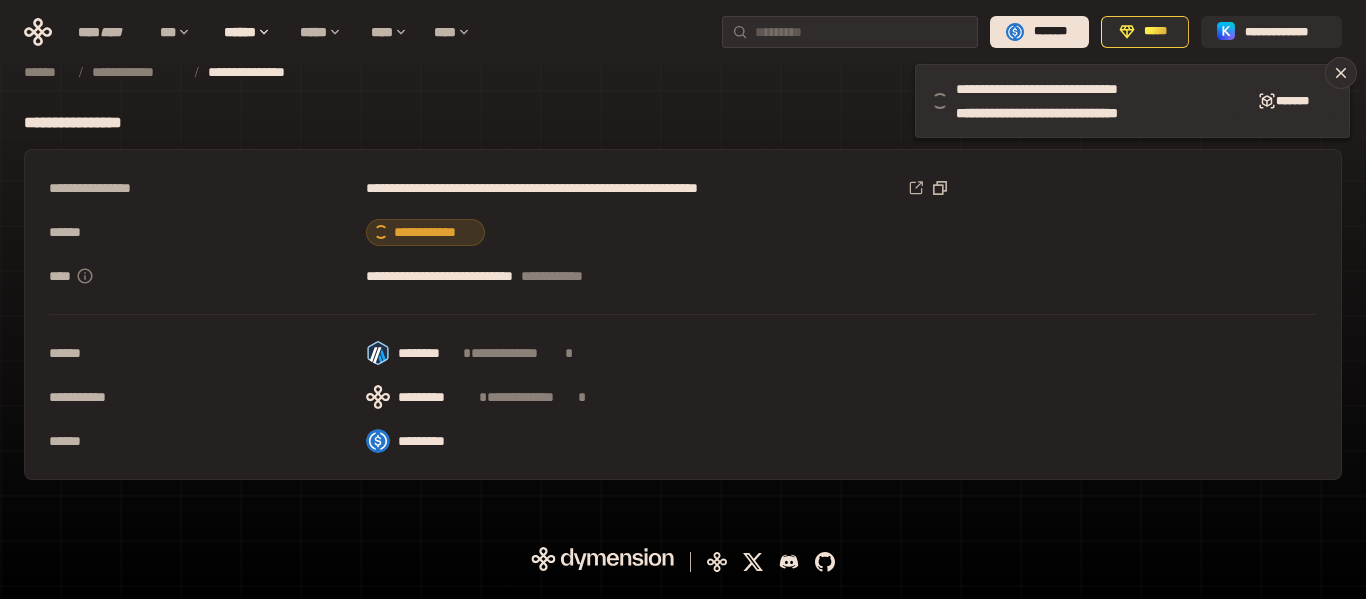 drag, startPoint x: 337, startPoint y: 206, endPoint x: 321, endPoint y: 202, distance: 16.492422 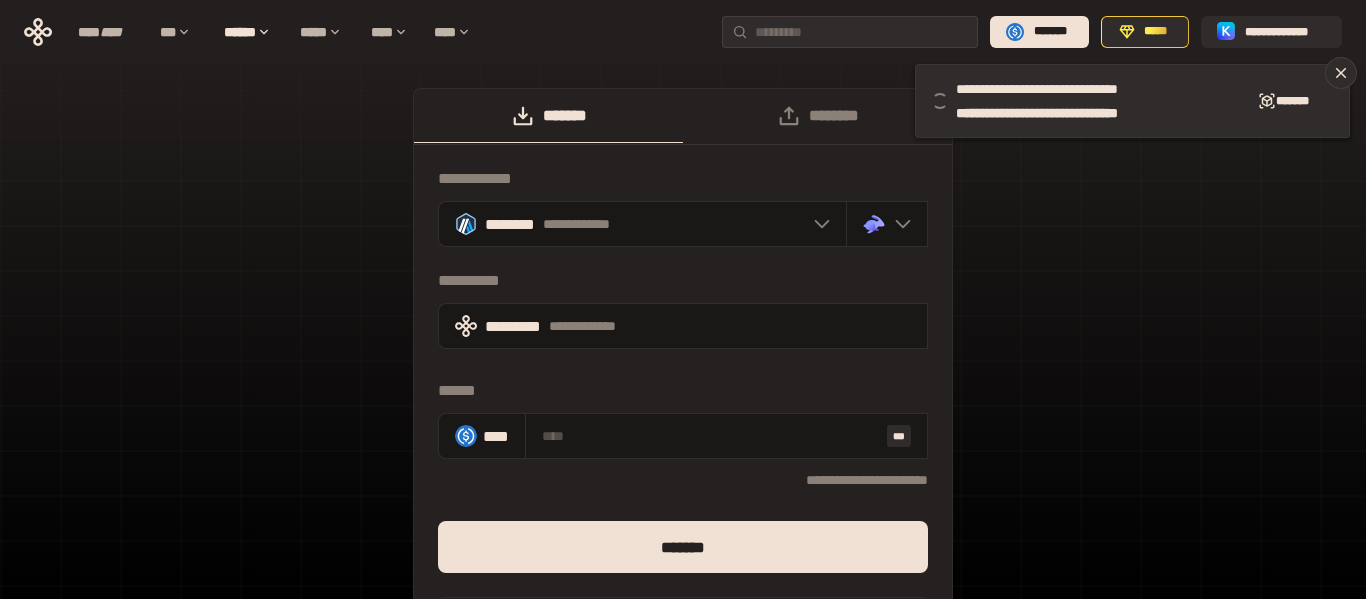 type on "********" 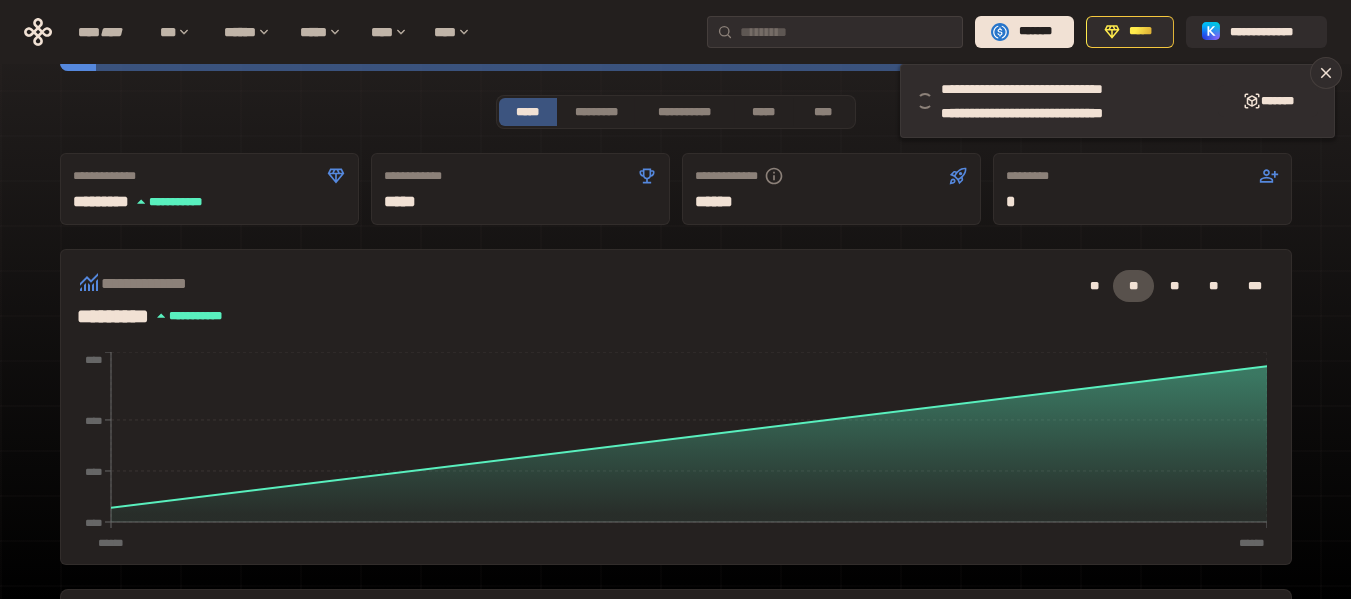 scroll, scrollTop: 0, scrollLeft: 0, axis: both 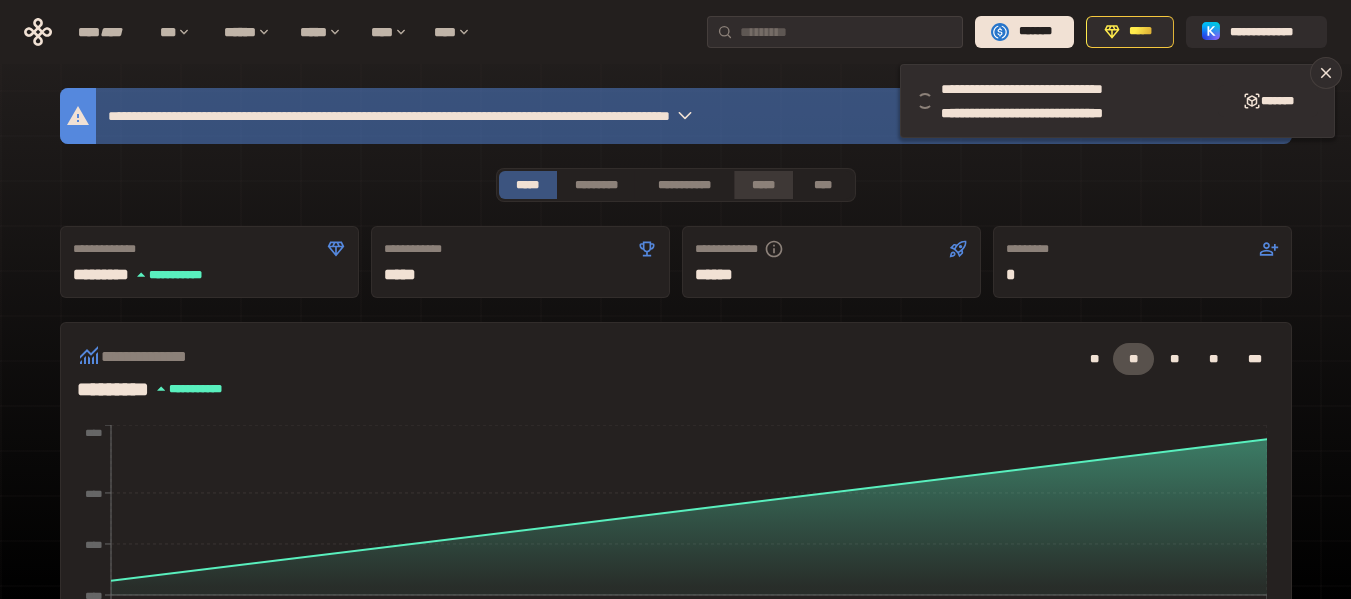 click on "*****" at bounding box center [763, 185] 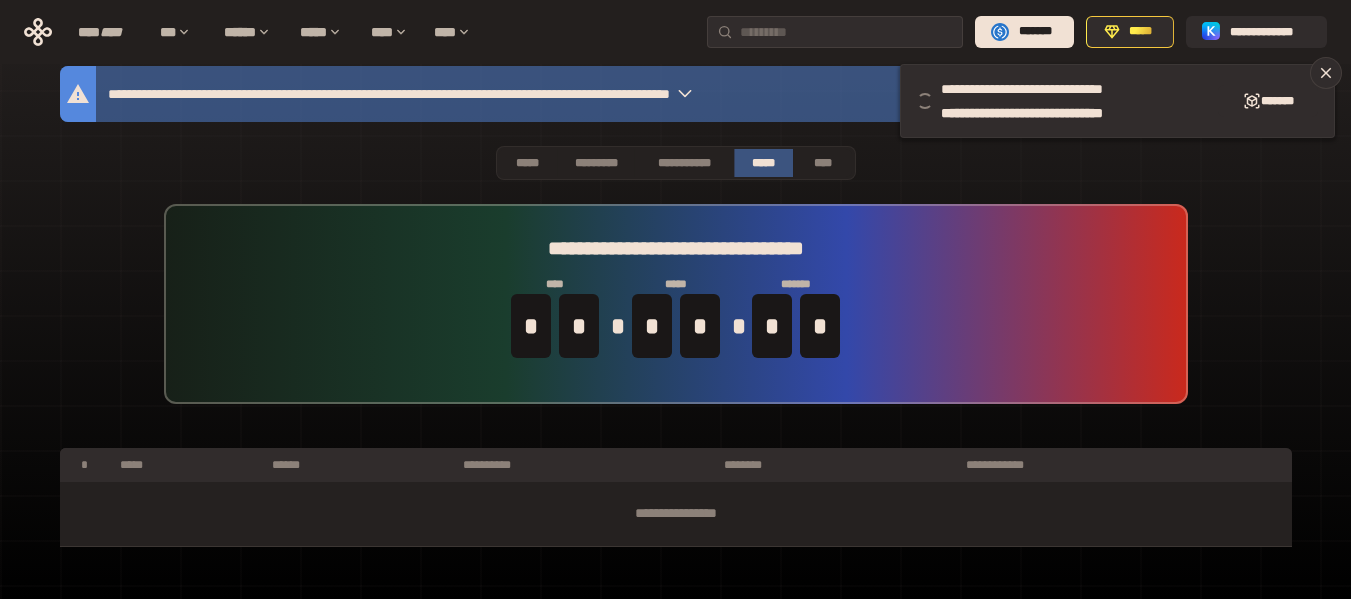 scroll, scrollTop: 0, scrollLeft: 0, axis: both 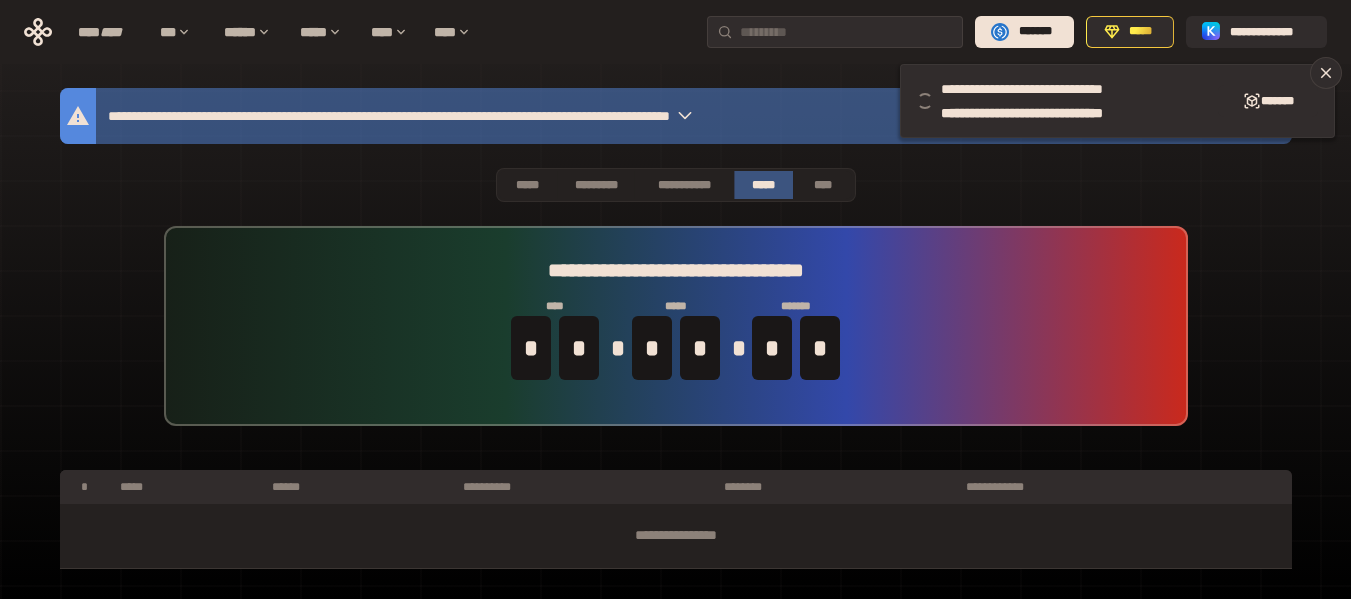 click on "**********" at bounding box center [676, 338] 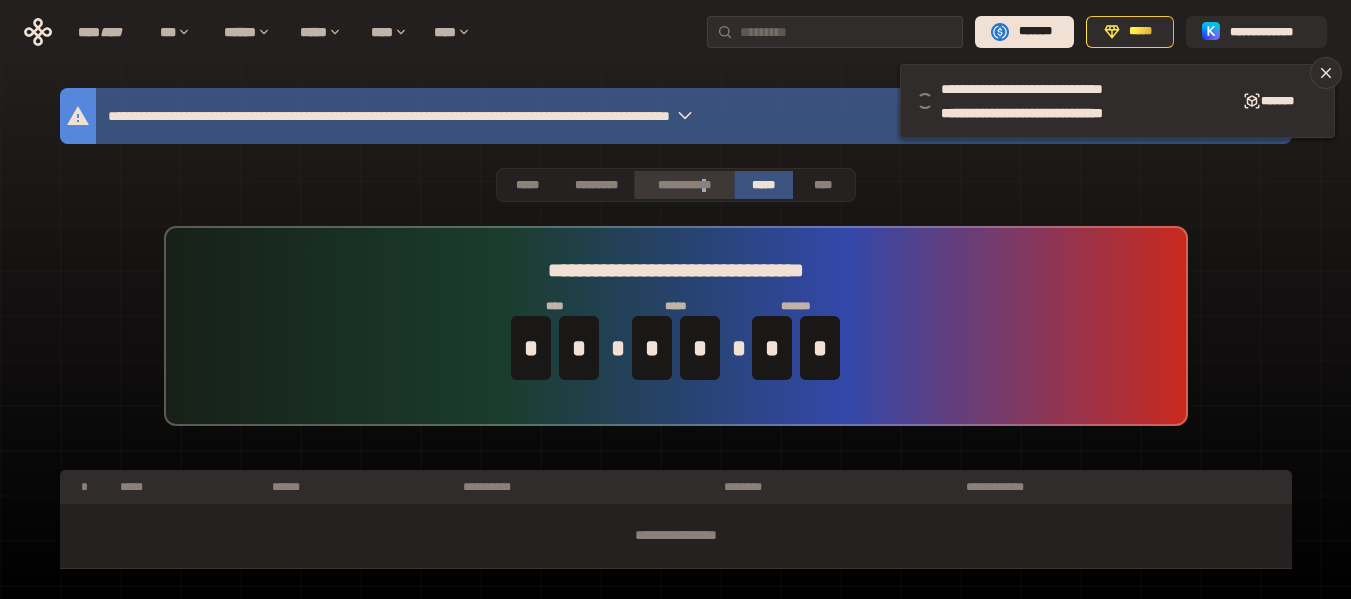 click on "**********" at bounding box center [683, 185] 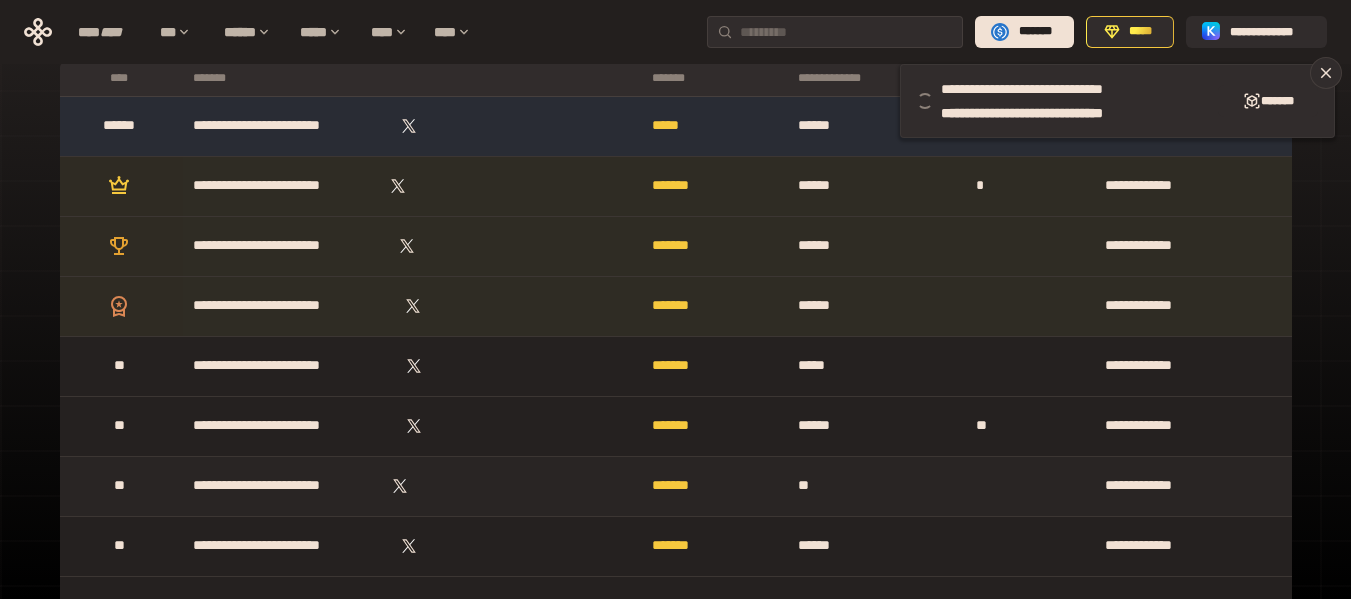 scroll, scrollTop: 0, scrollLeft: 0, axis: both 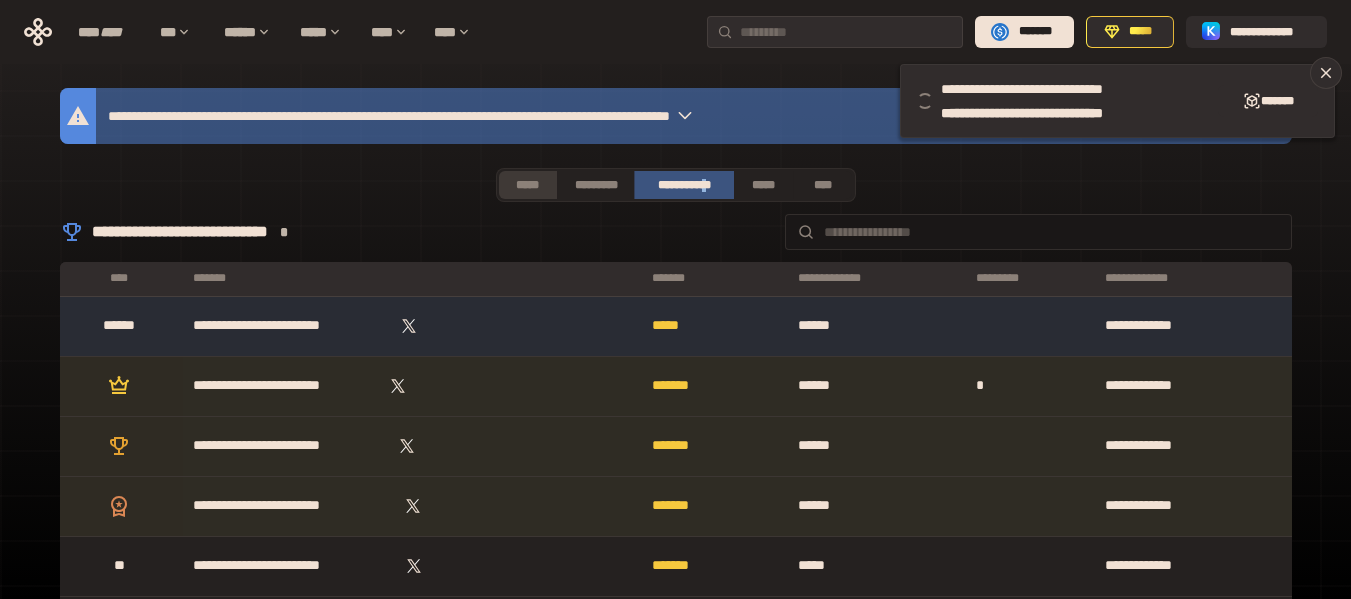 click on "*****" at bounding box center [528, 185] 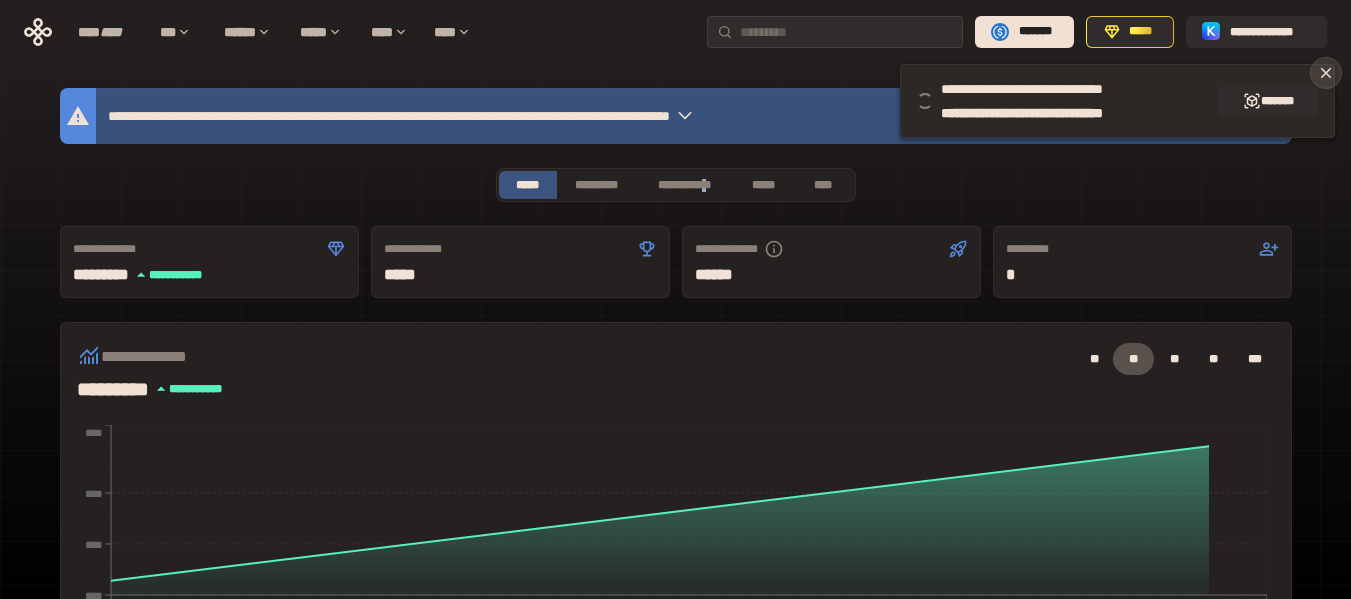 click 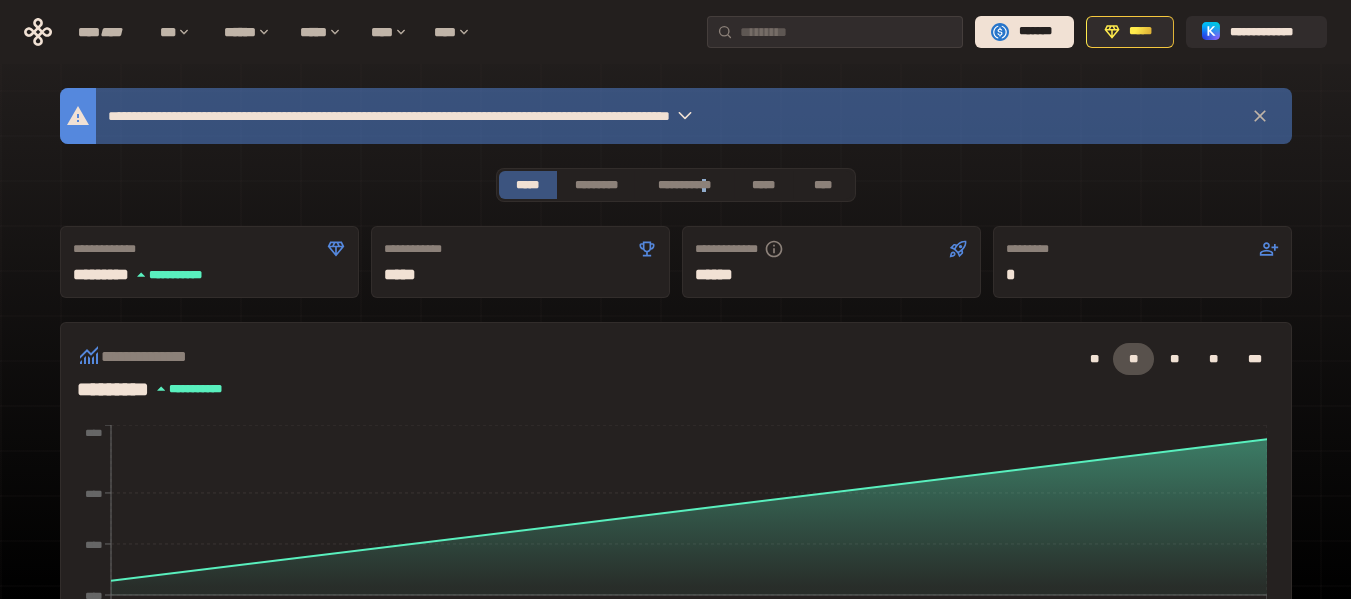 click 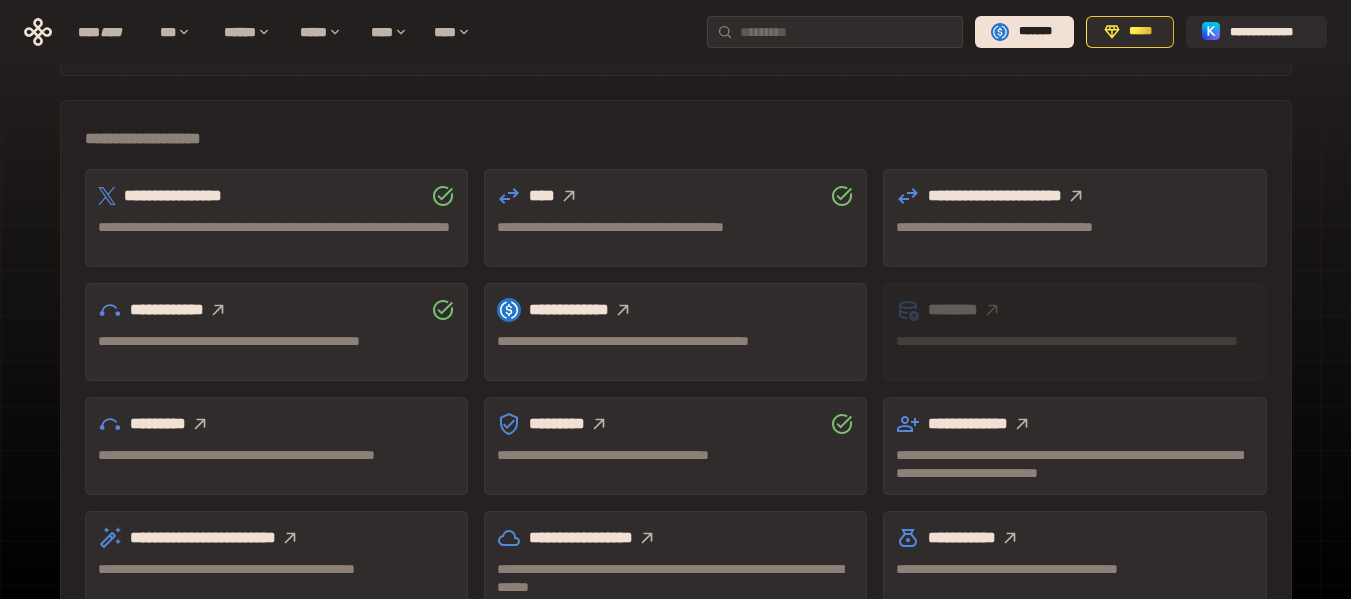 scroll, scrollTop: 662, scrollLeft: 0, axis: vertical 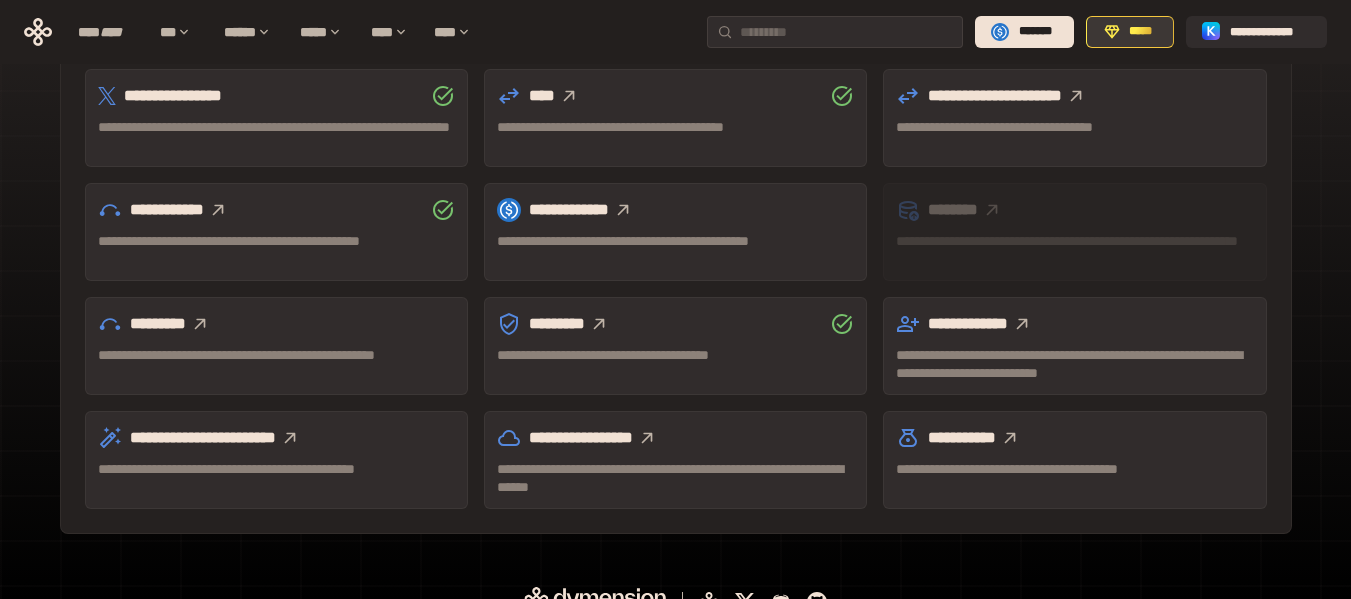 click on "*****" at bounding box center [1130, 32] 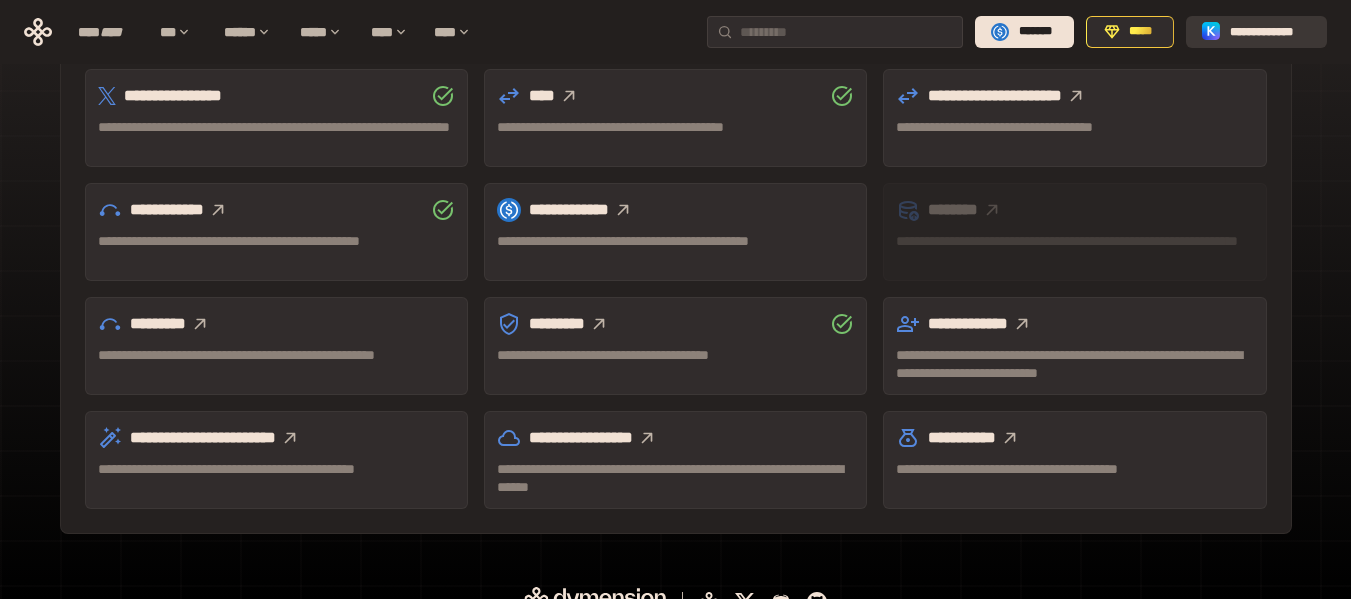 click on "**********" at bounding box center [1256, 32] 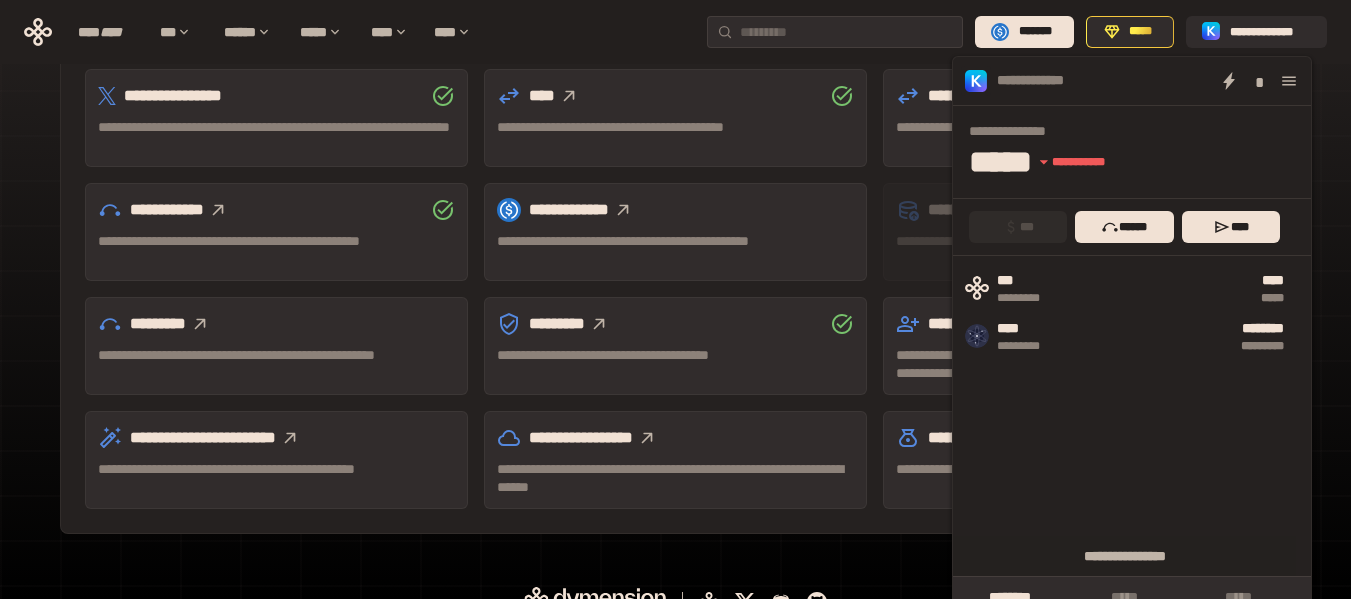 scroll, scrollTop: 689, scrollLeft: 0, axis: vertical 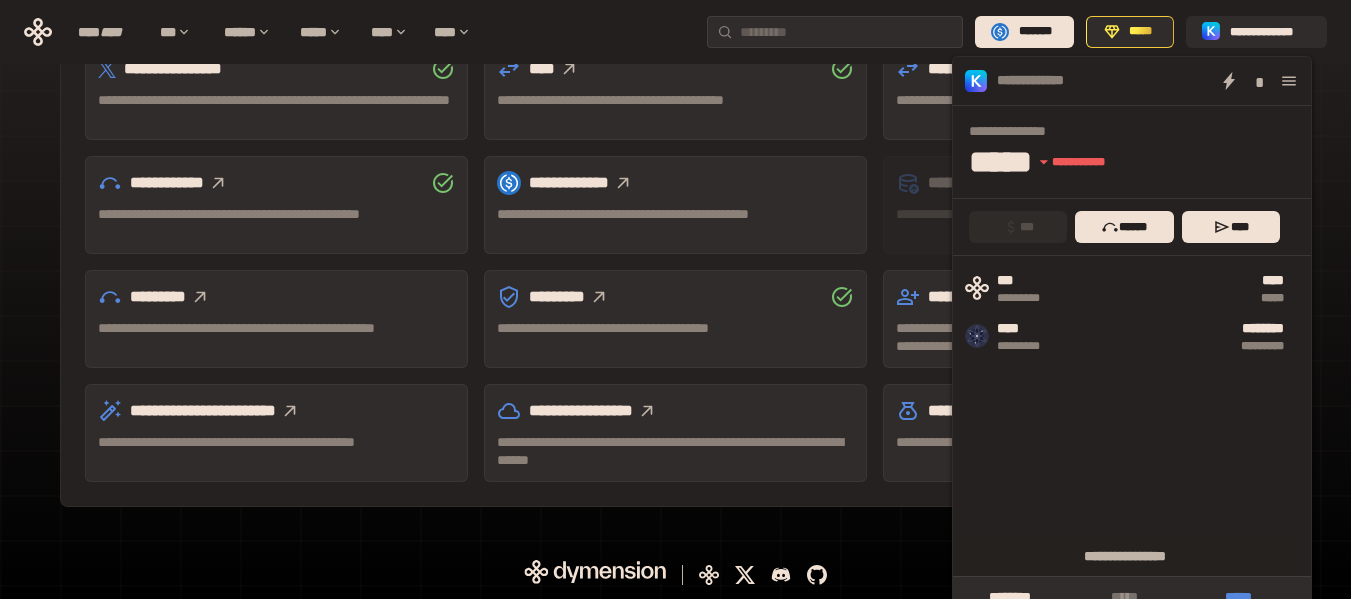 click on "*****" at bounding box center [1239, 597] 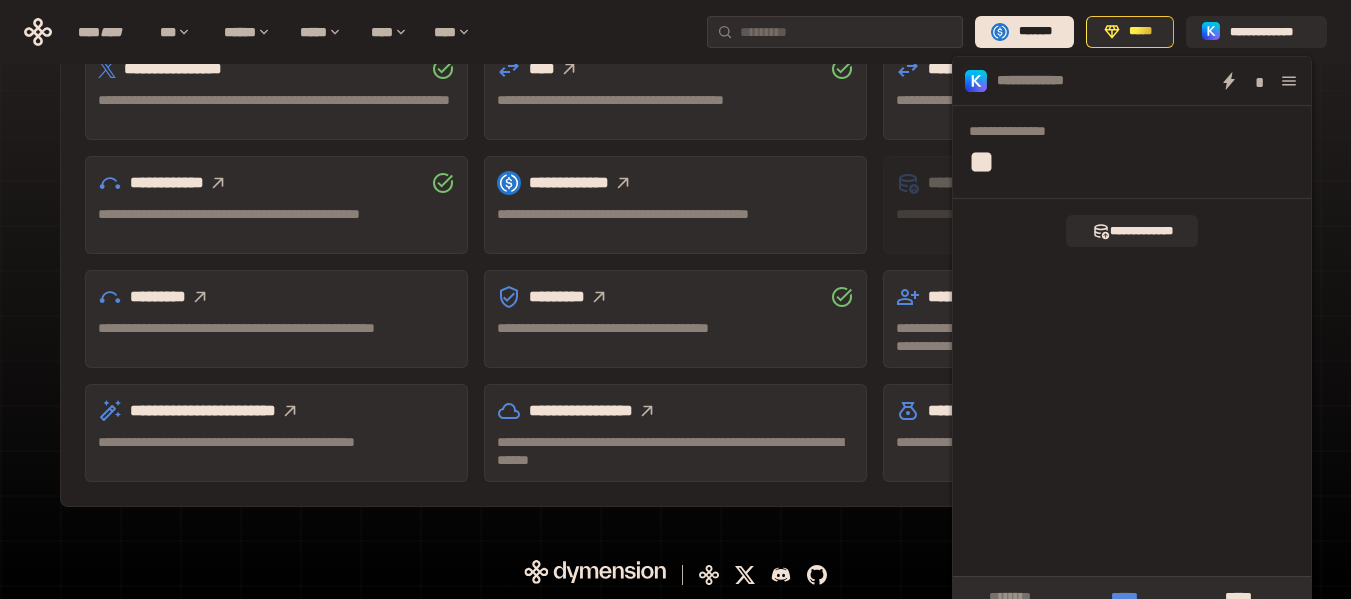 click on "*****" at bounding box center (1124, 597) 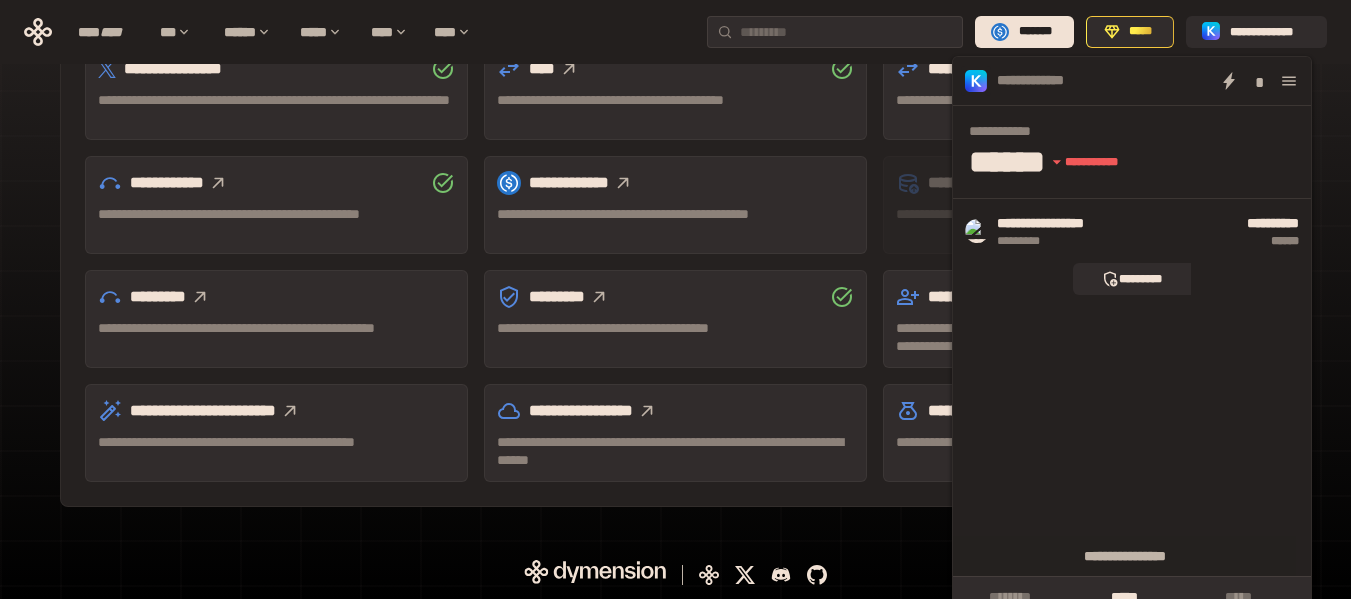 click on "**********" at bounding box center [676, -37] 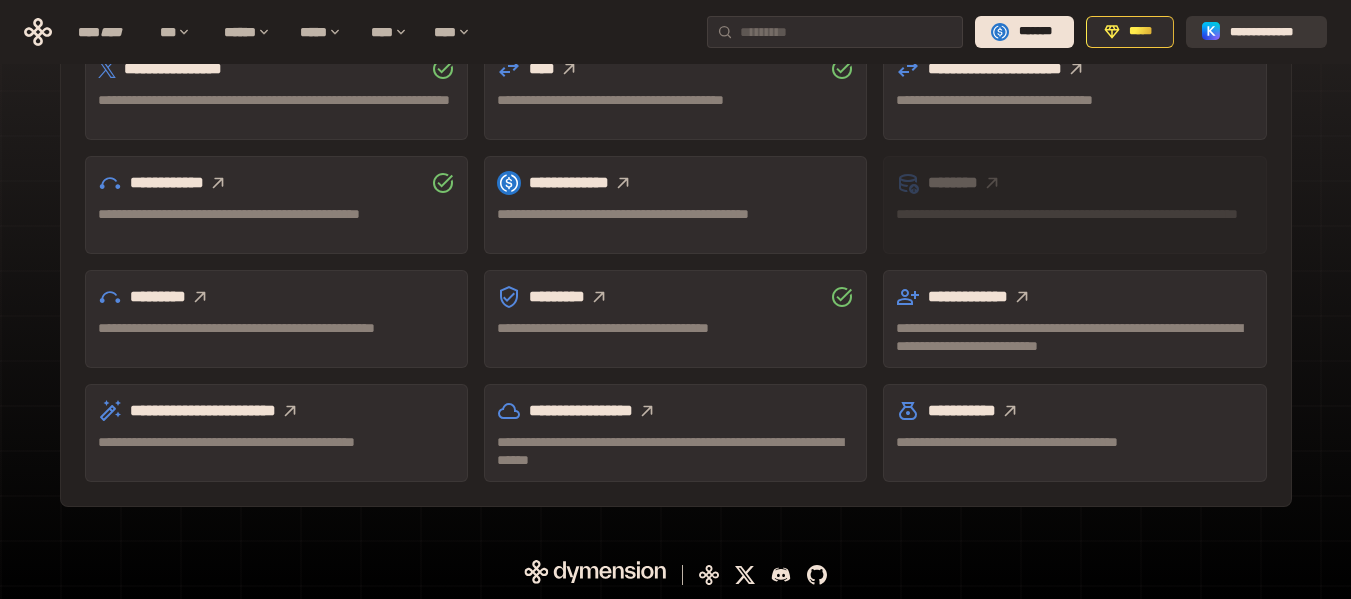 click on "**********" at bounding box center [1270, 32] 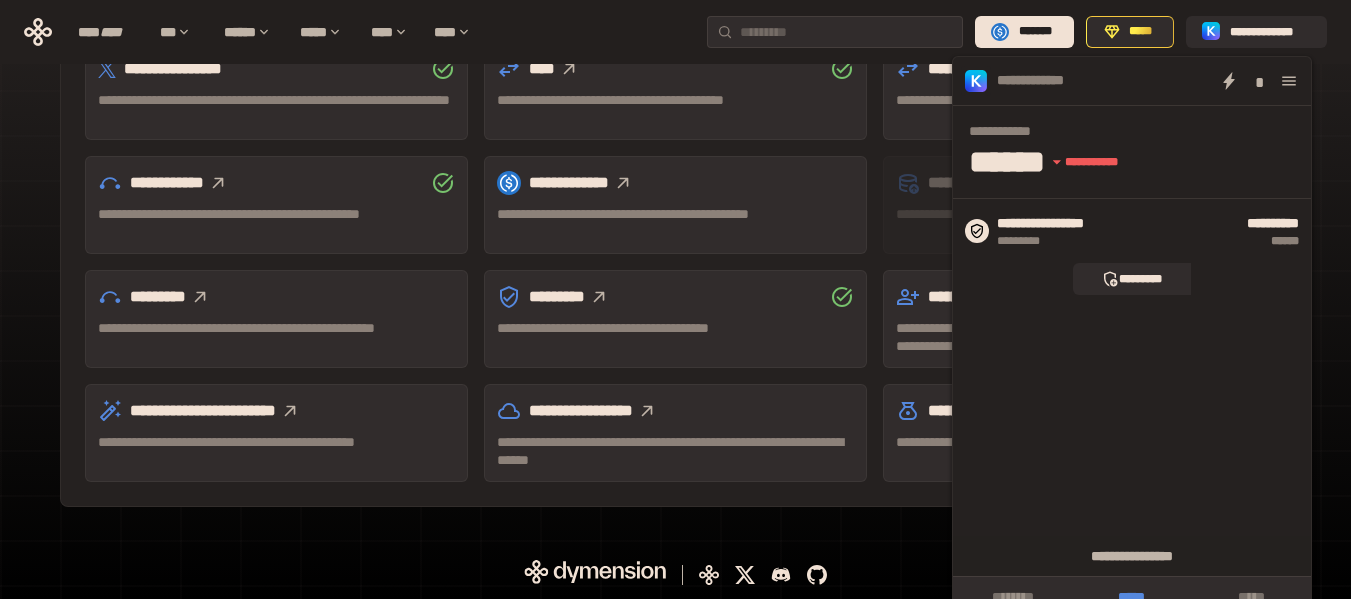 click on "*****" at bounding box center (1131, 597) 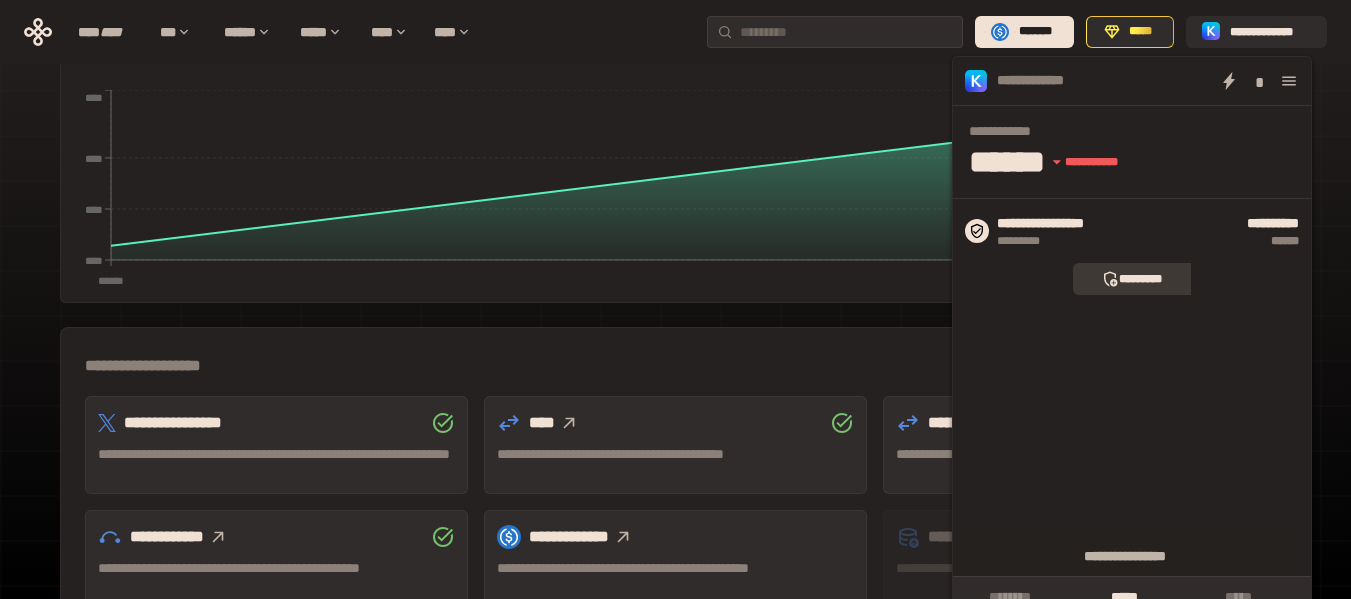scroll, scrollTop: 289, scrollLeft: 0, axis: vertical 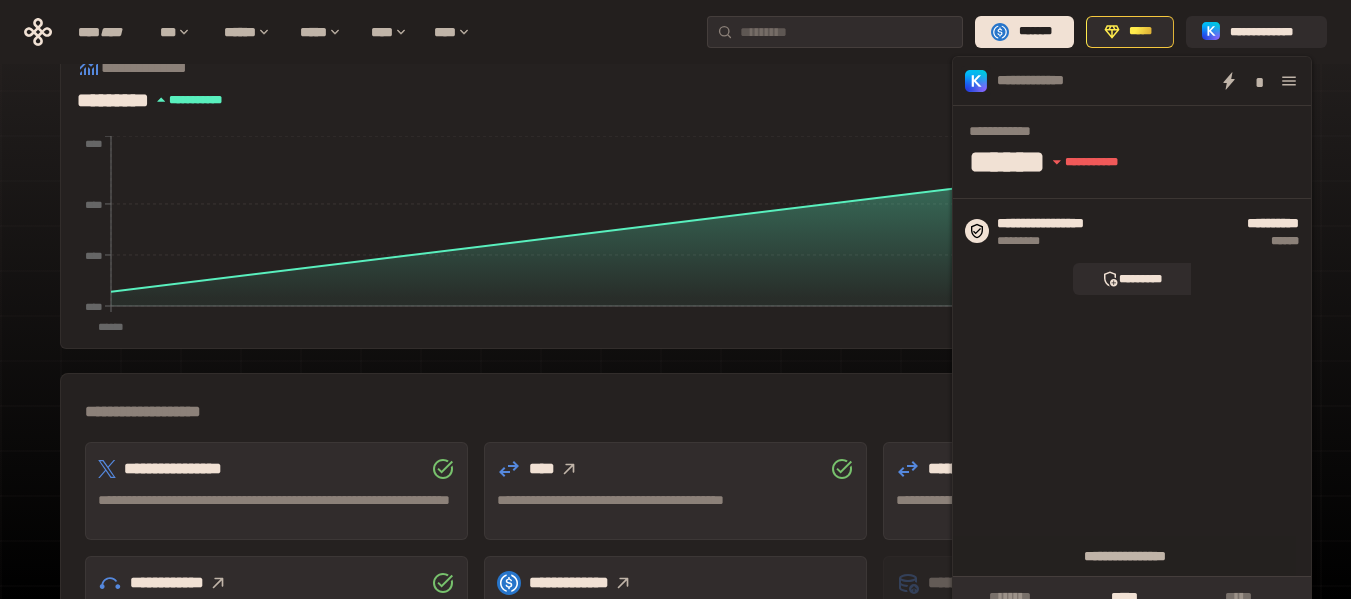 click 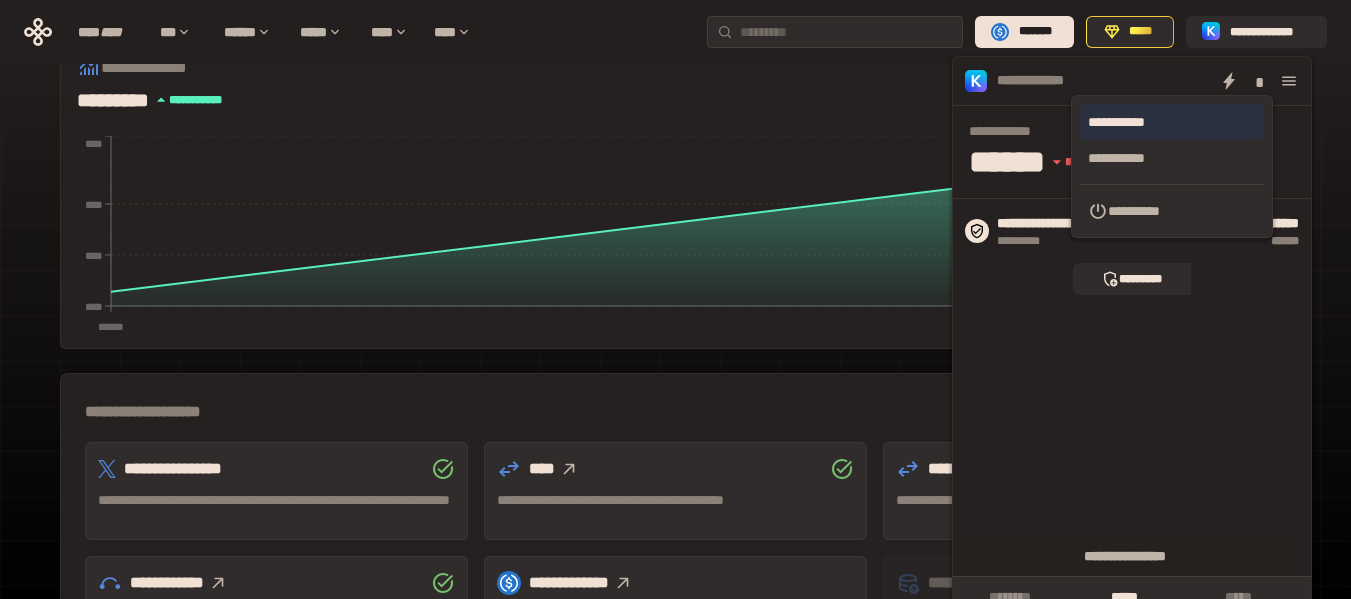 click on "**********" at bounding box center (1172, 122) 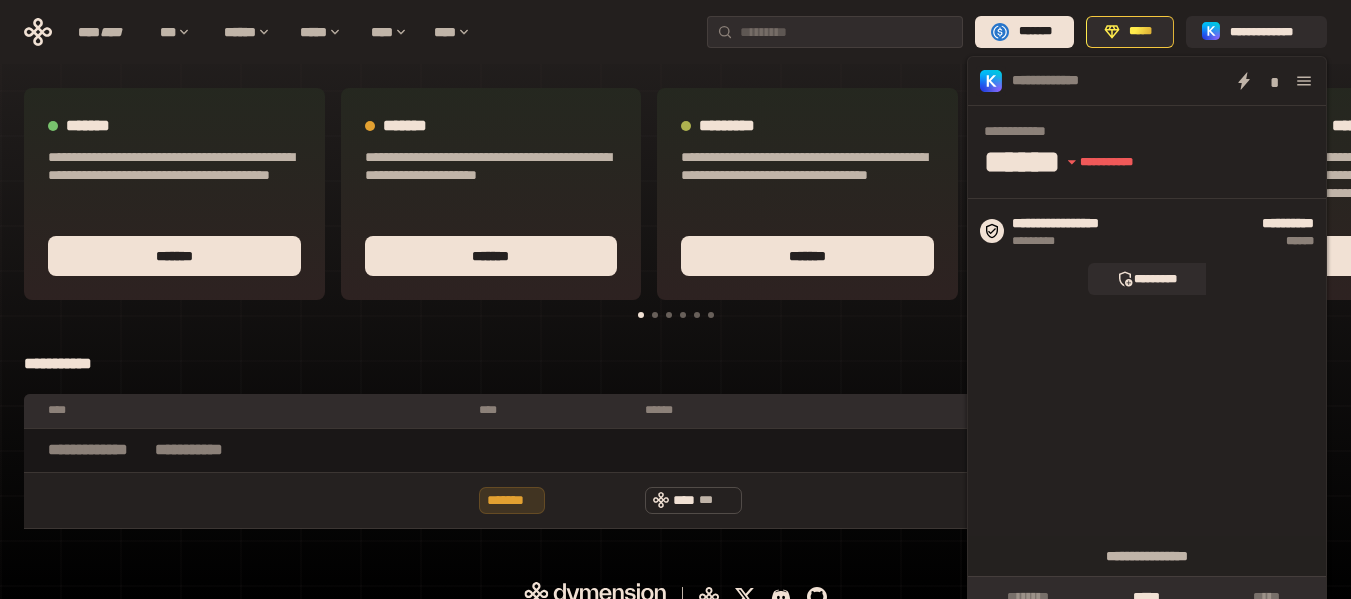 click on "**********" at bounding box center (675, 597) 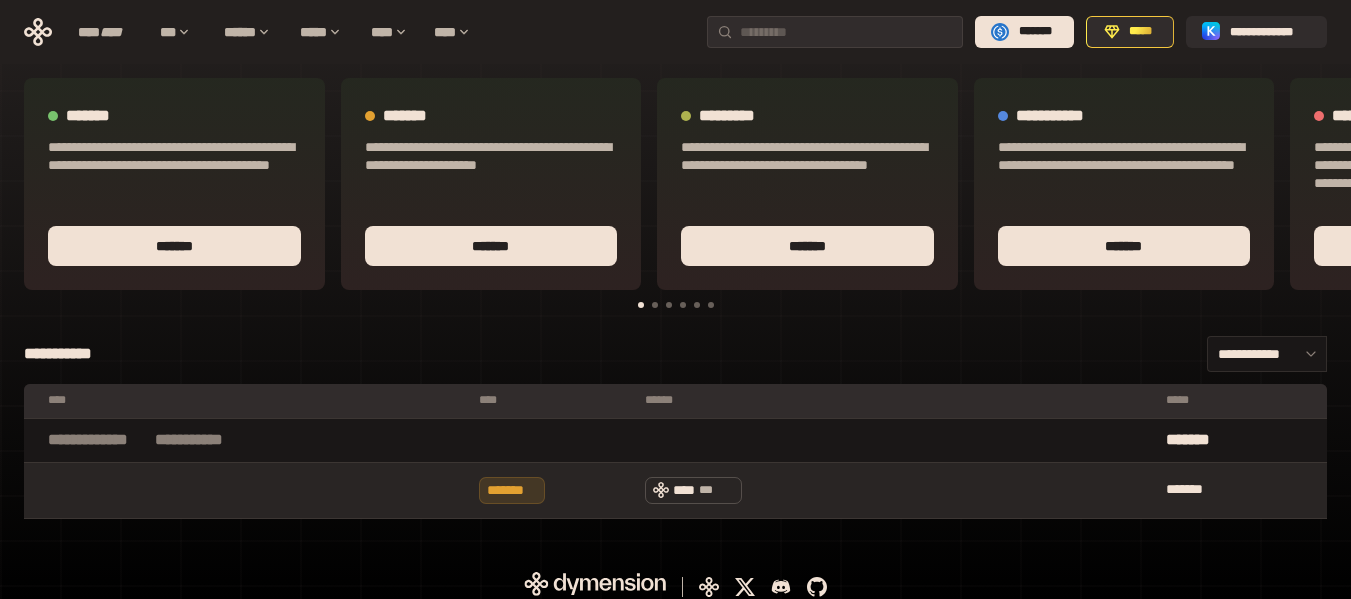 scroll, scrollTop: 0, scrollLeft: 0, axis: both 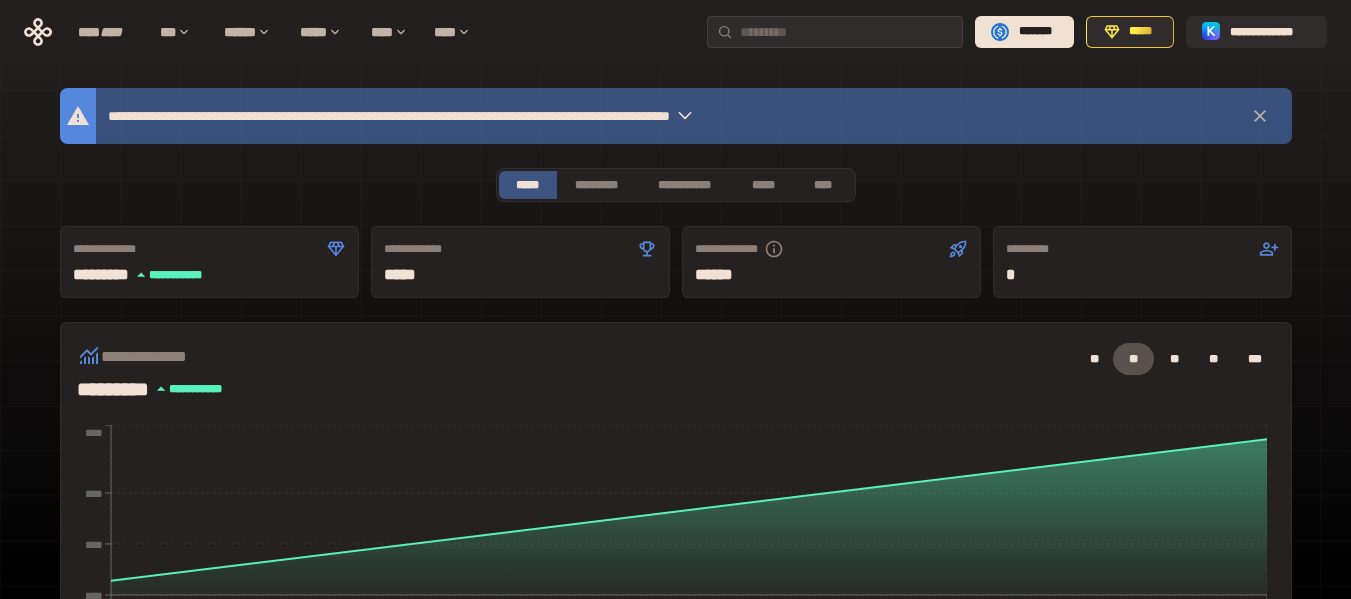 click 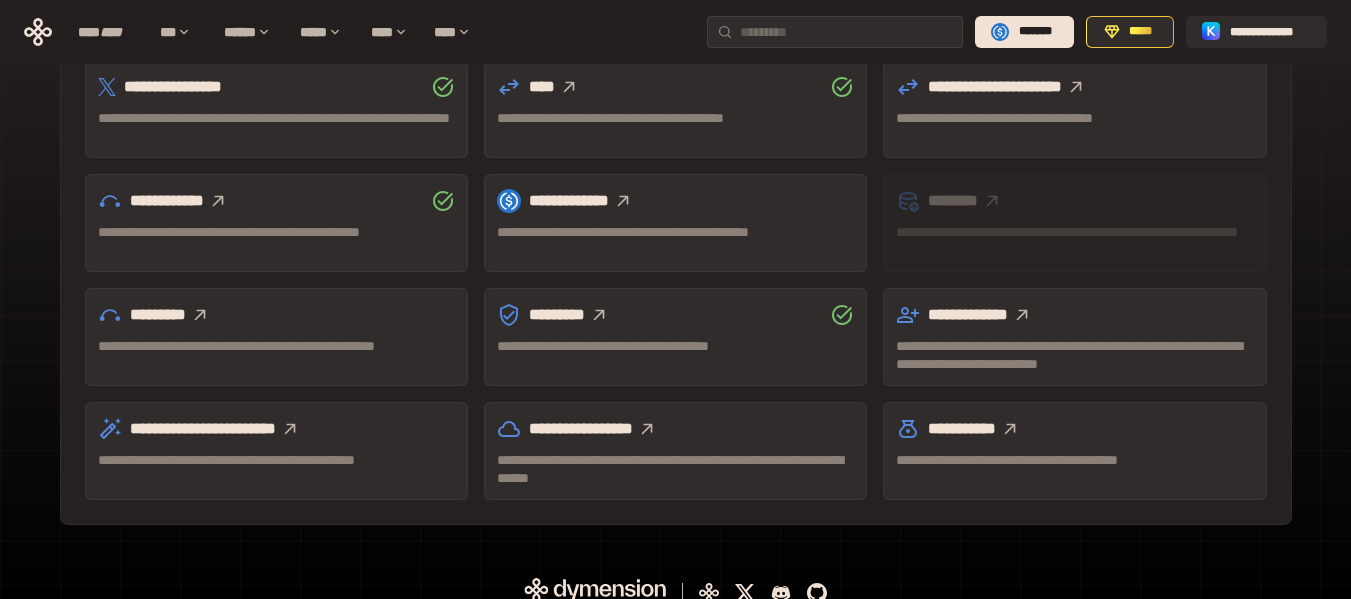 scroll, scrollTop: 600, scrollLeft: 0, axis: vertical 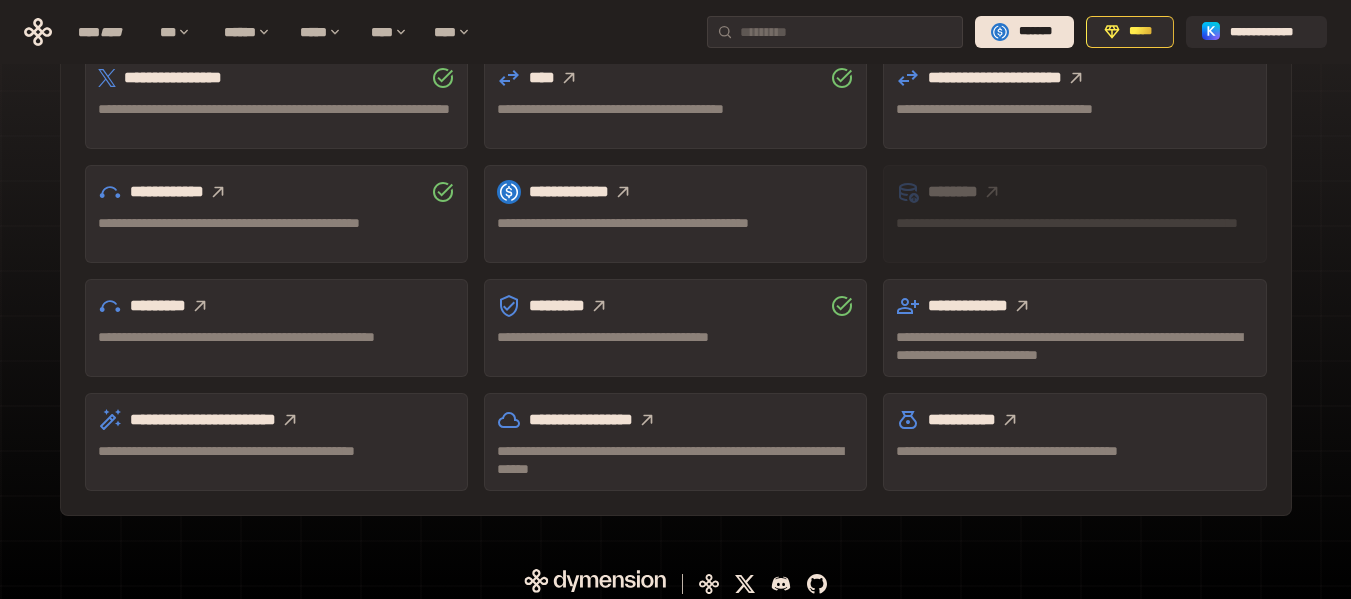 click 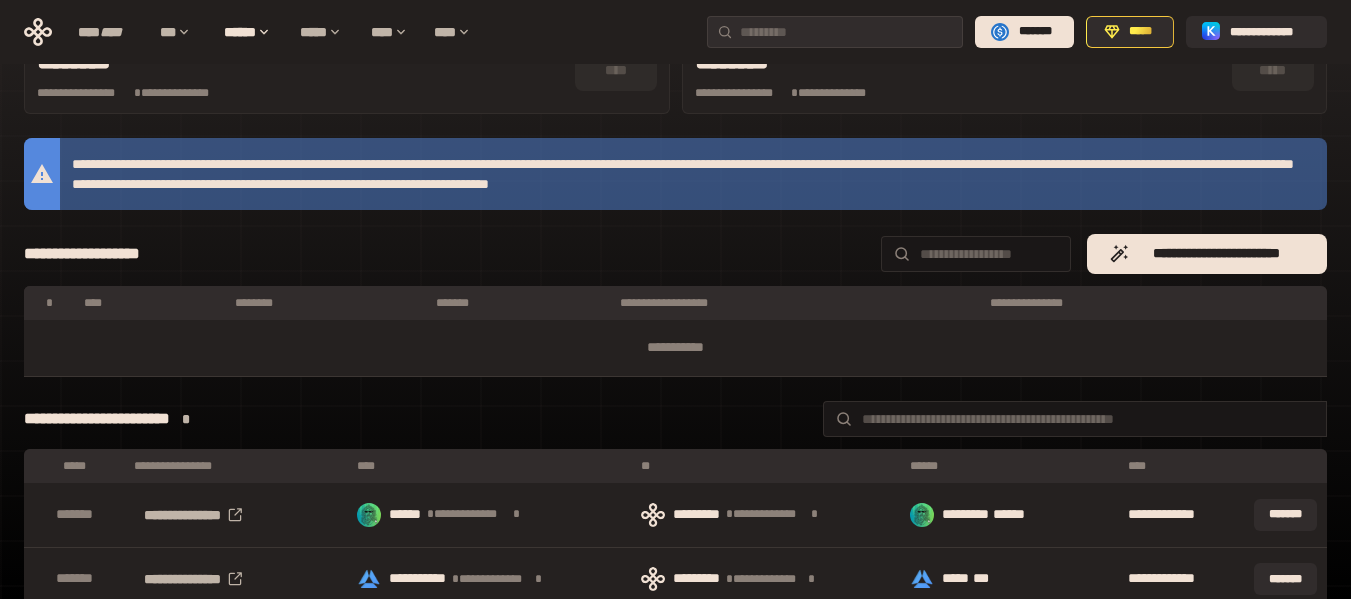 scroll, scrollTop: 0, scrollLeft: 0, axis: both 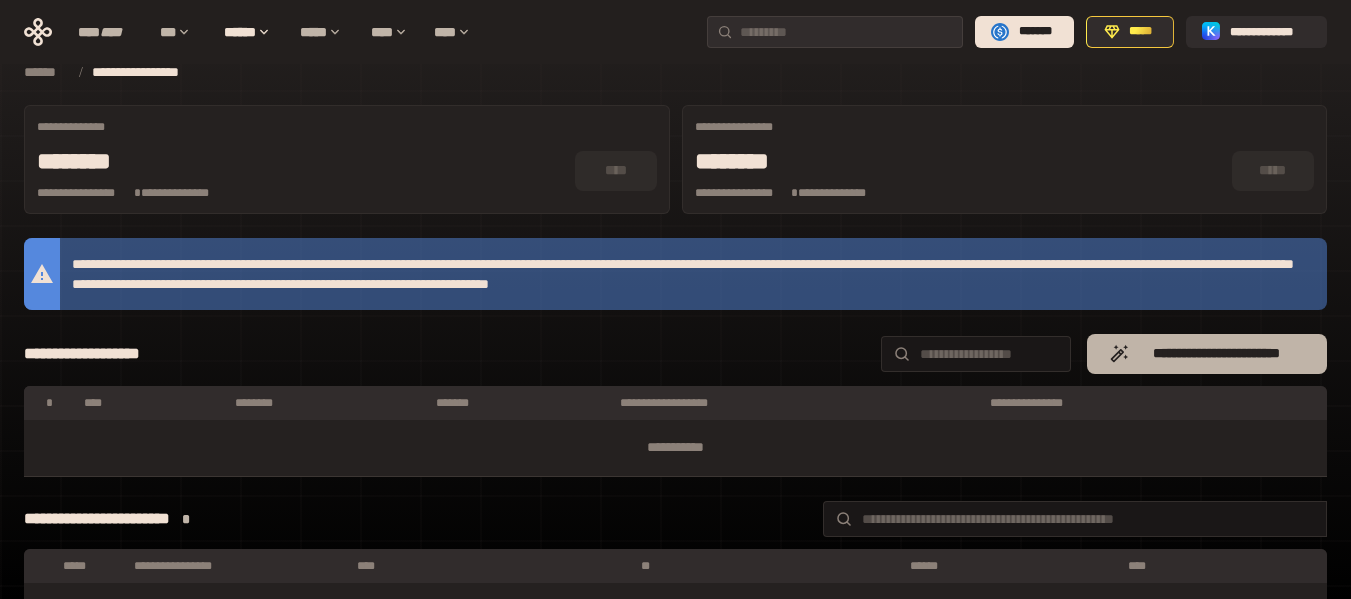 click on "**********" at bounding box center (1217, 354) 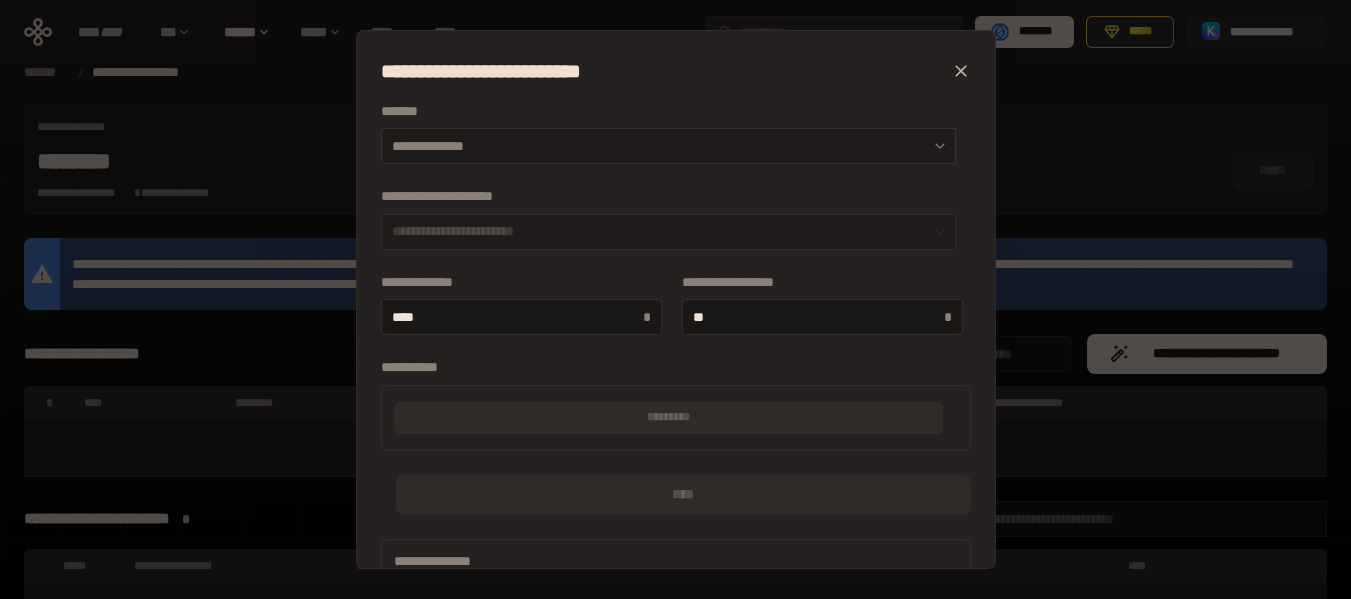 click on "**********" at bounding box center (668, 146) 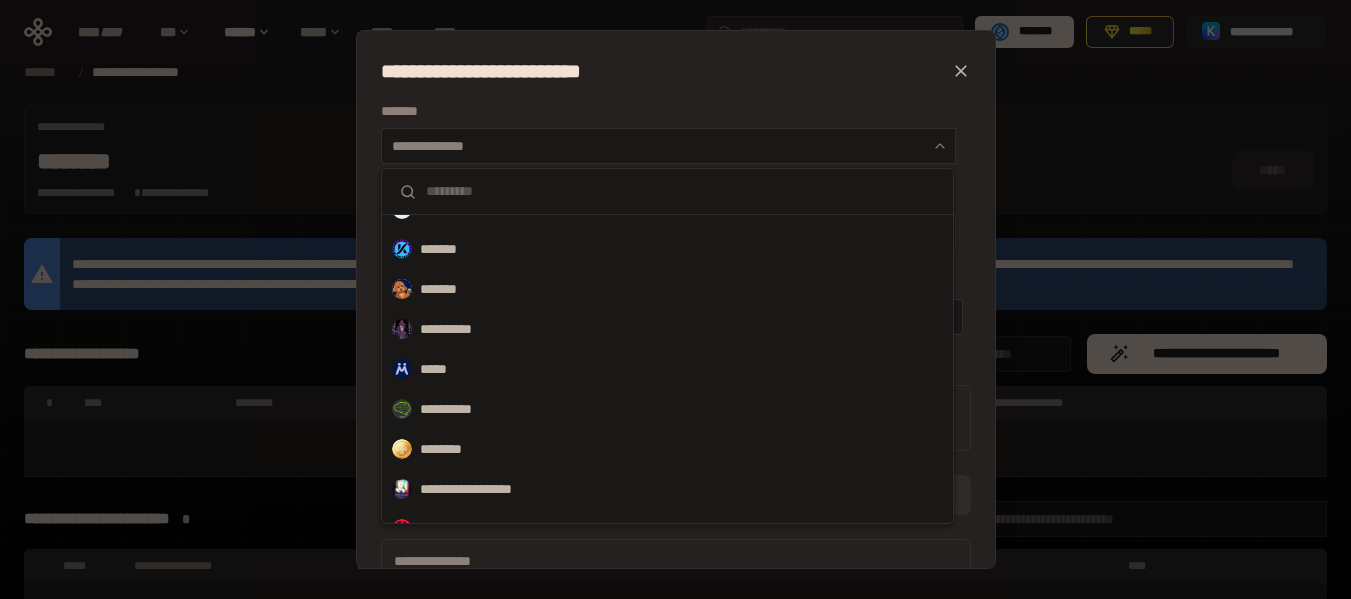 scroll, scrollTop: 452, scrollLeft: 0, axis: vertical 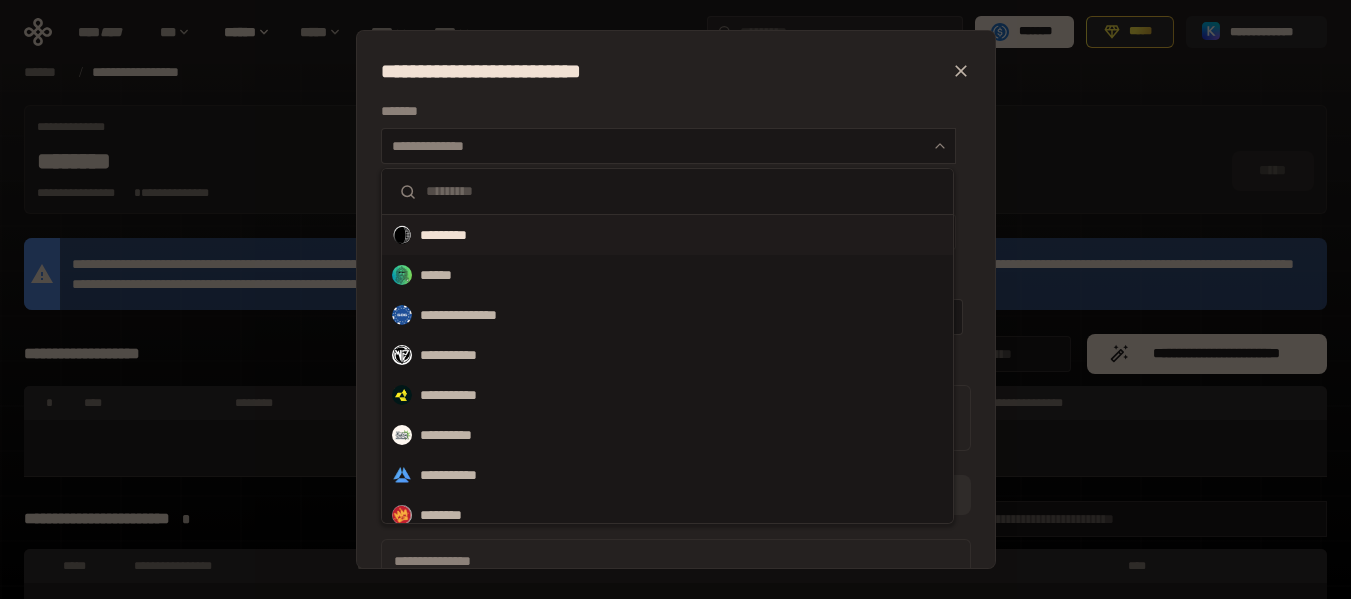 click on "*********" at bounding box center [456, 235] 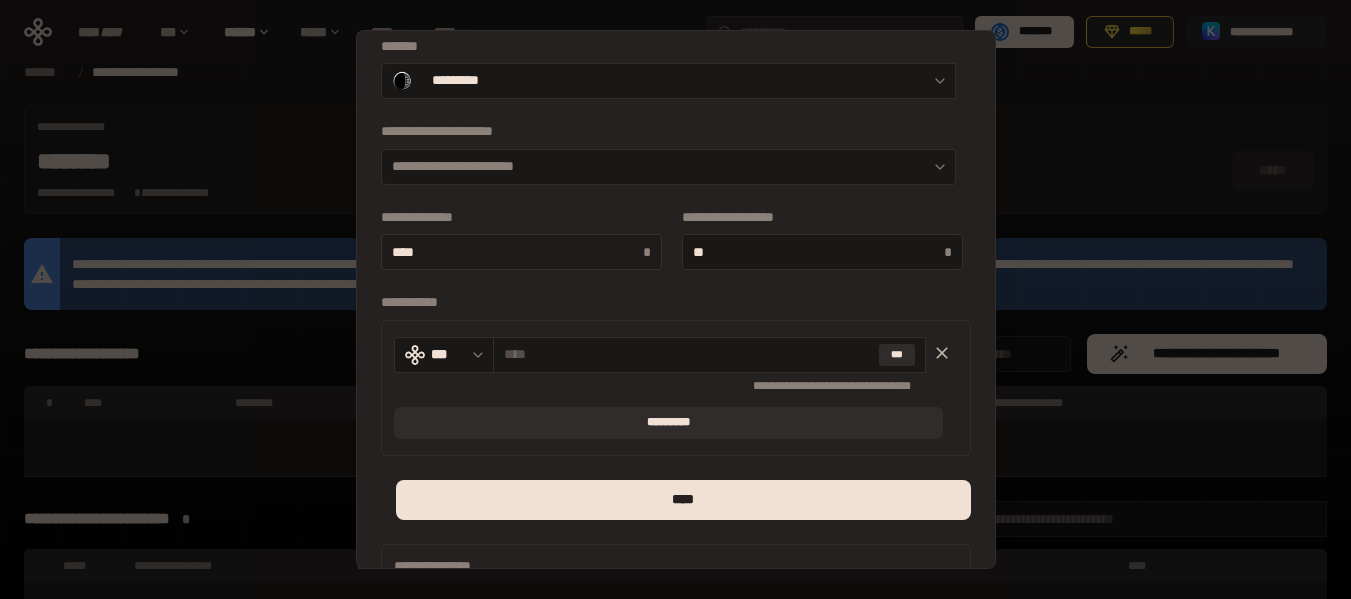scroll, scrollTop: 100, scrollLeft: 0, axis: vertical 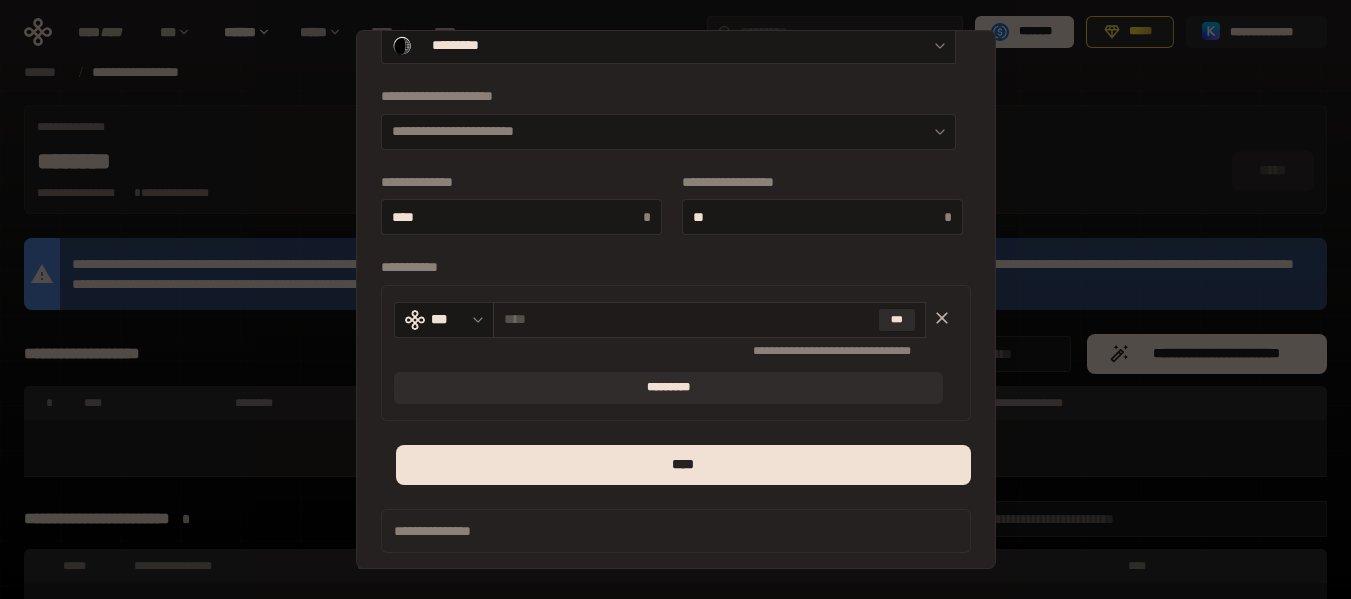 click at bounding box center [687, 319] 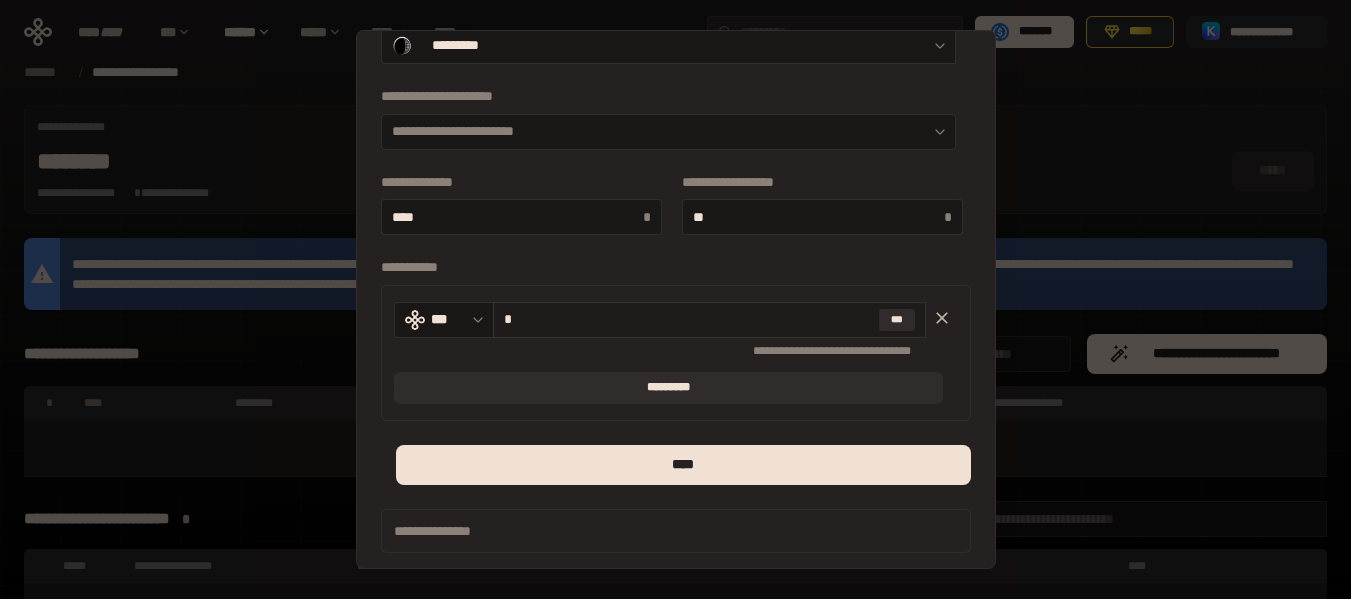 click on "*" at bounding box center (687, 319) 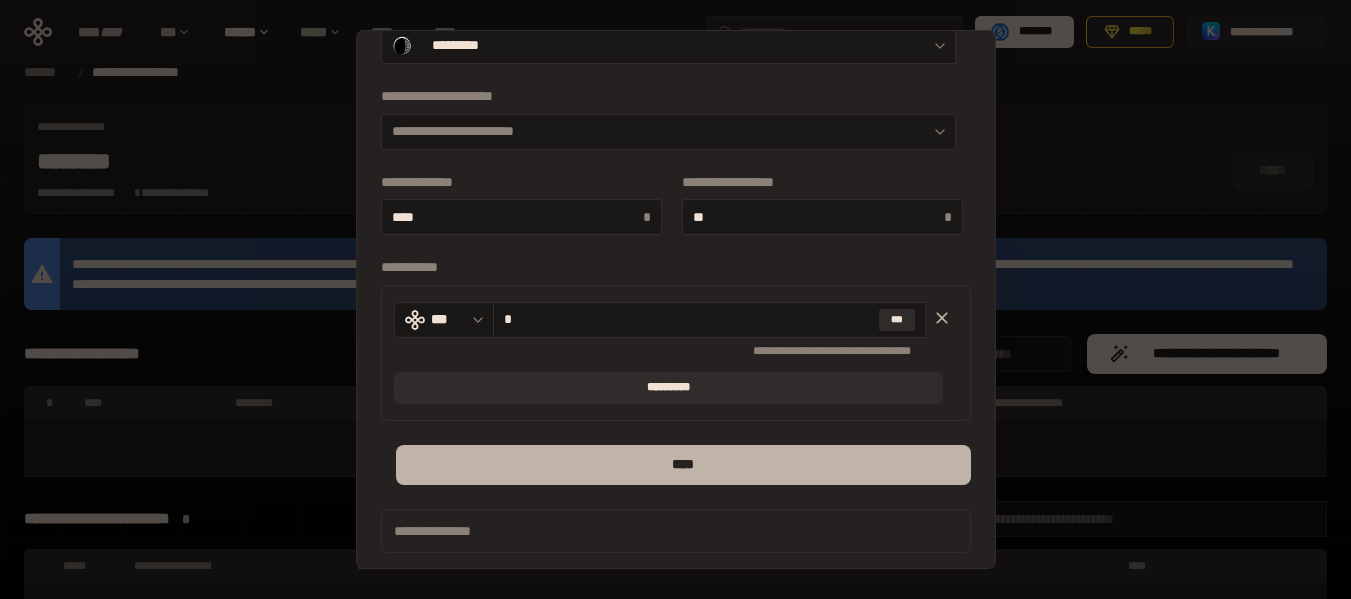 type on "*" 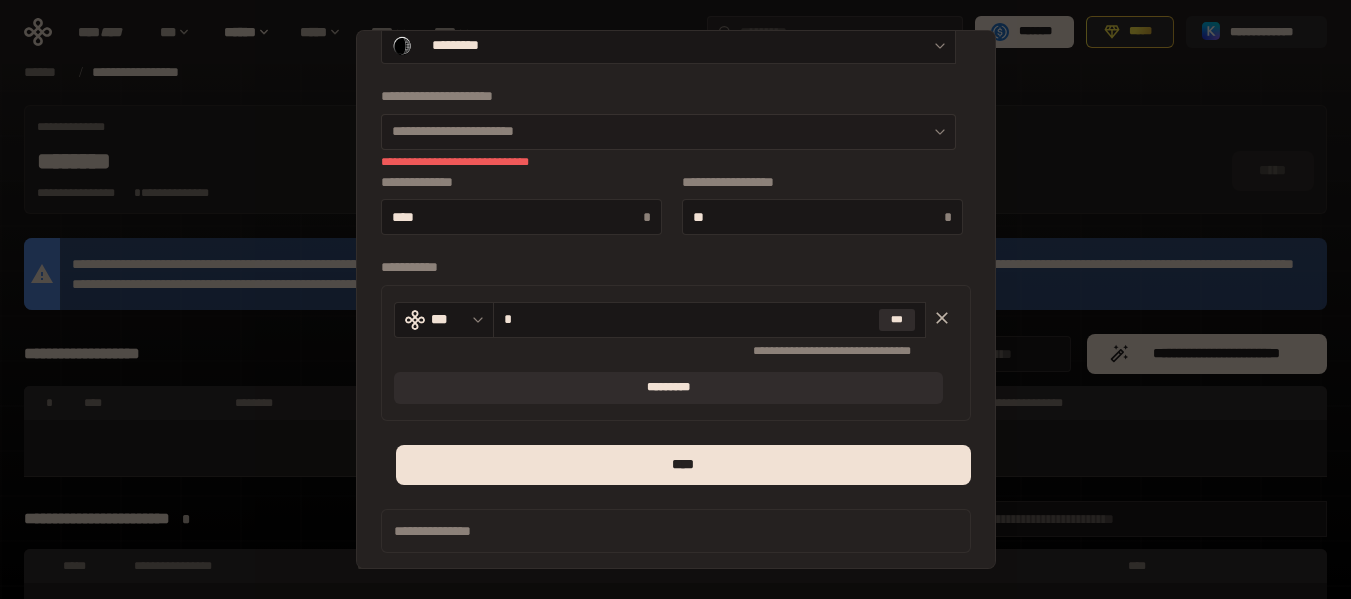 click on "**********" at bounding box center [668, 132] 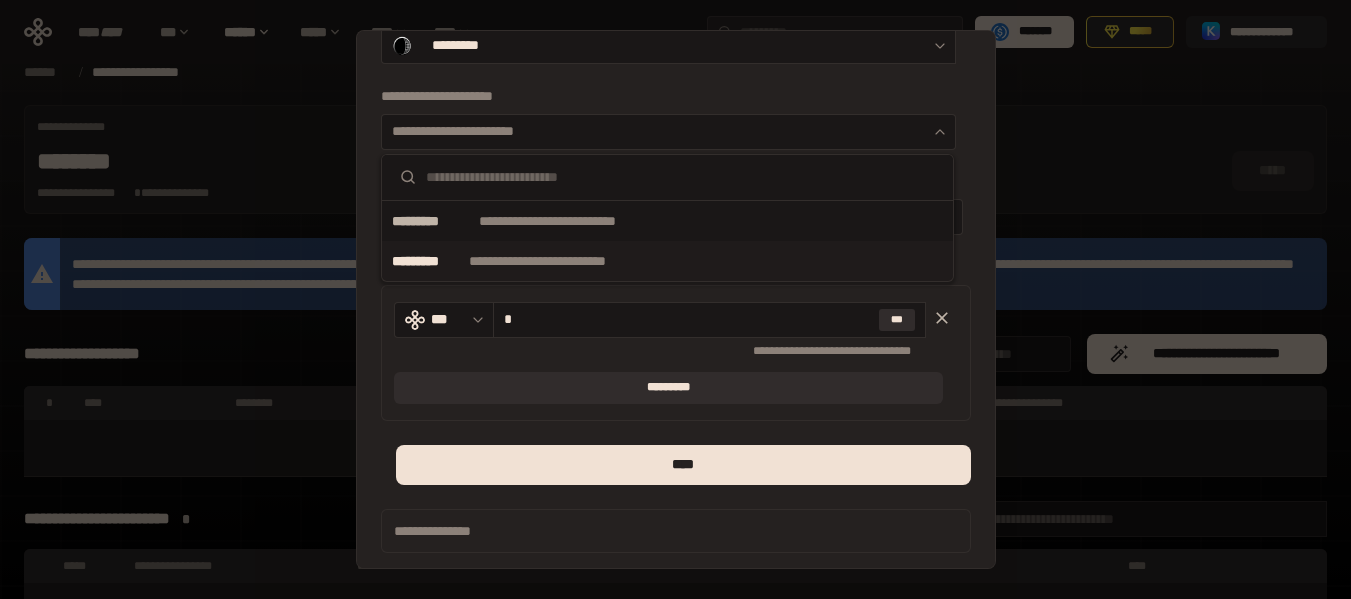 click on "**********" at bounding box center (562, 261) 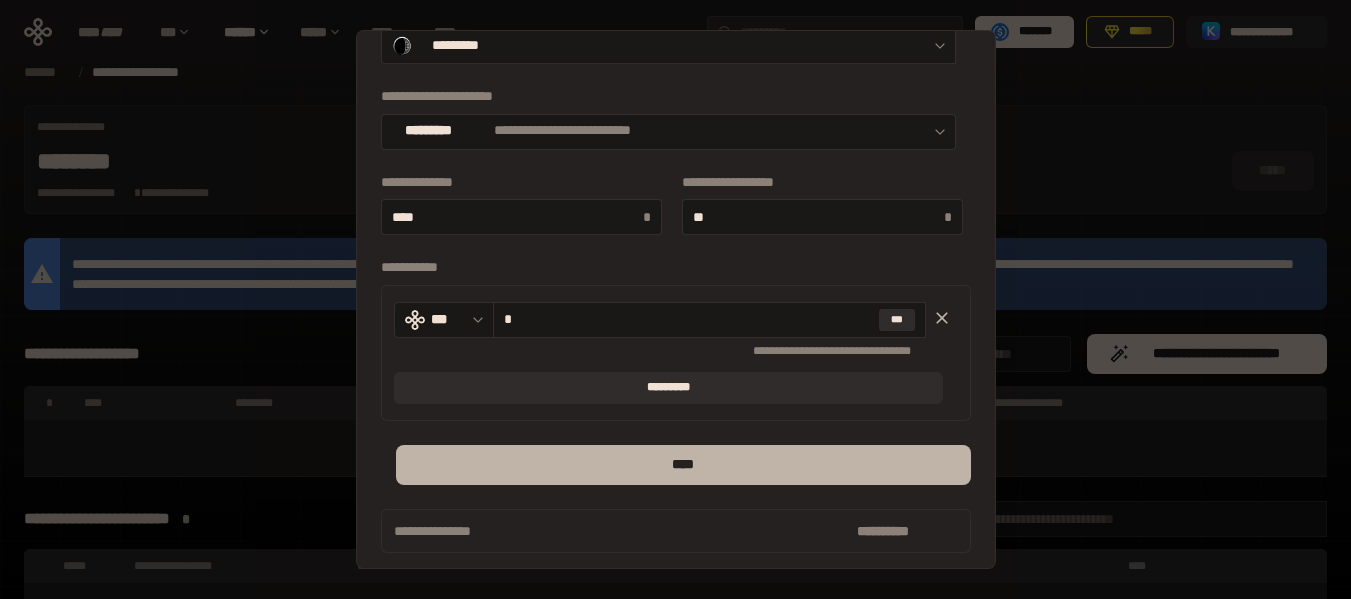 click on "****" at bounding box center (683, 465) 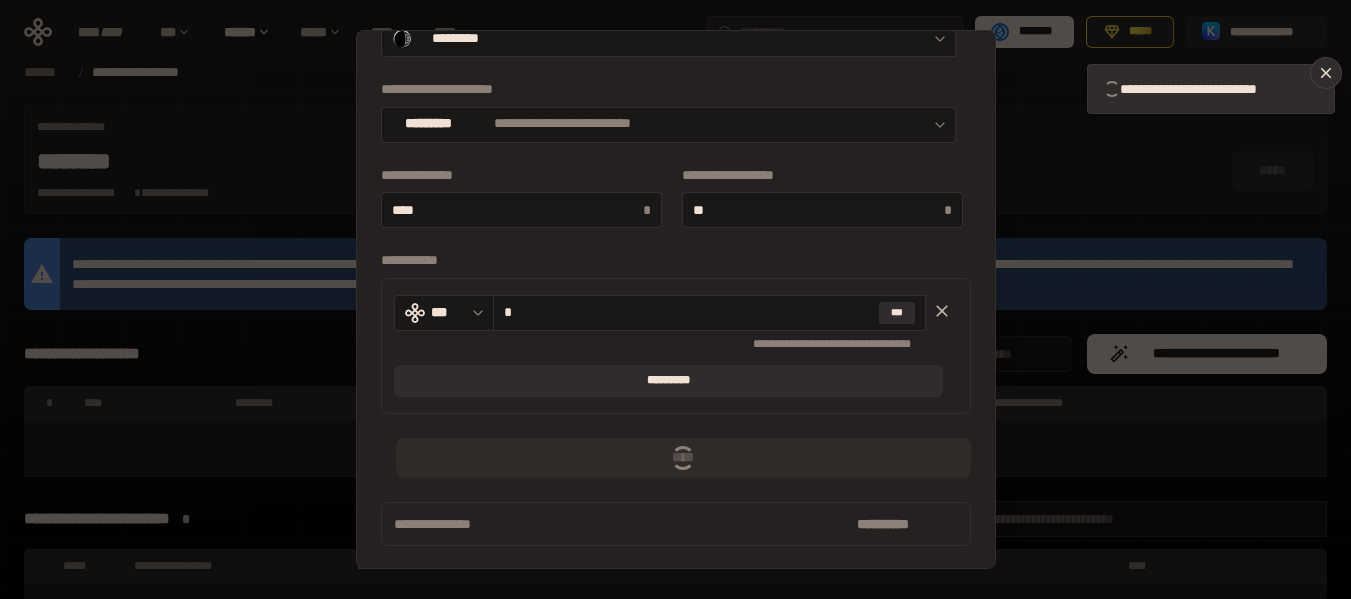 scroll, scrollTop: 109, scrollLeft: 0, axis: vertical 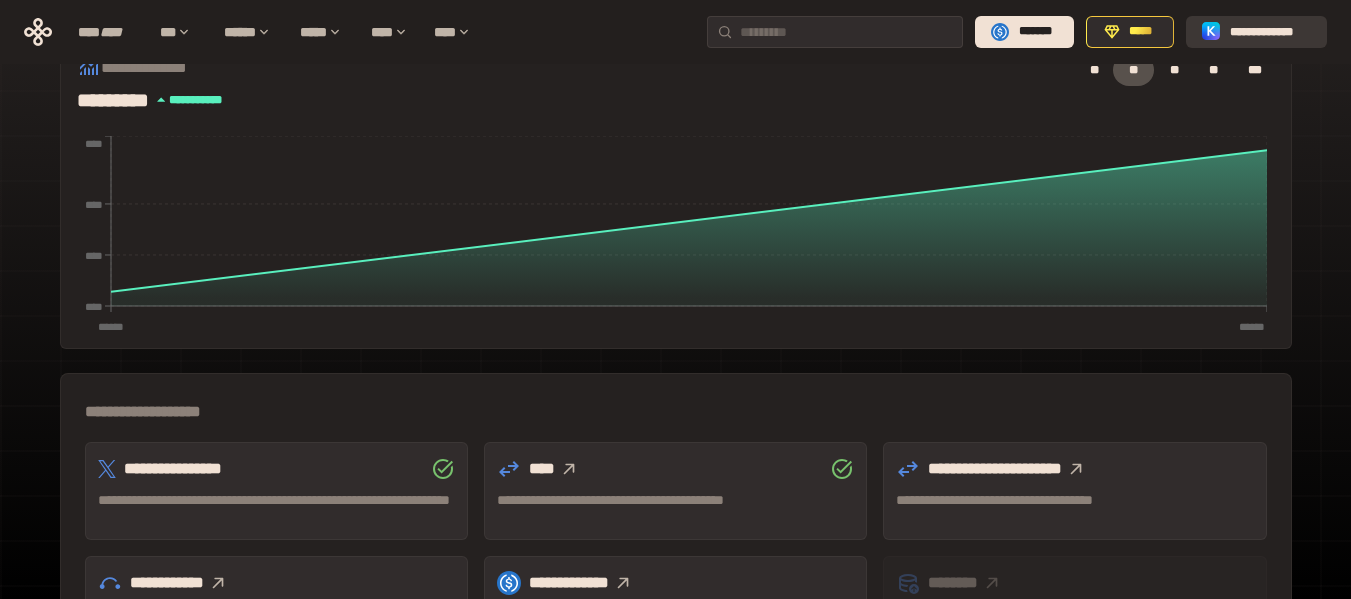 click on "**********" at bounding box center (1270, 32) 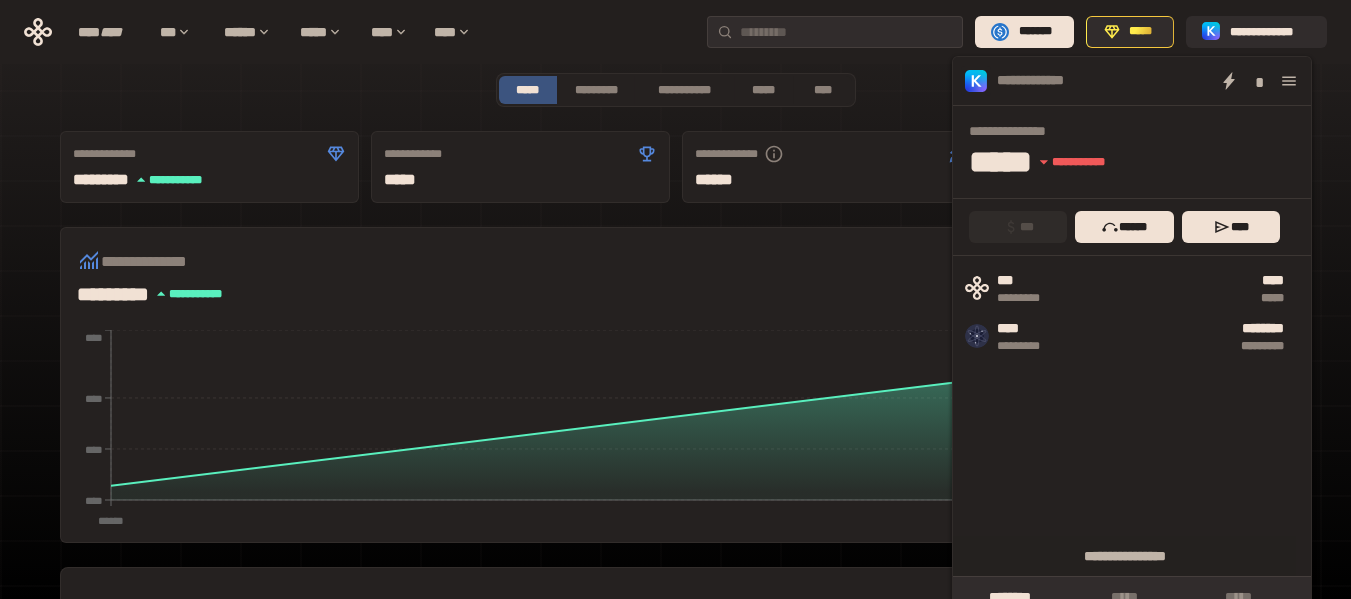 scroll, scrollTop: 9, scrollLeft: 0, axis: vertical 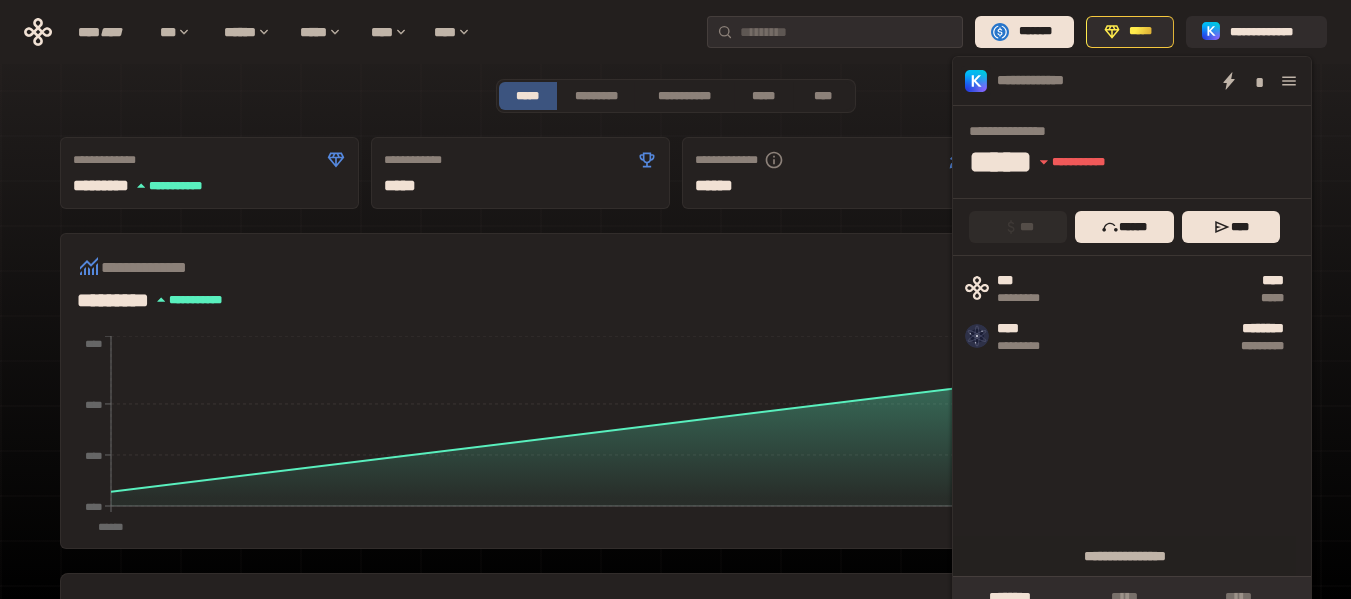 click 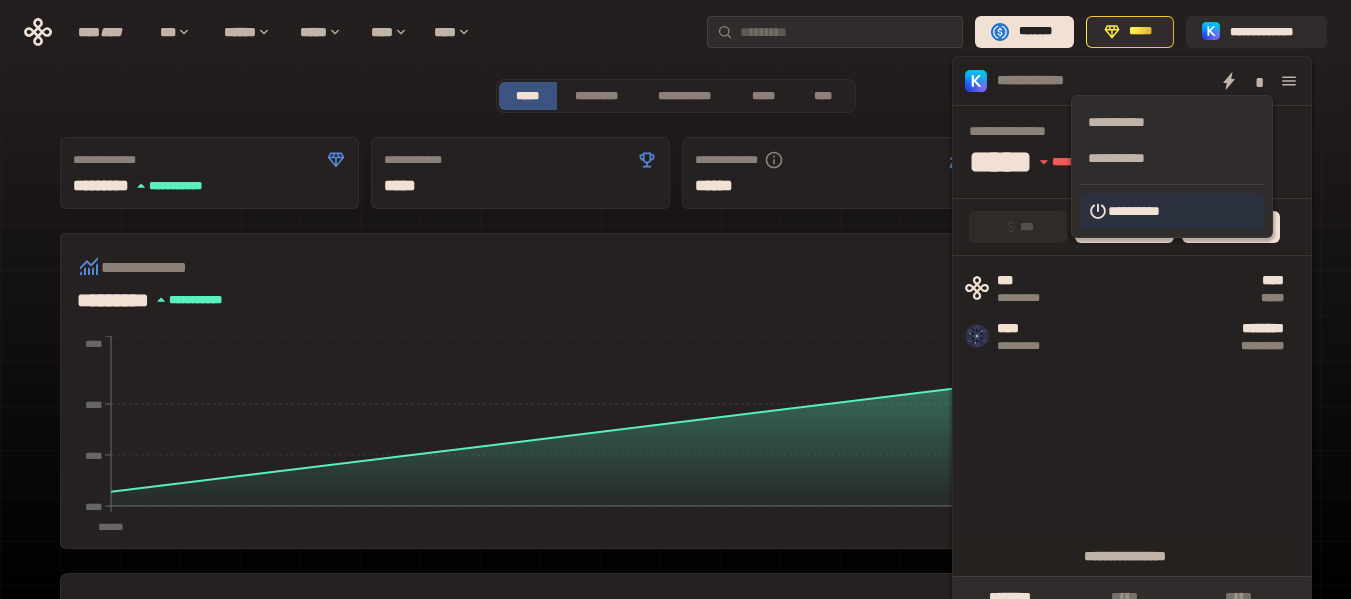 click on "**********" at bounding box center [1172, 211] 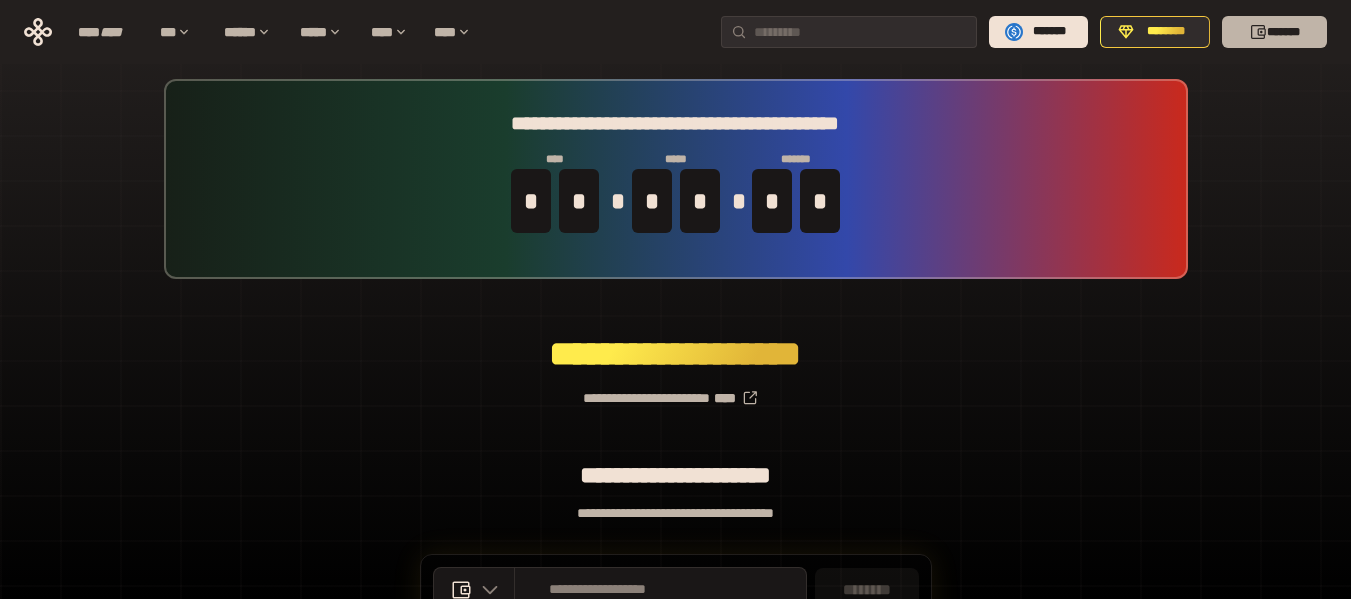 click on "*******" at bounding box center (1274, 32) 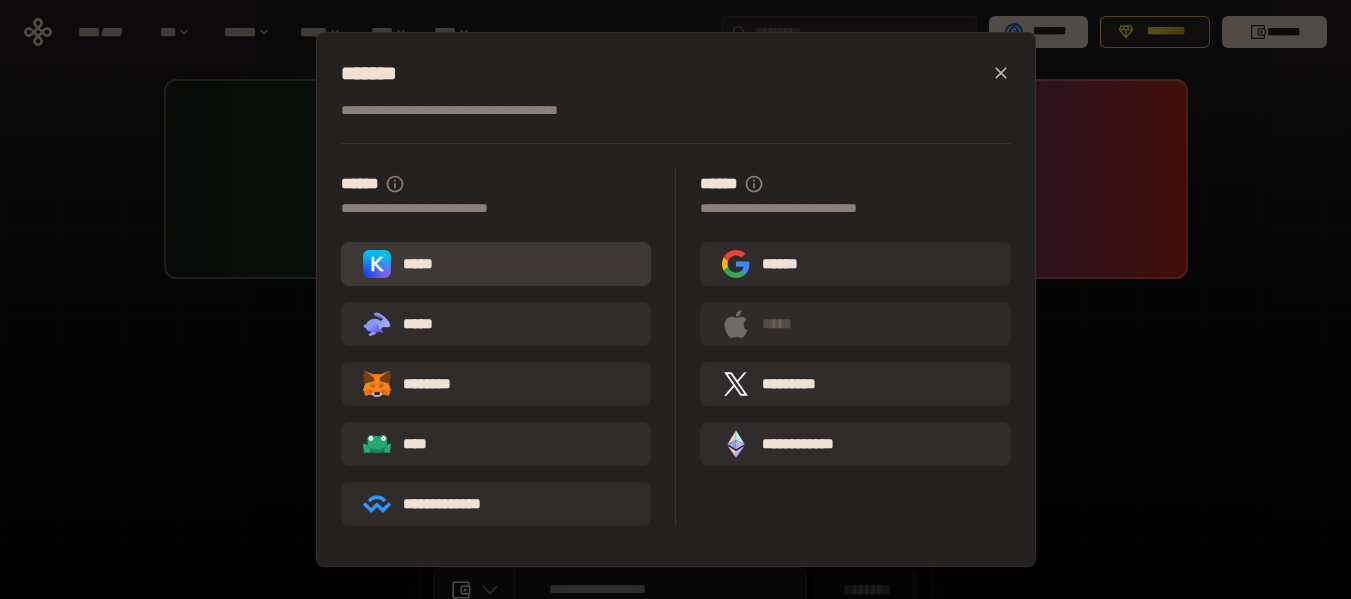 click on "*****" at bounding box center (496, 264) 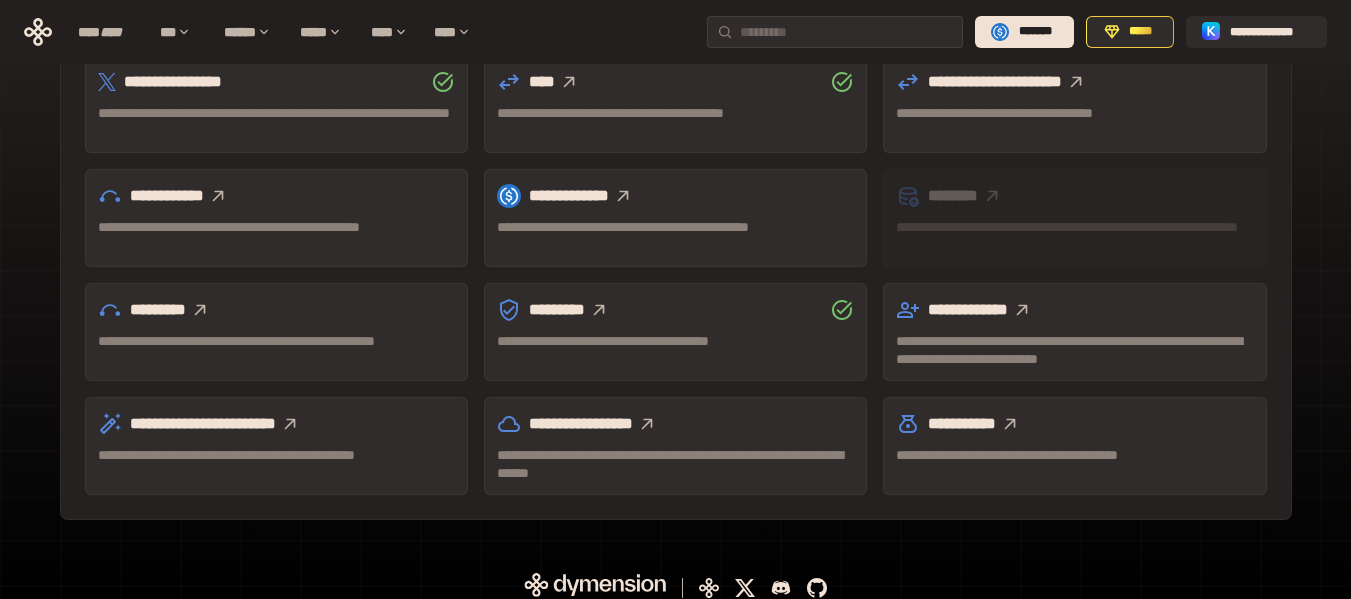 scroll, scrollTop: 600, scrollLeft: 0, axis: vertical 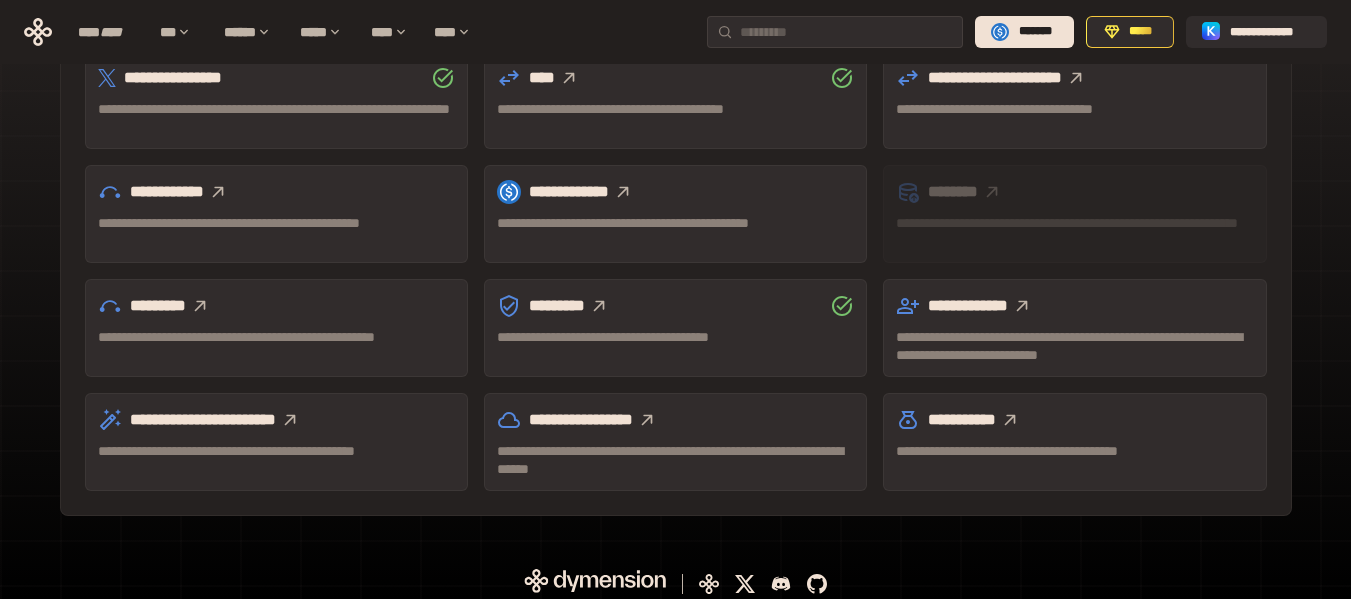 click 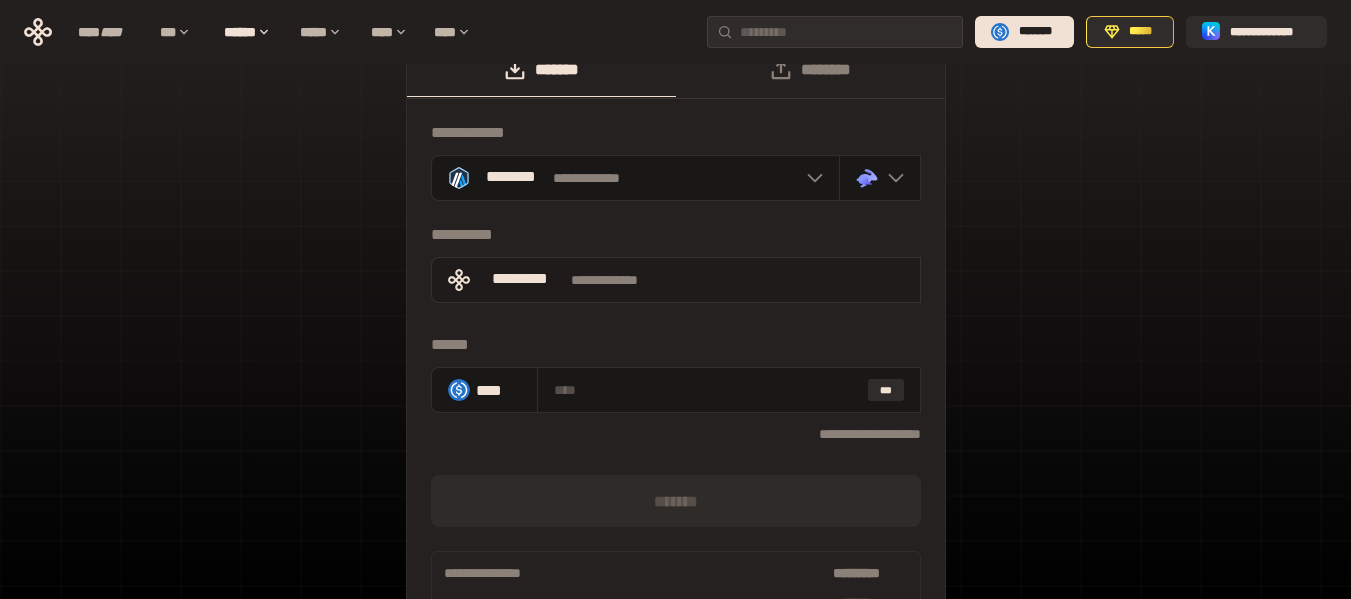 scroll, scrollTop: 0, scrollLeft: 0, axis: both 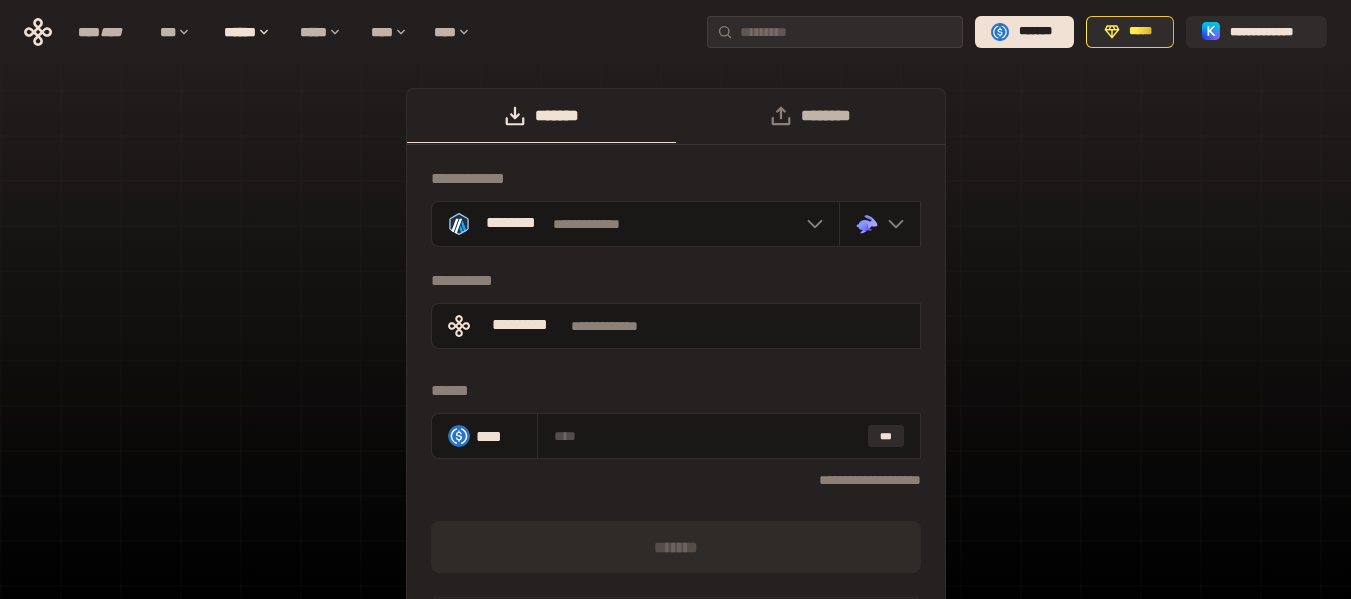 click on "********" at bounding box center [810, 116] 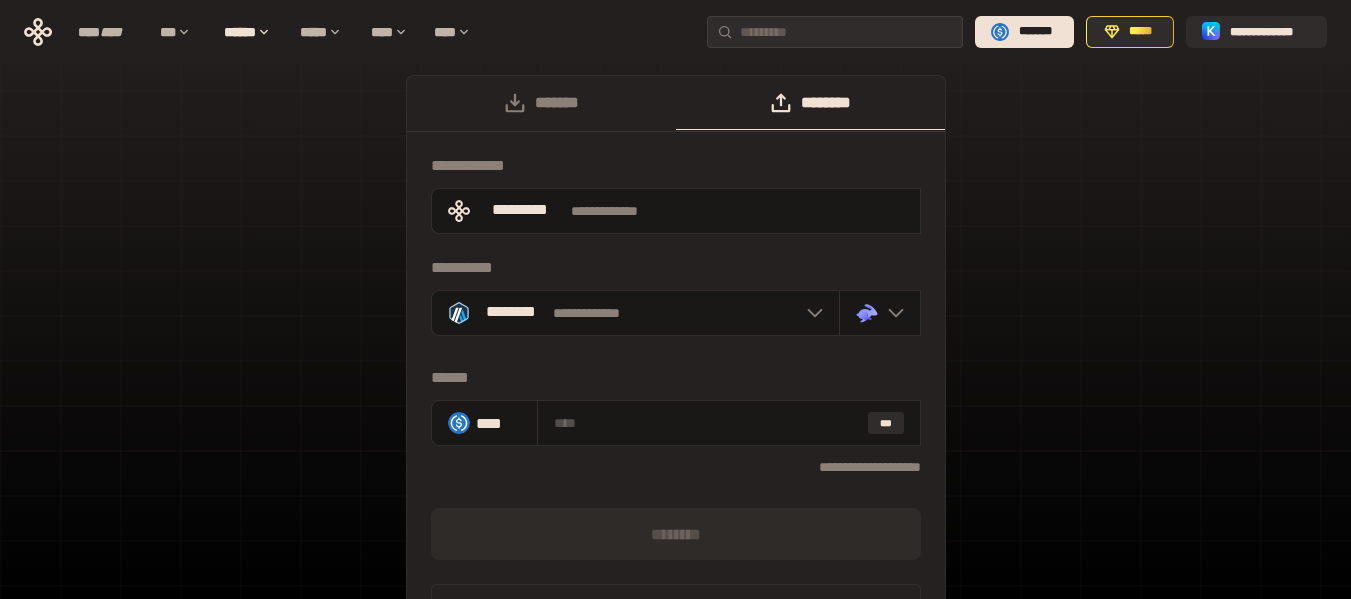 scroll, scrollTop: 0, scrollLeft: 0, axis: both 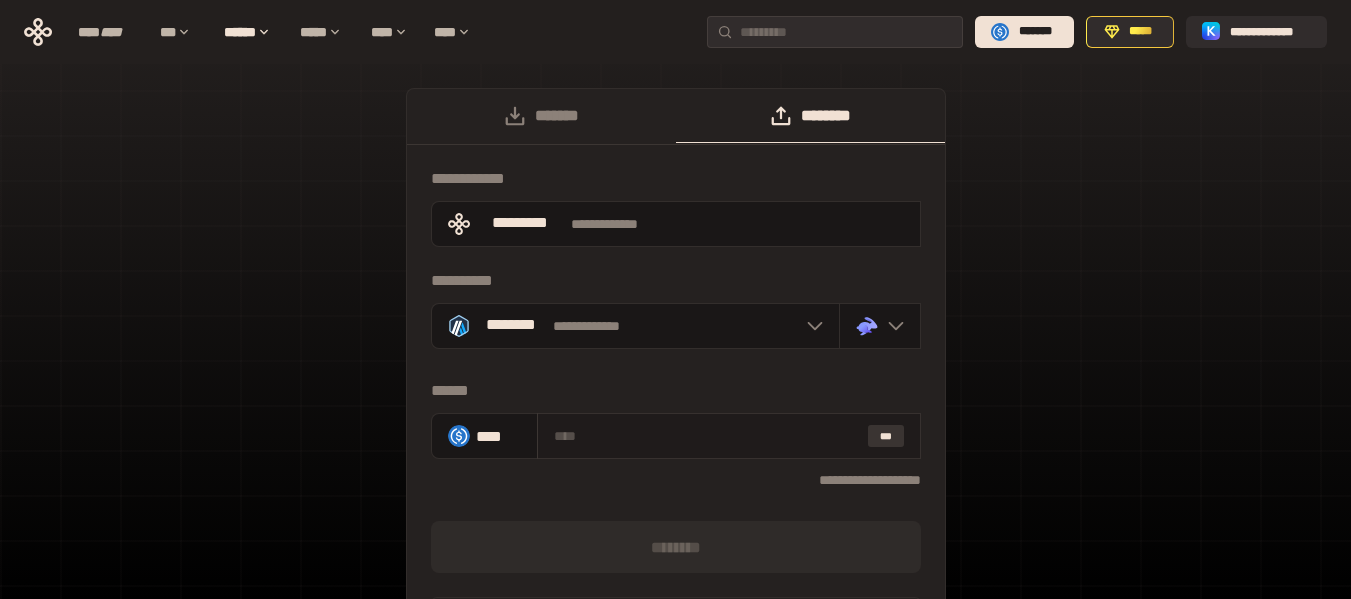 click on "***" at bounding box center (886, 436) 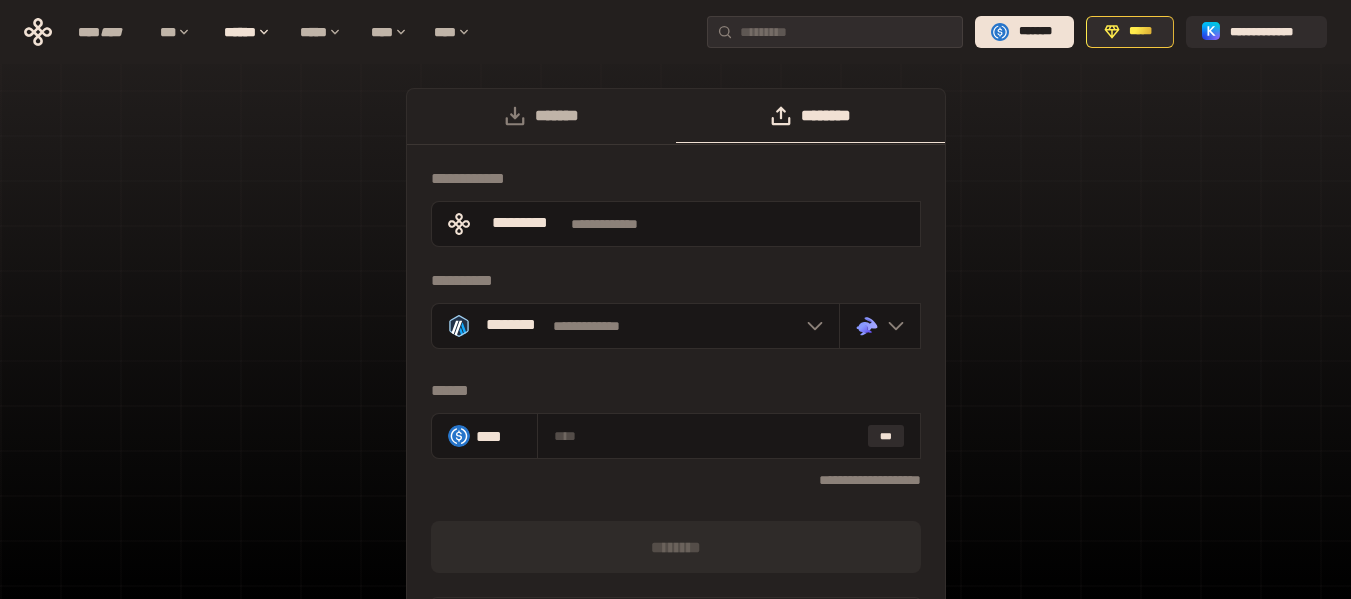 click on "*******" at bounding box center (541, 116) 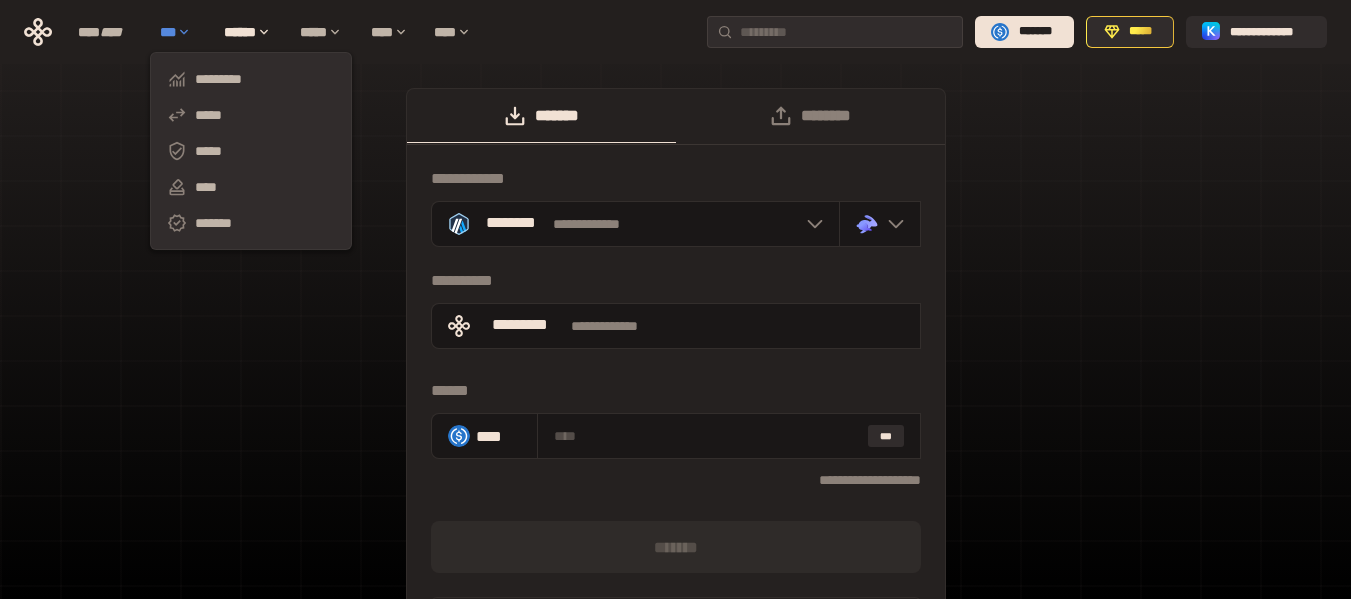 click on "***" at bounding box center [182, 32] 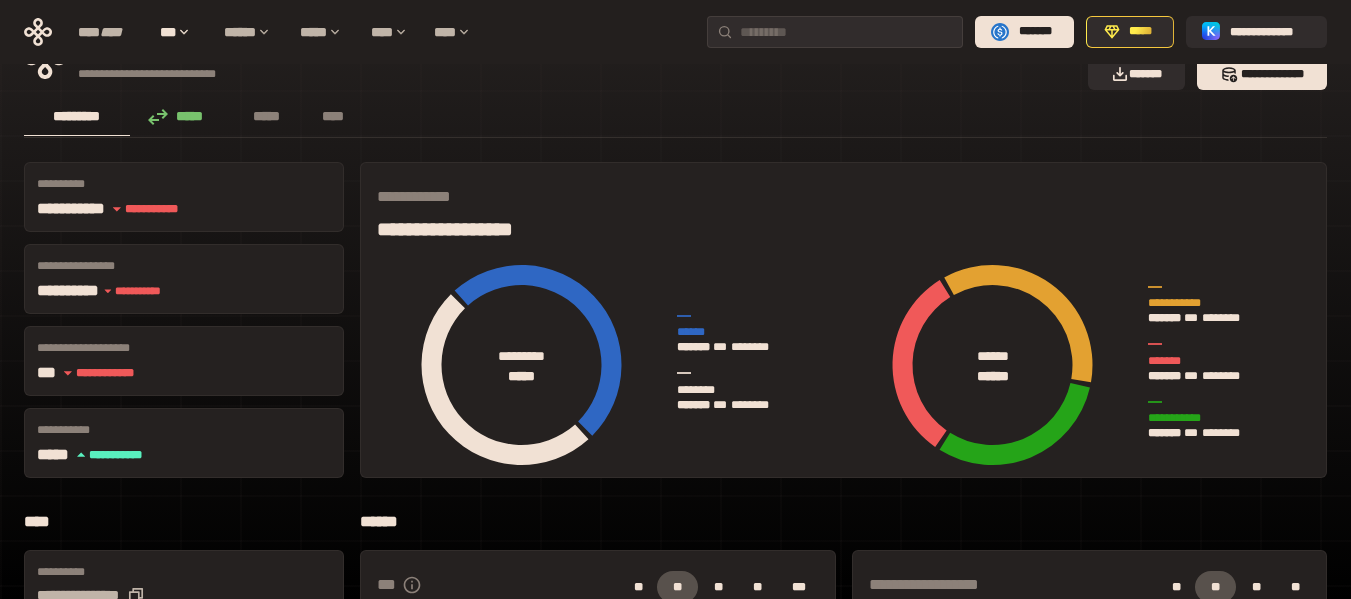 scroll, scrollTop: 0, scrollLeft: 0, axis: both 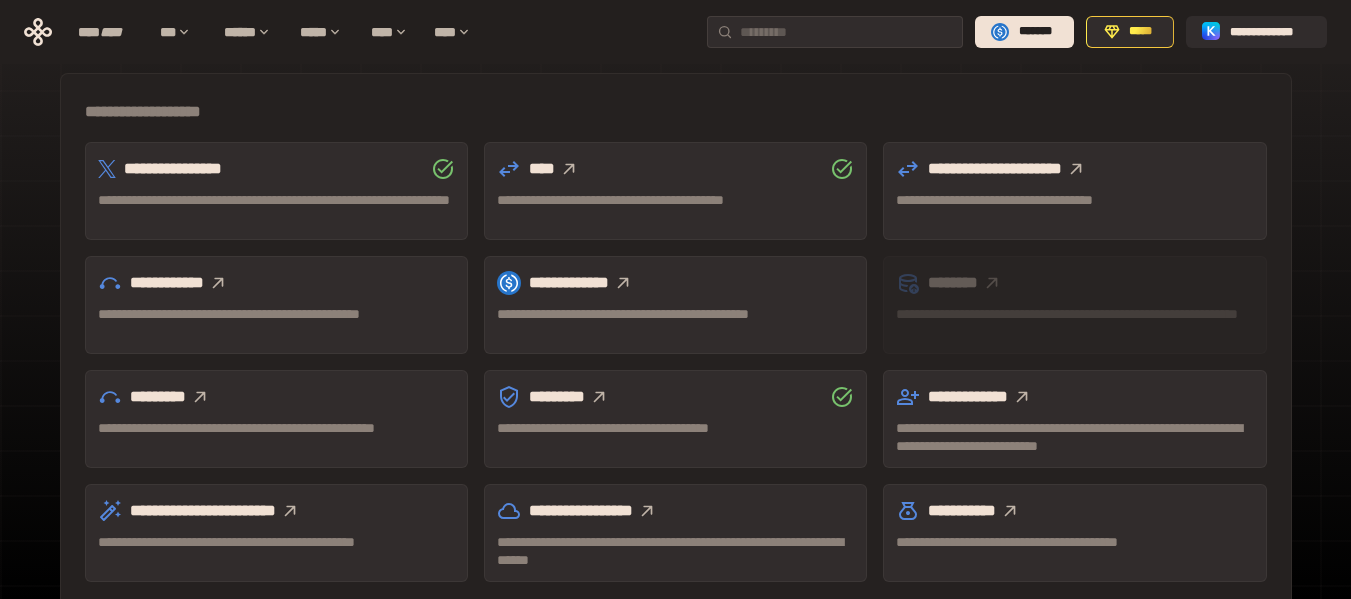 click 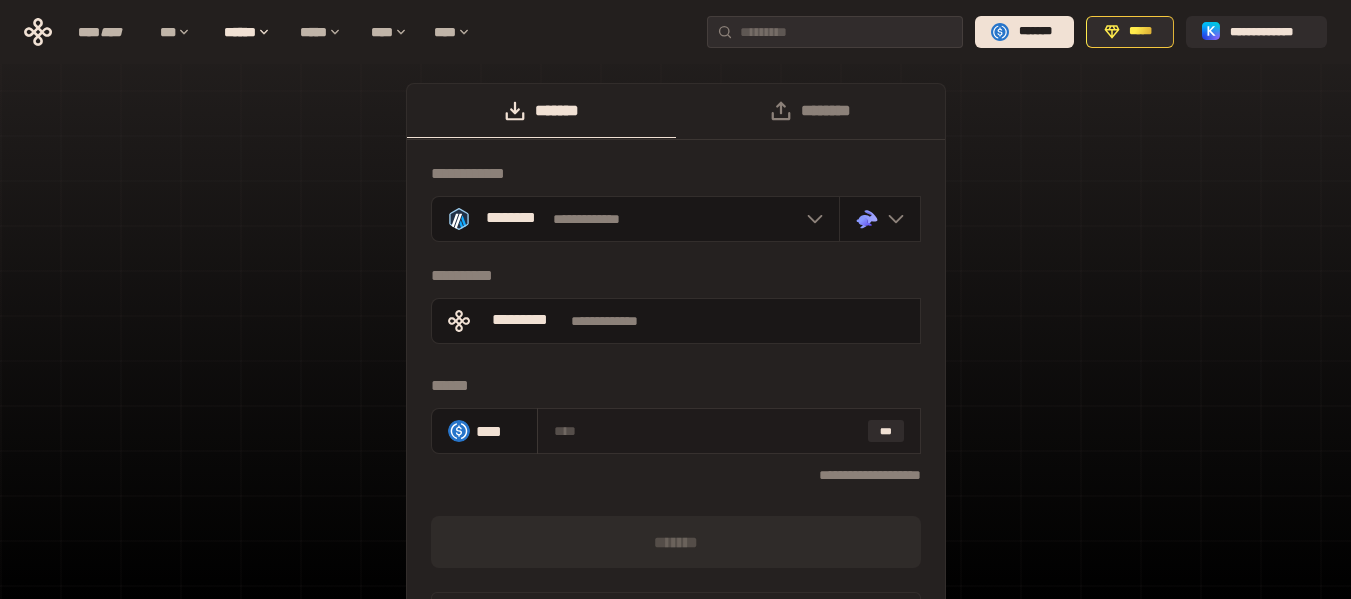 scroll, scrollTop: 0, scrollLeft: 0, axis: both 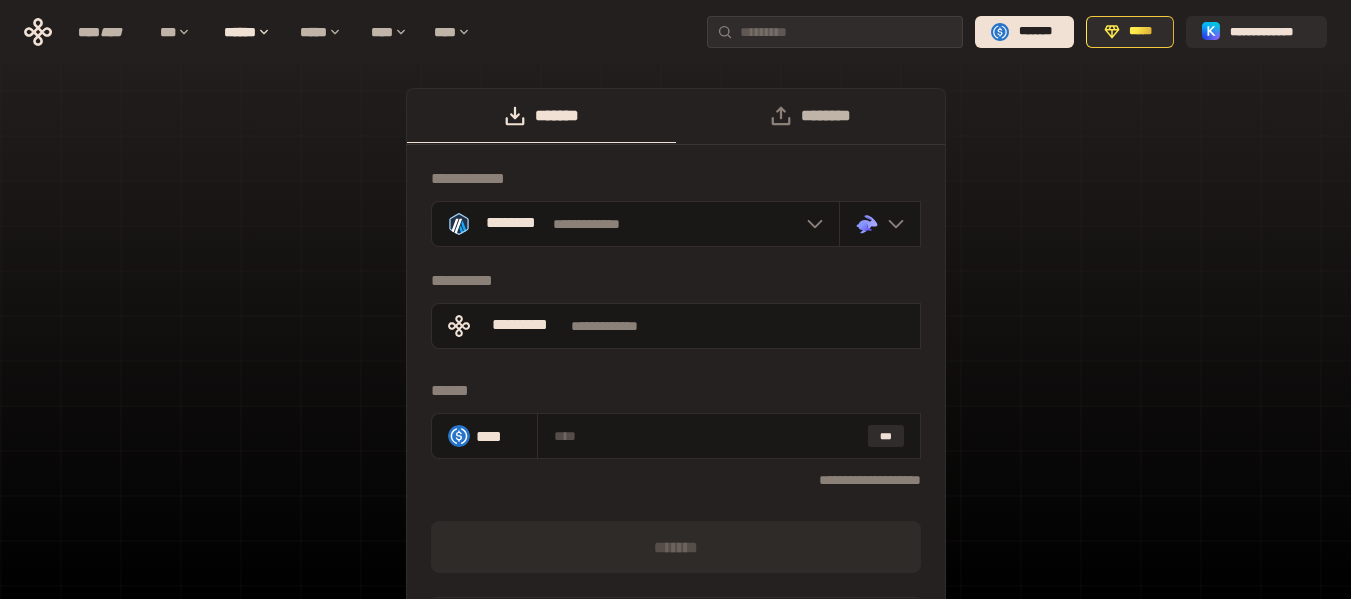 click on "********" at bounding box center (810, 116) 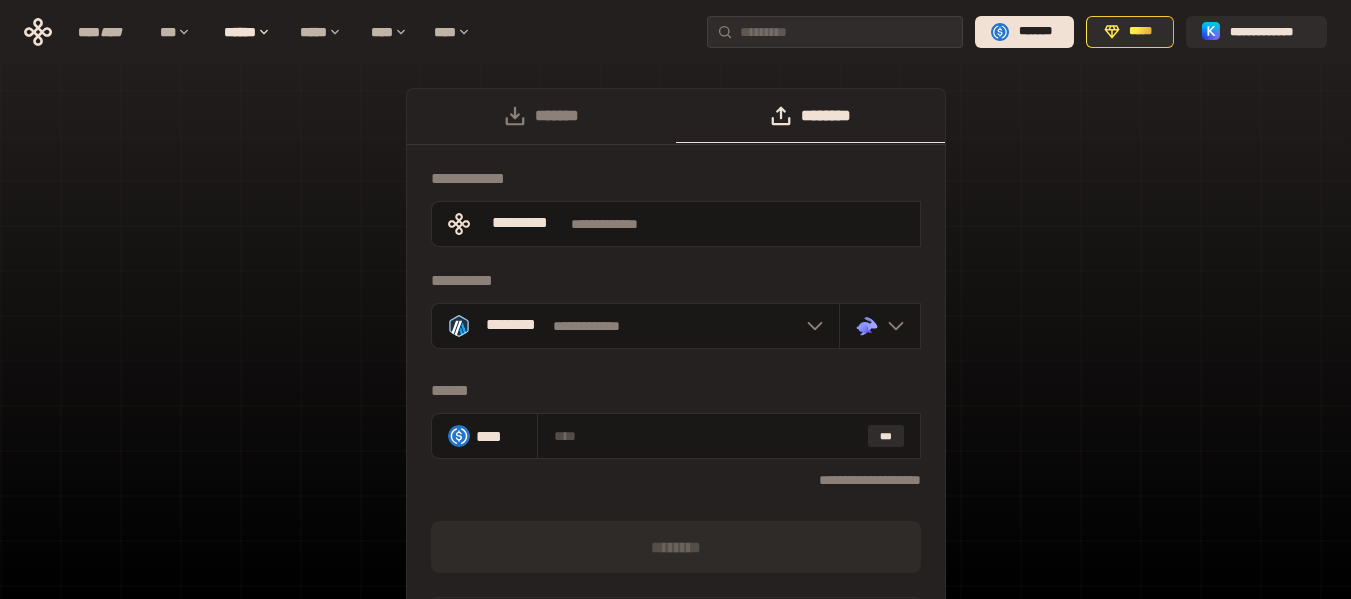 click on "**********" at bounding box center [675, 402] 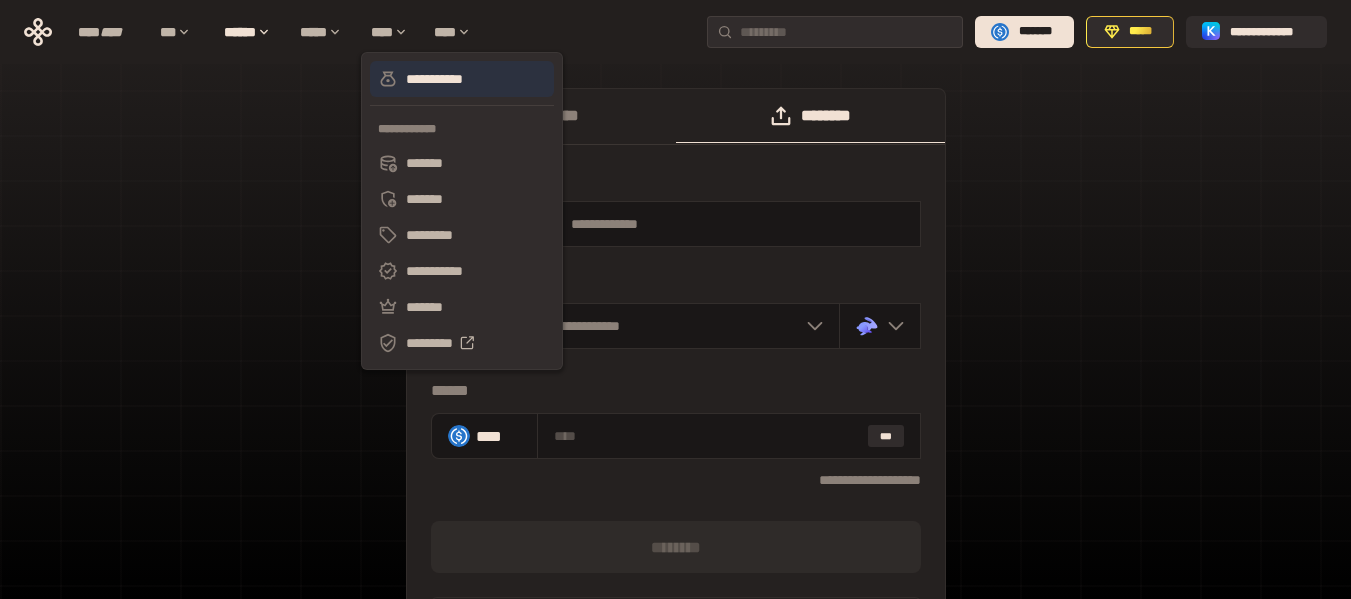 click on "**********" at bounding box center (462, 79) 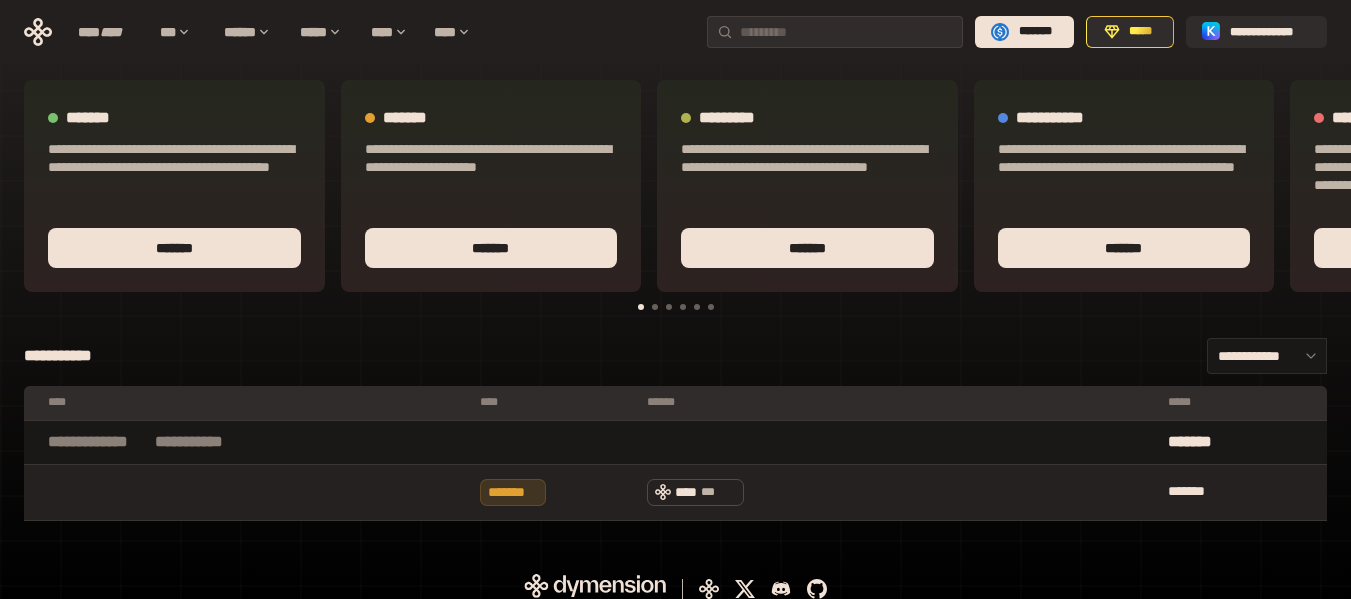scroll, scrollTop: 0, scrollLeft: 0, axis: both 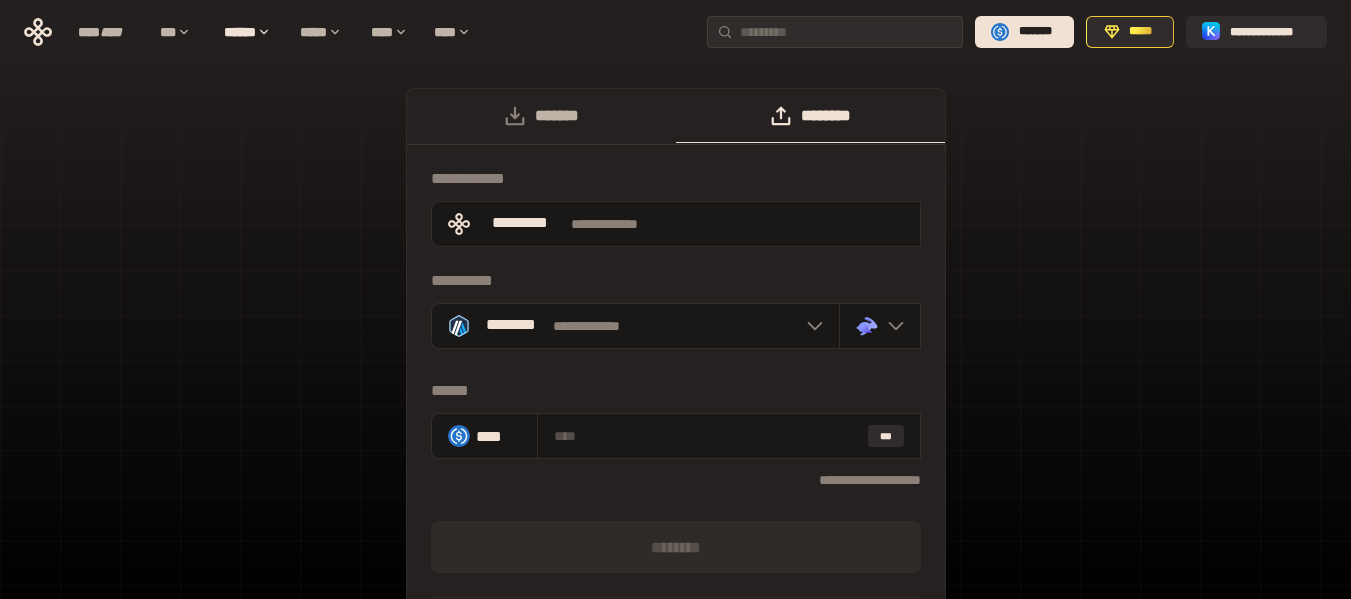 click on "*******" at bounding box center (541, 116) 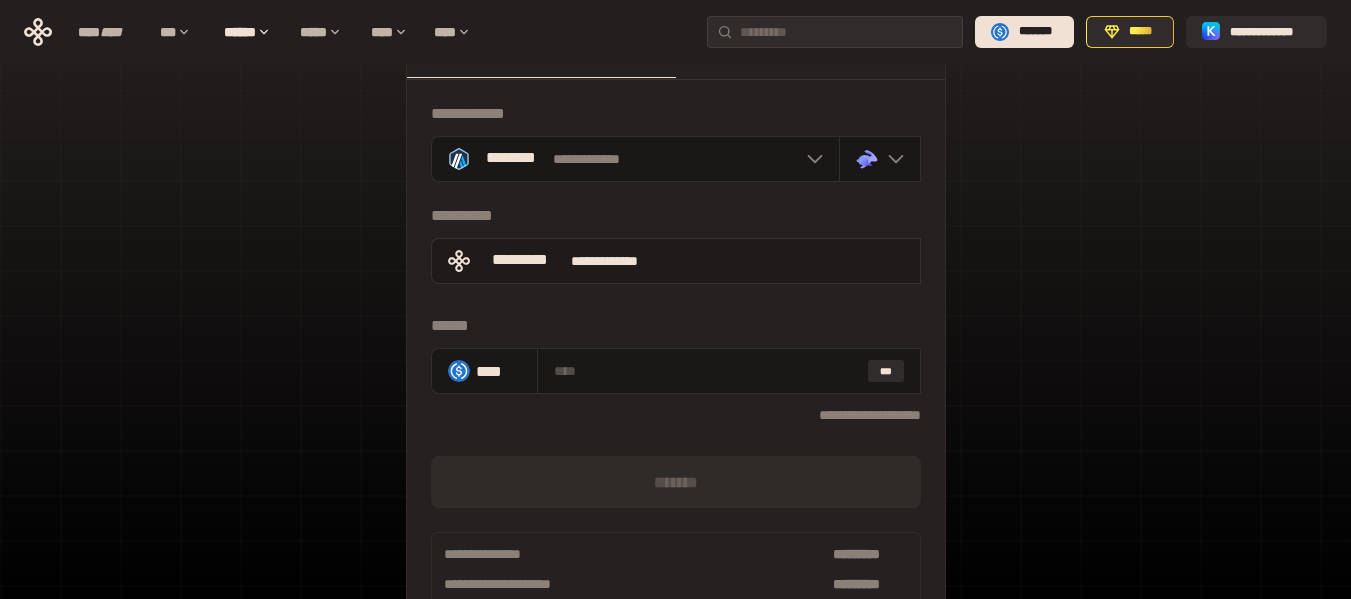 scroll, scrollTop: 100, scrollLeft: 0, axis: vertical 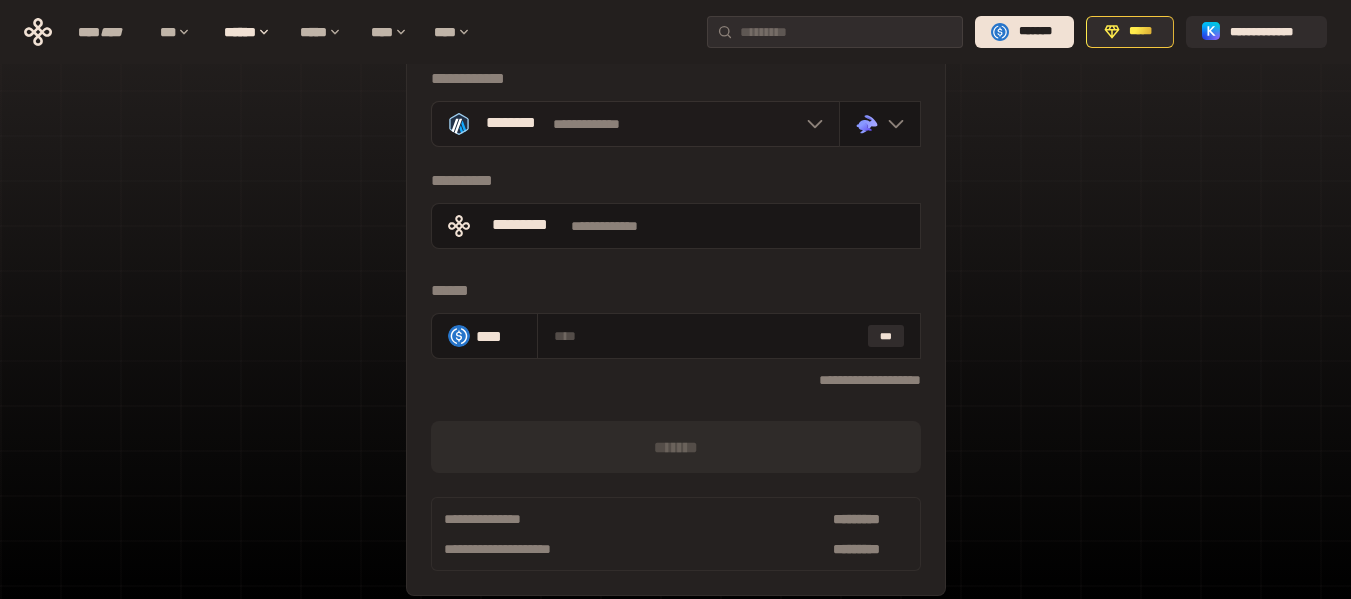 click on "**********" at bounding box center [635, 124] 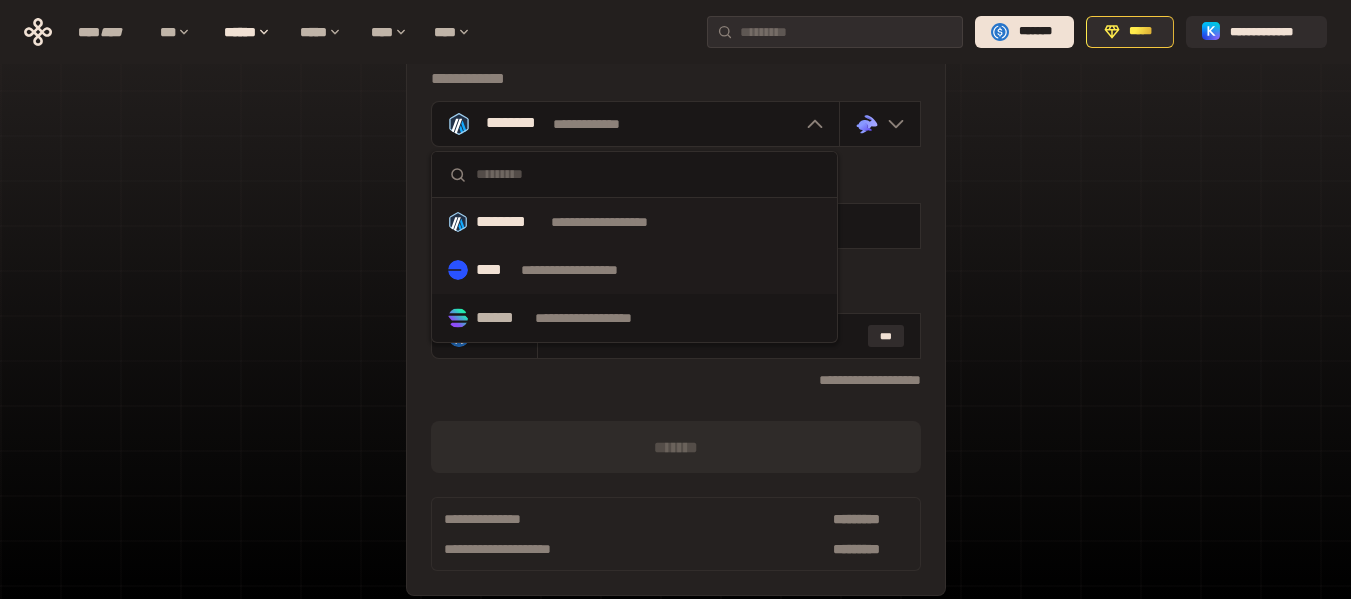 click on "**********" at bounding box center [588, 270] 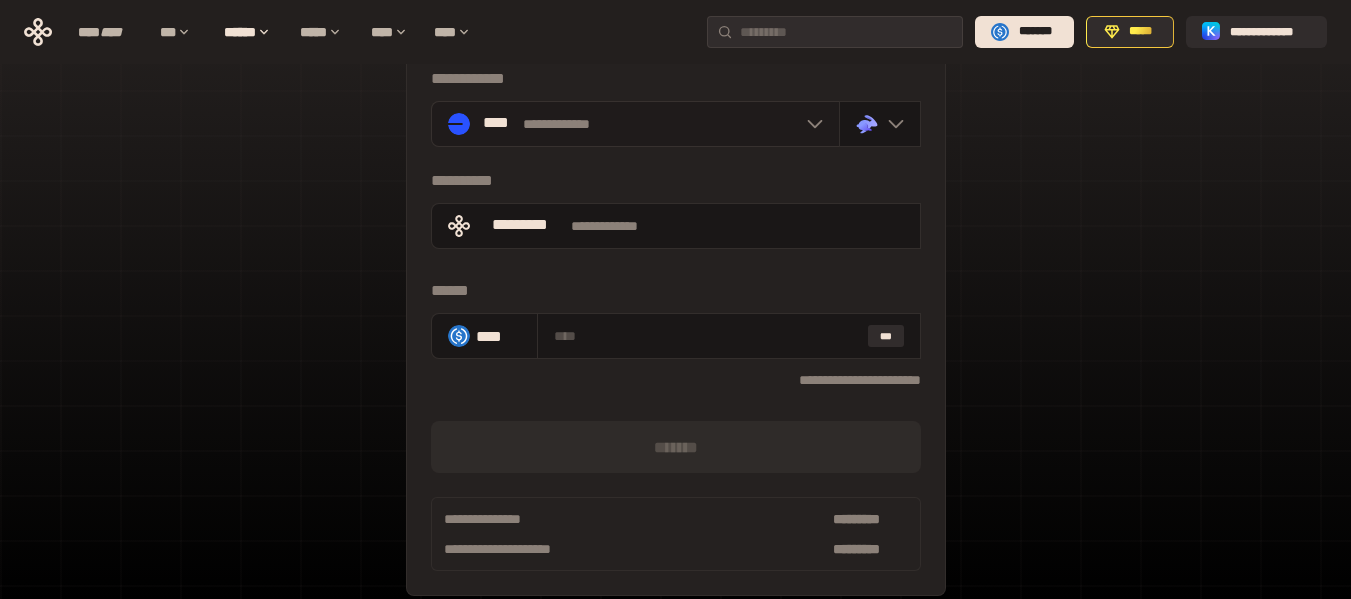 click on "**********" at bounding box center [635, 124] 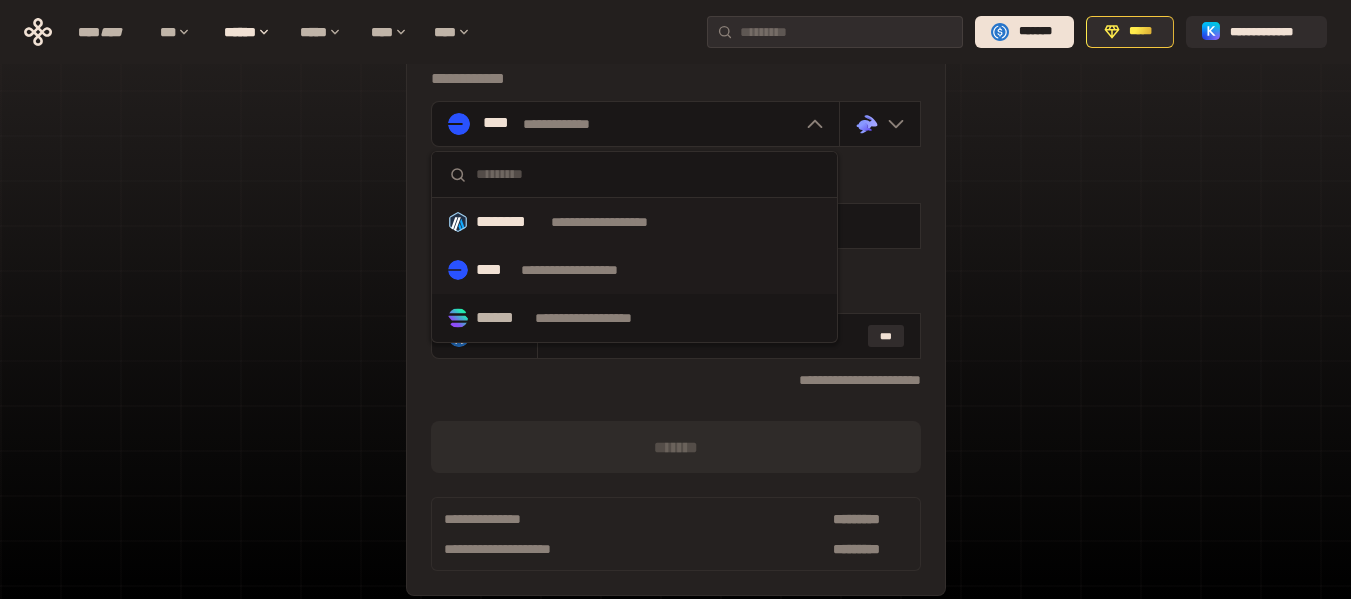 click on "**********" at bounding box center (618, 222) 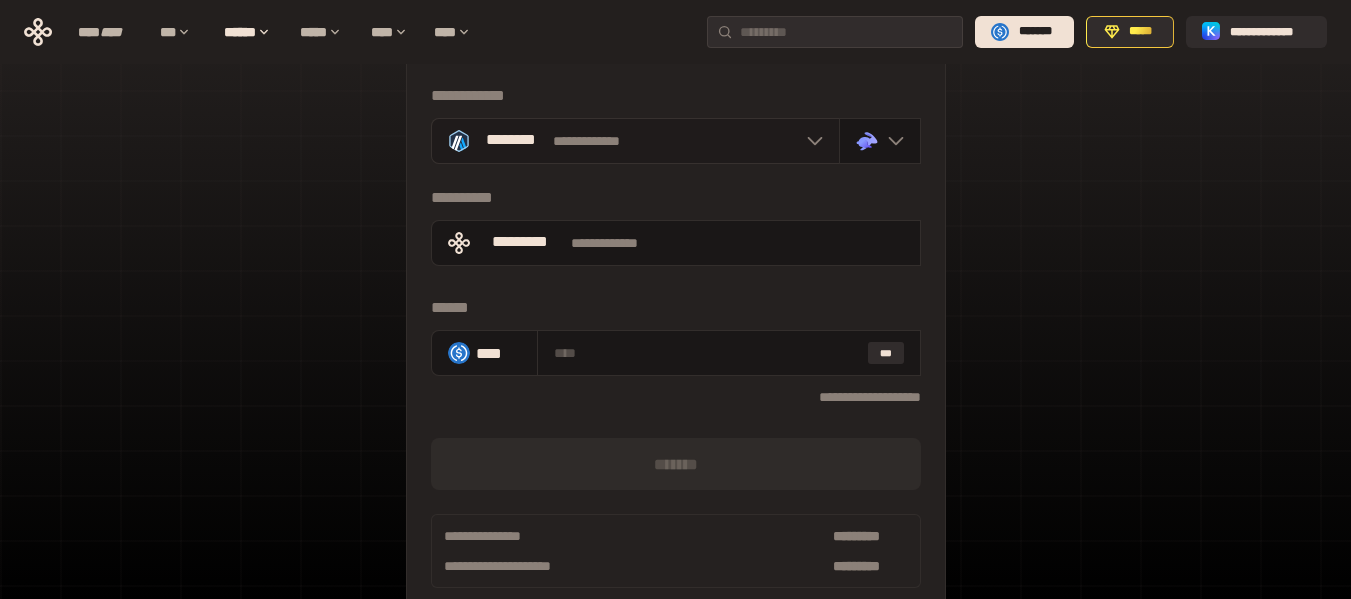 scroll, scrollTop: 0, scrollLeft: 0, axis: both 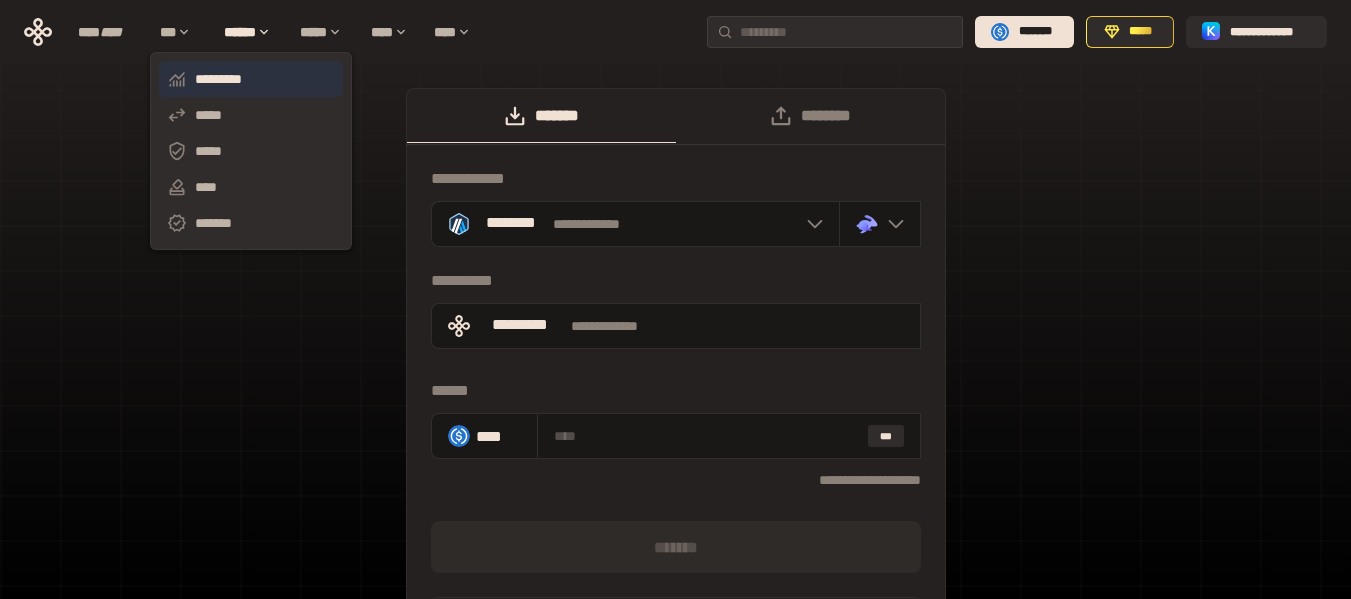 click on "*********" at bounding box center [251, 79] 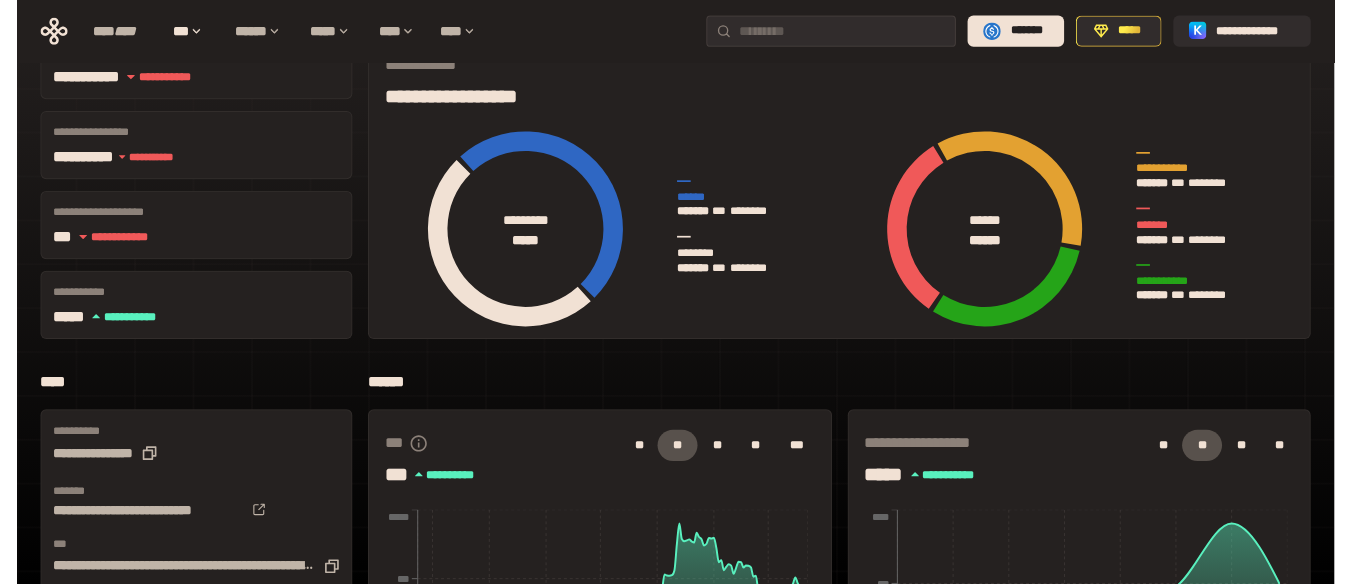 scroll, scrollTop: 0, scrollLeft: 0, axis: both 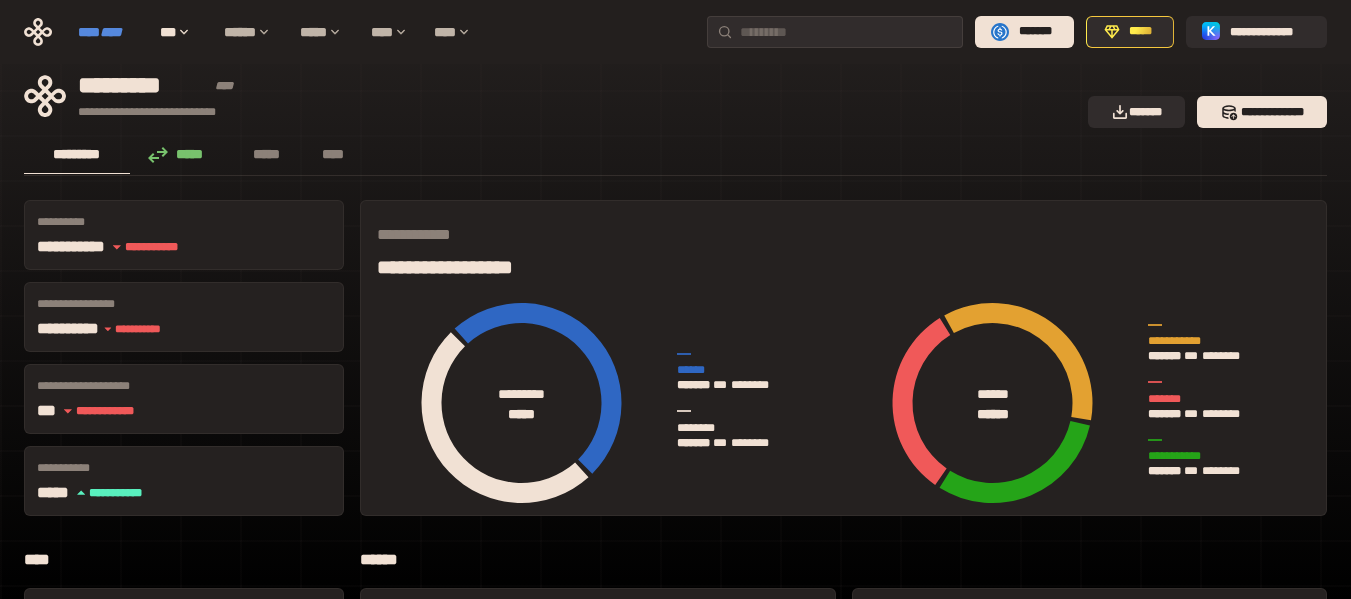 click on "****" at bounding box center [111, 32] 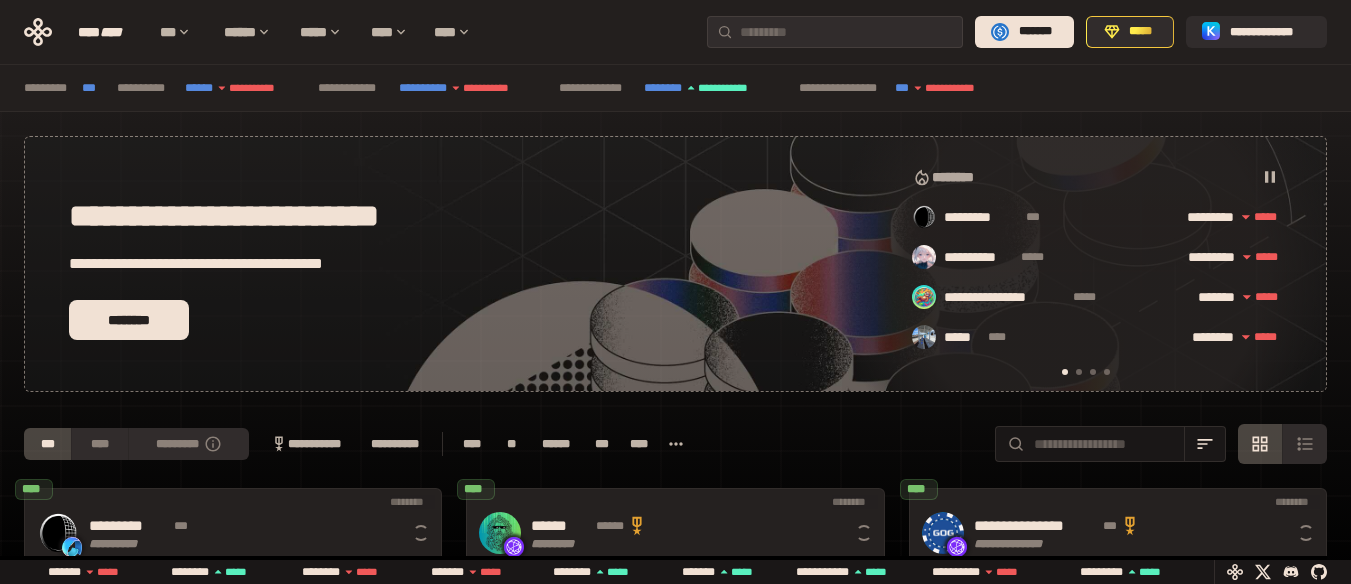 scroll, scrollTop: 0, scrollLeft: 16, axis: horizontal 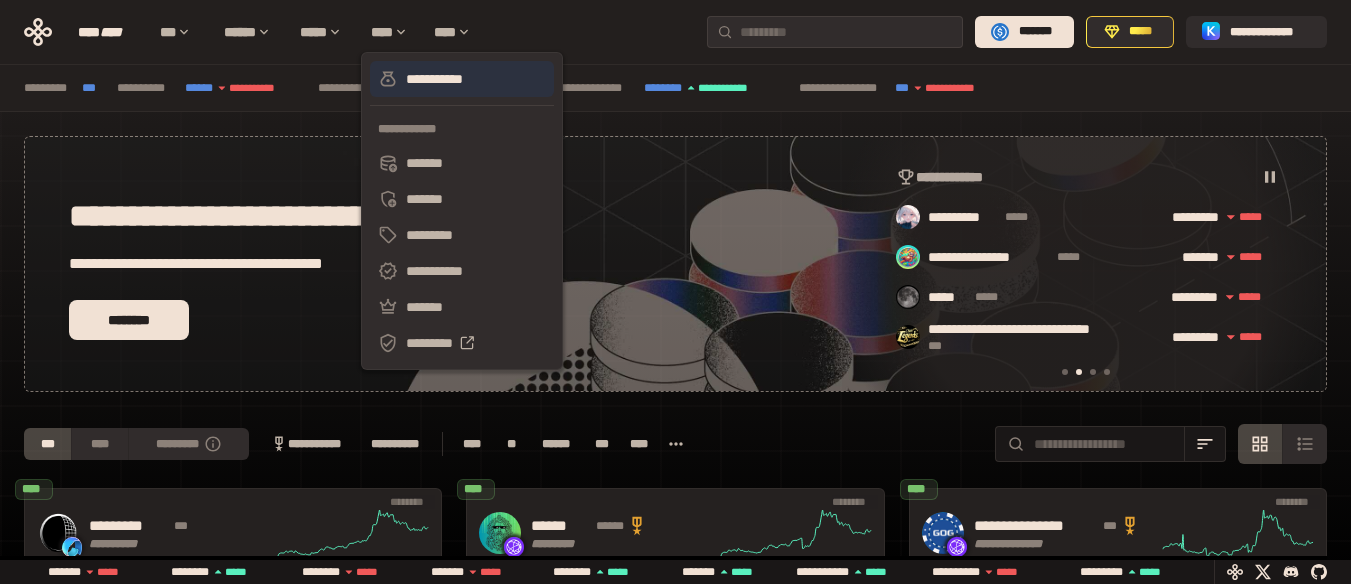 click on "**********" at bounding box center [462, 79] 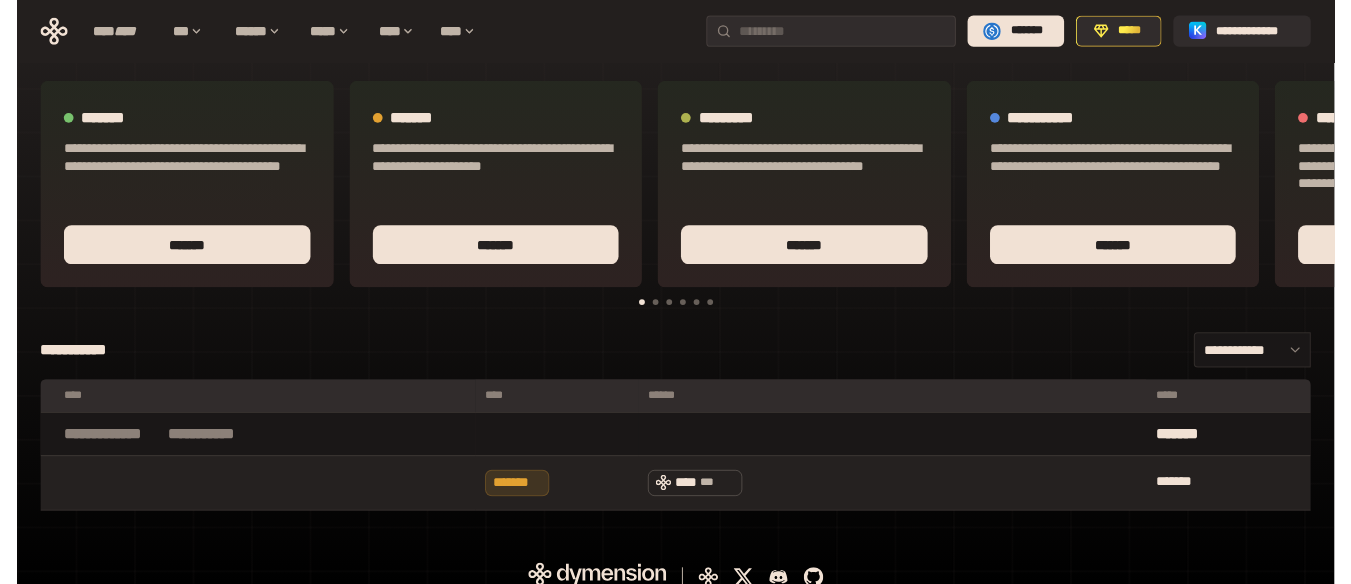 scroll, scrollTop: 0, scrollLeft: 0, axis: both 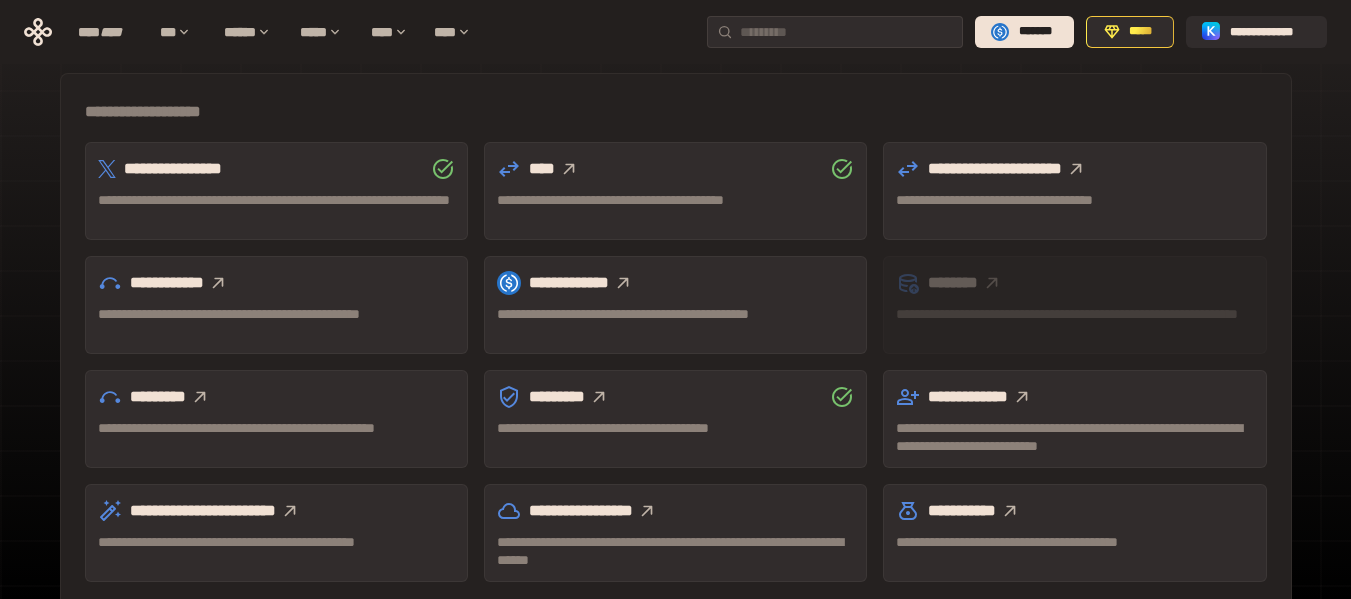 click on "**********" at bounding box center (276, 283) 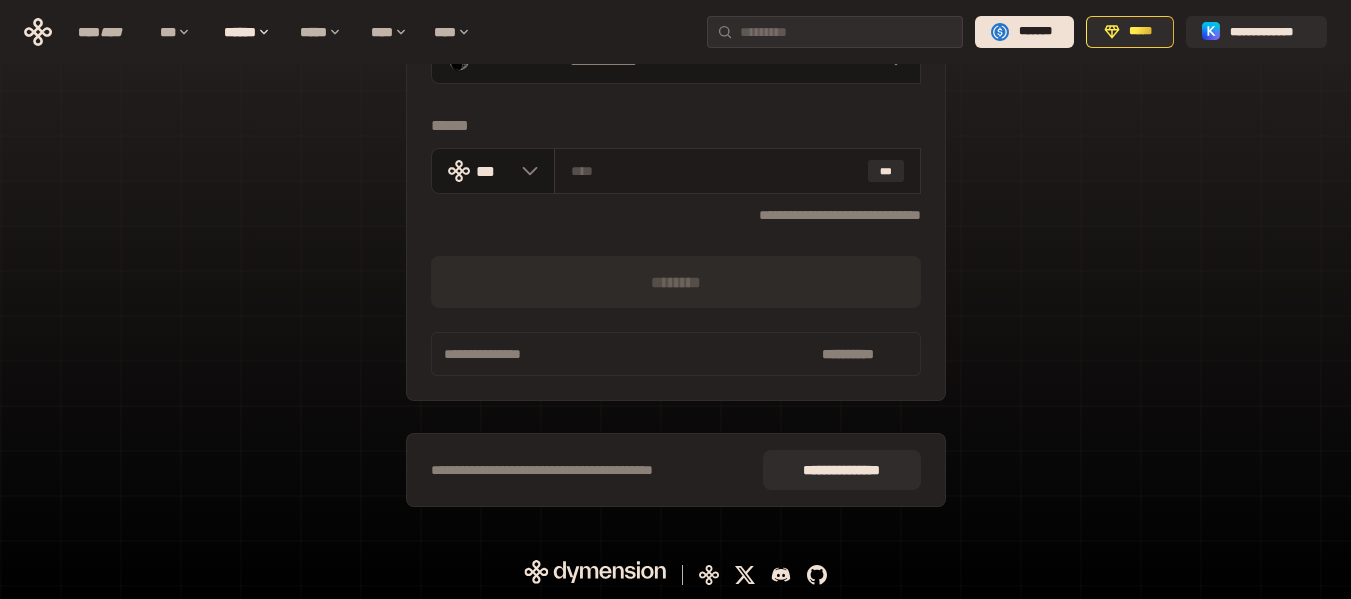 click at bounding box center [715, 171] 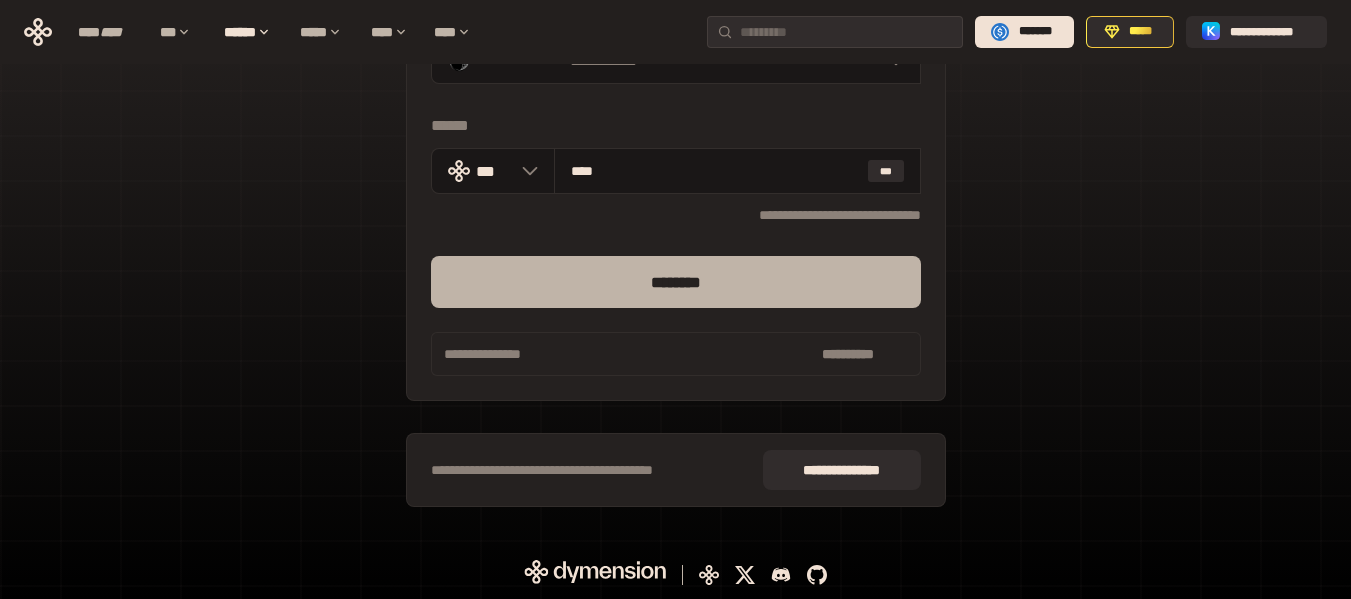 type on "****" 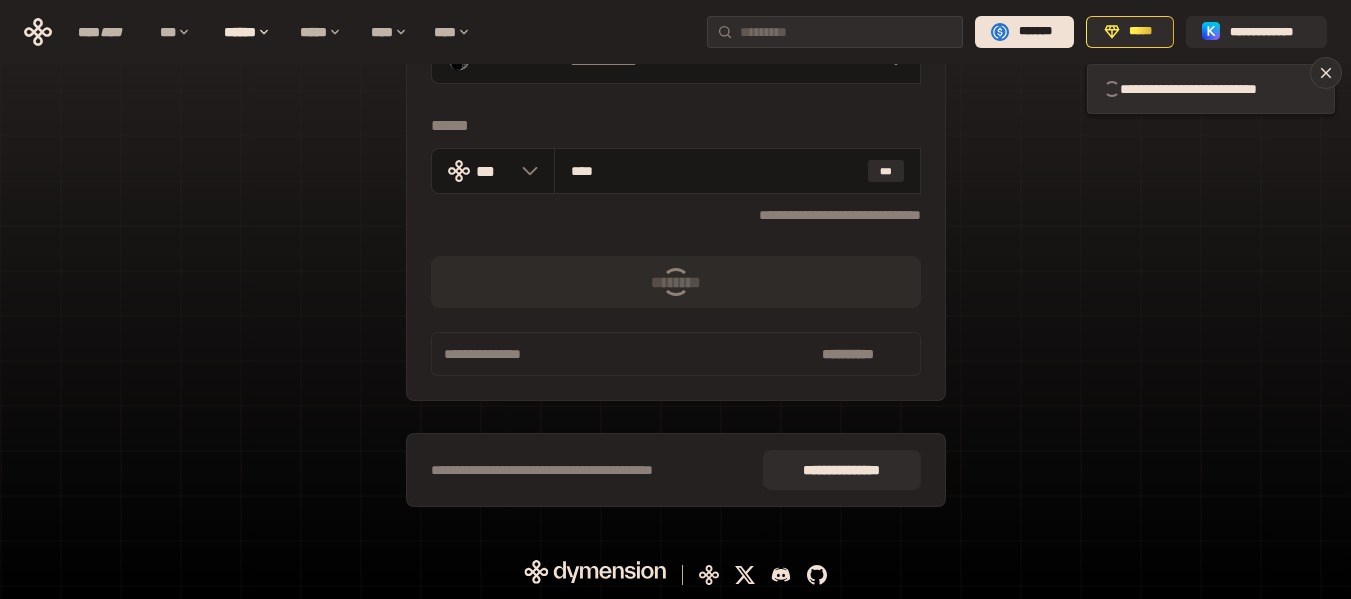 type 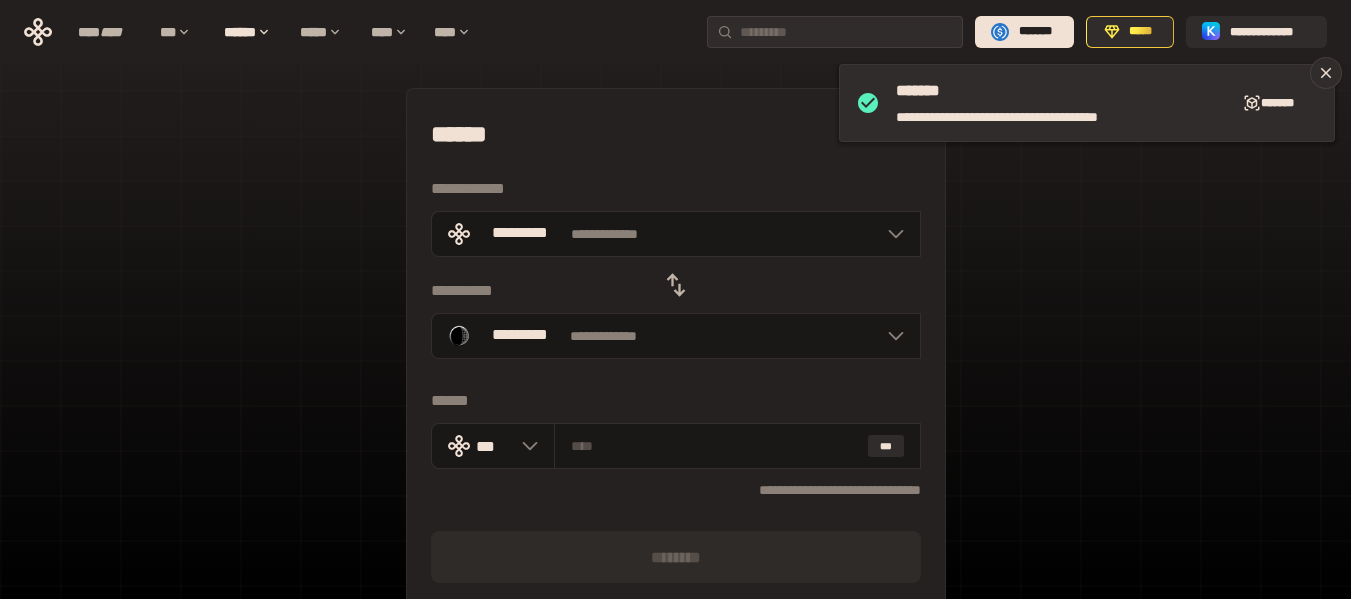 scroll, scrollTop: 169, scrollLeft: 0, axis: vertical 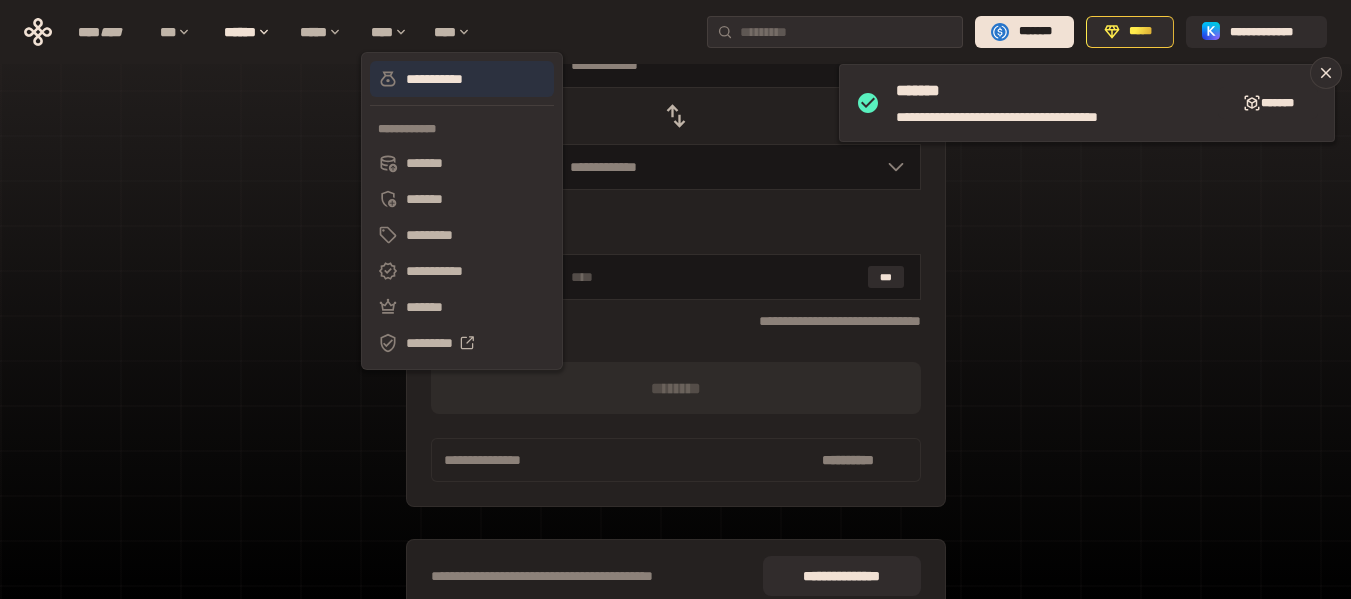 click on "**********" at bounding box center (462, 79) 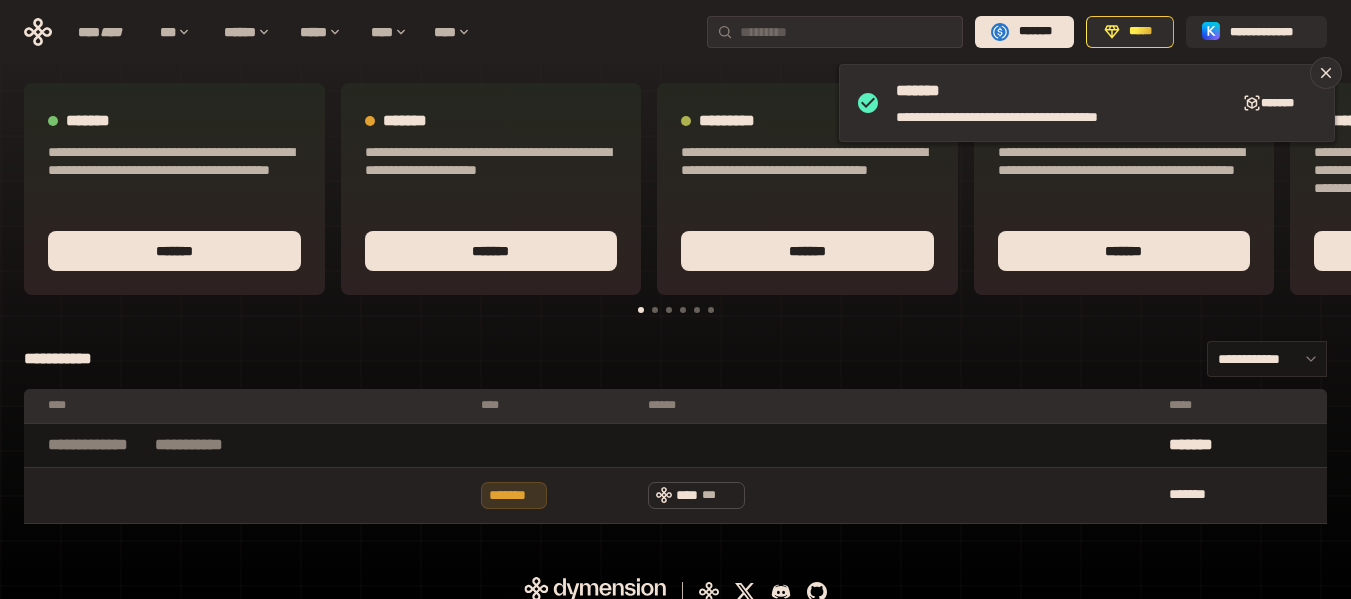 scroll, scrollTop: 0, scrollLeft: 0, axis: both 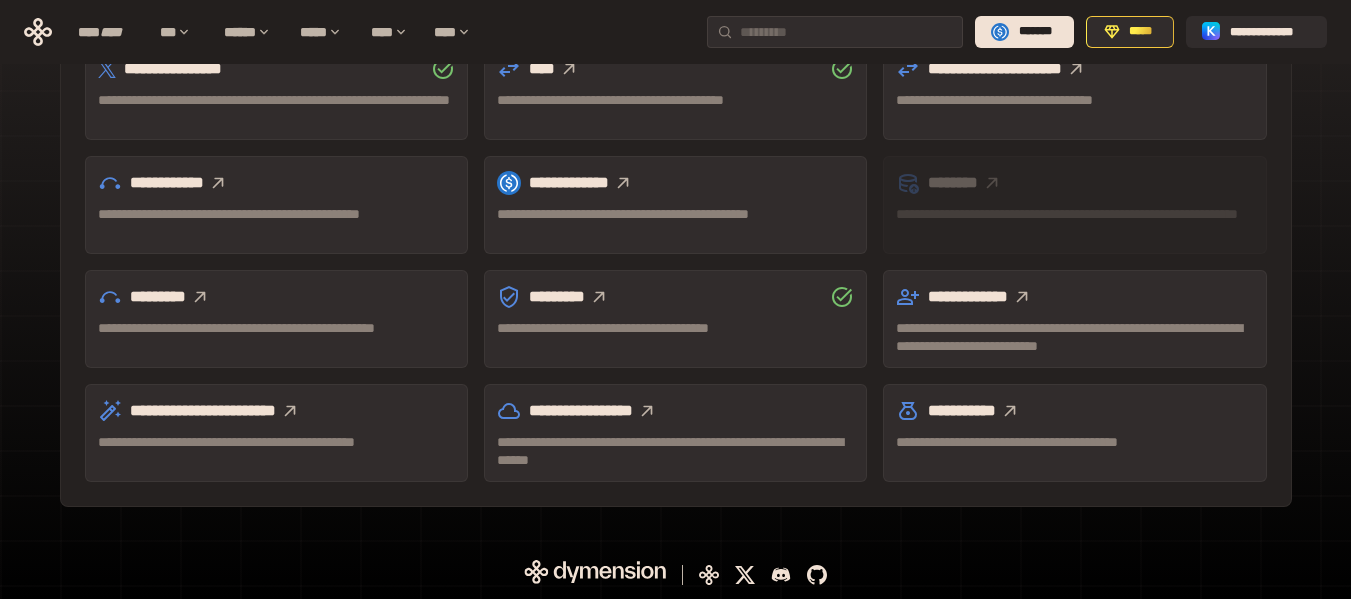 click at bounding box center [200, 297] 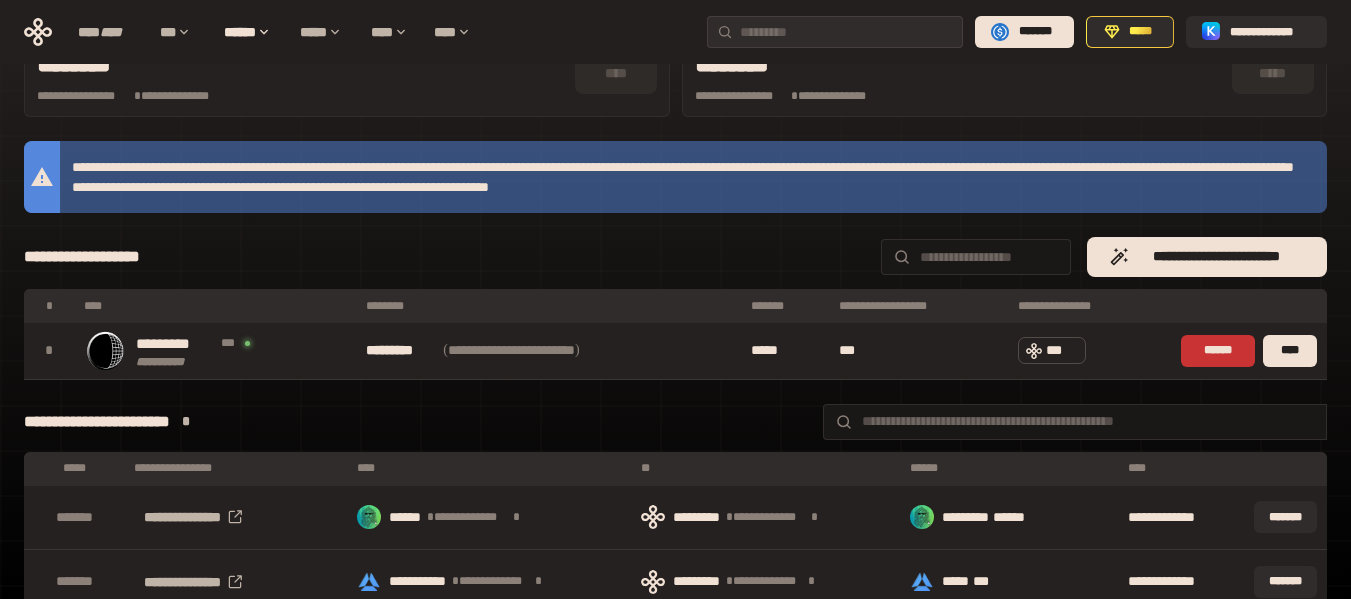 scroll, scrollTop: 80, scrollLeft: 0, axis: vertical 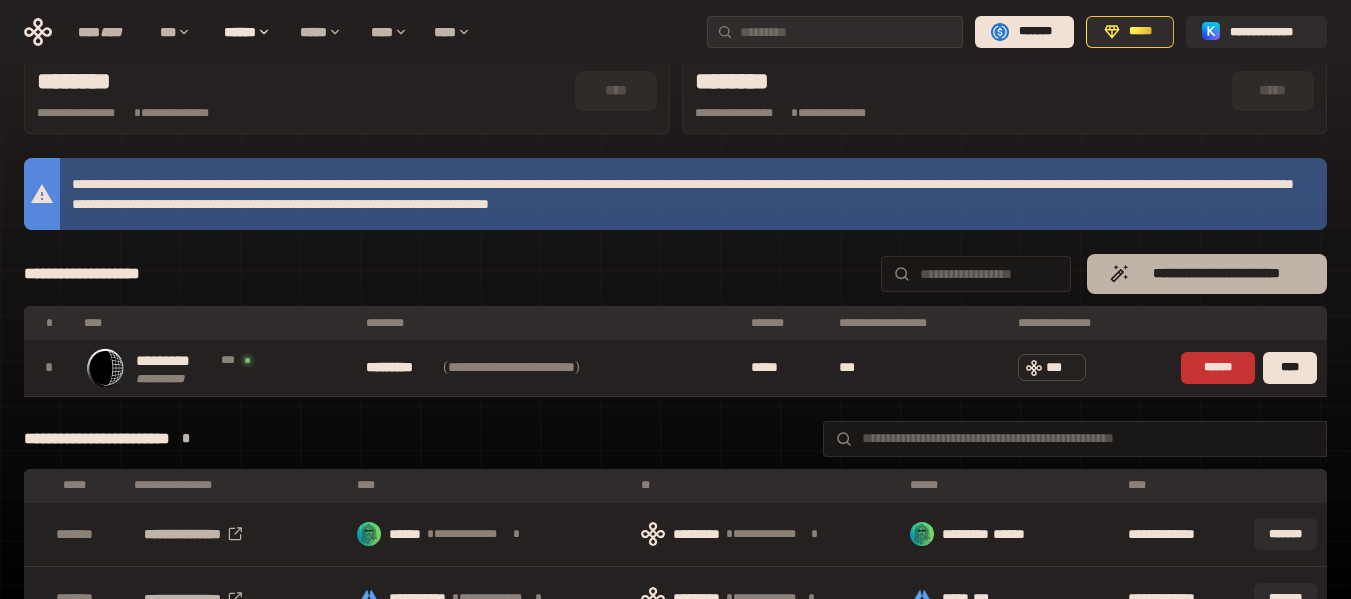 click on "**********" at bounding box center [1217, 274] 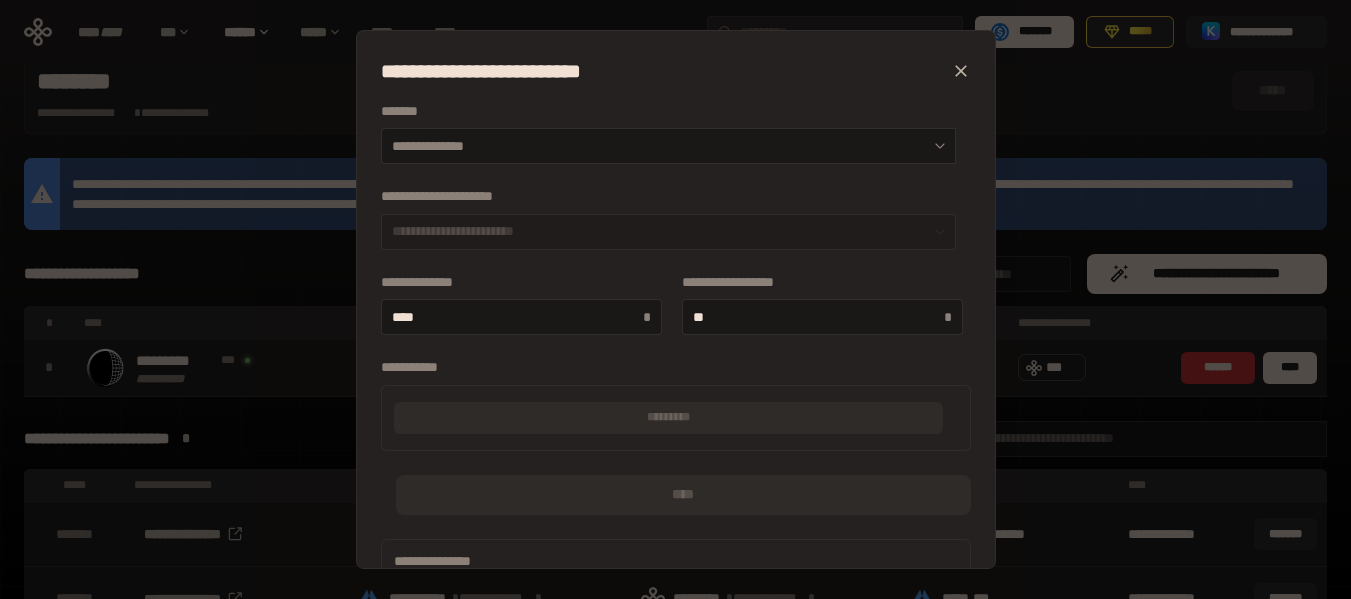 click 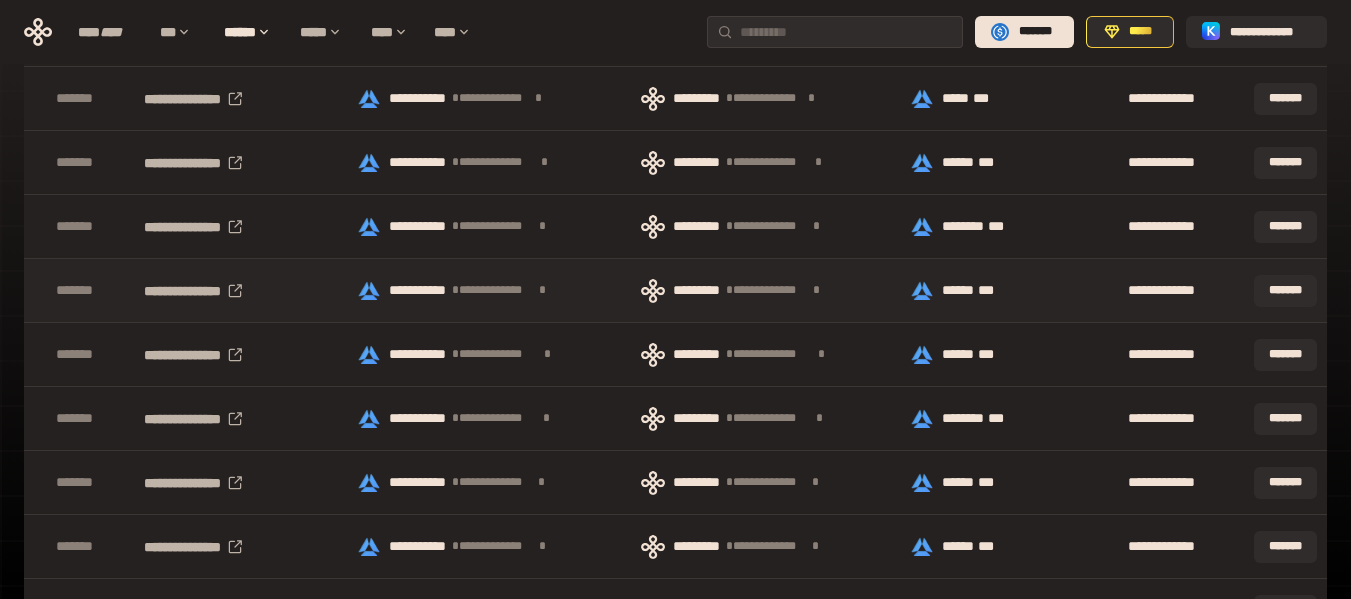 scroll, scrollTop: 280, scrollLeft: 0, axis: vertical 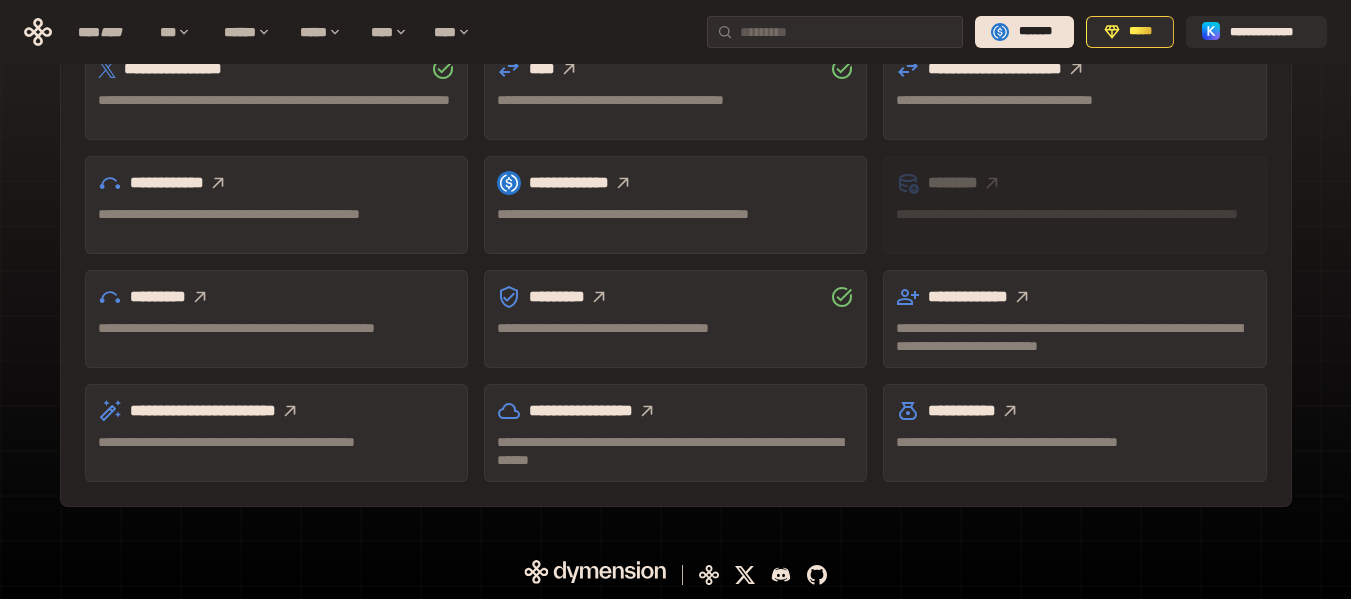 click 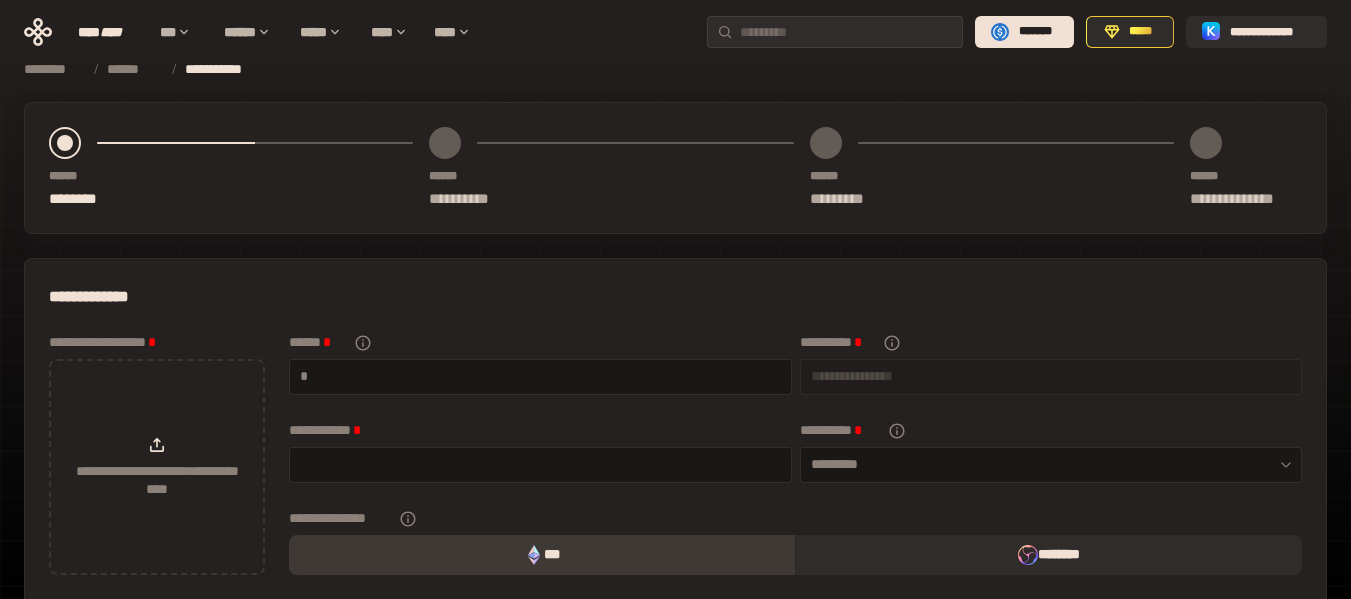 scroll, scrollTop: 0, scrollLeft: 0, axis: both 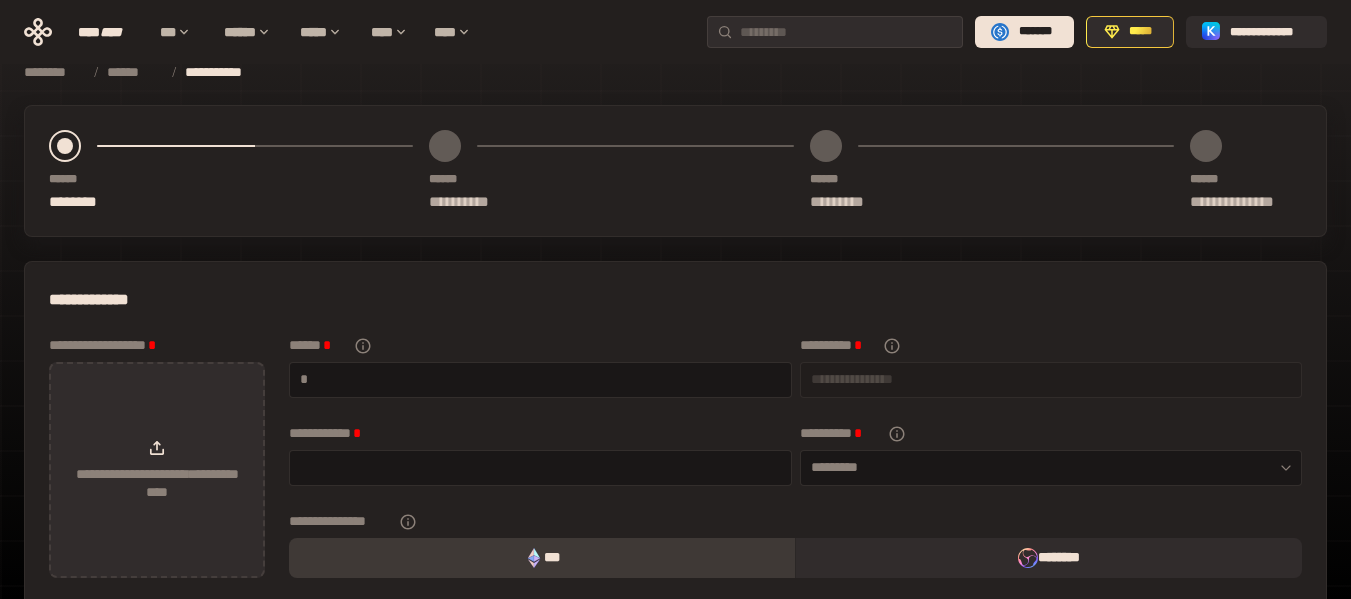 click on "**********" at bounding box center [157, 483] 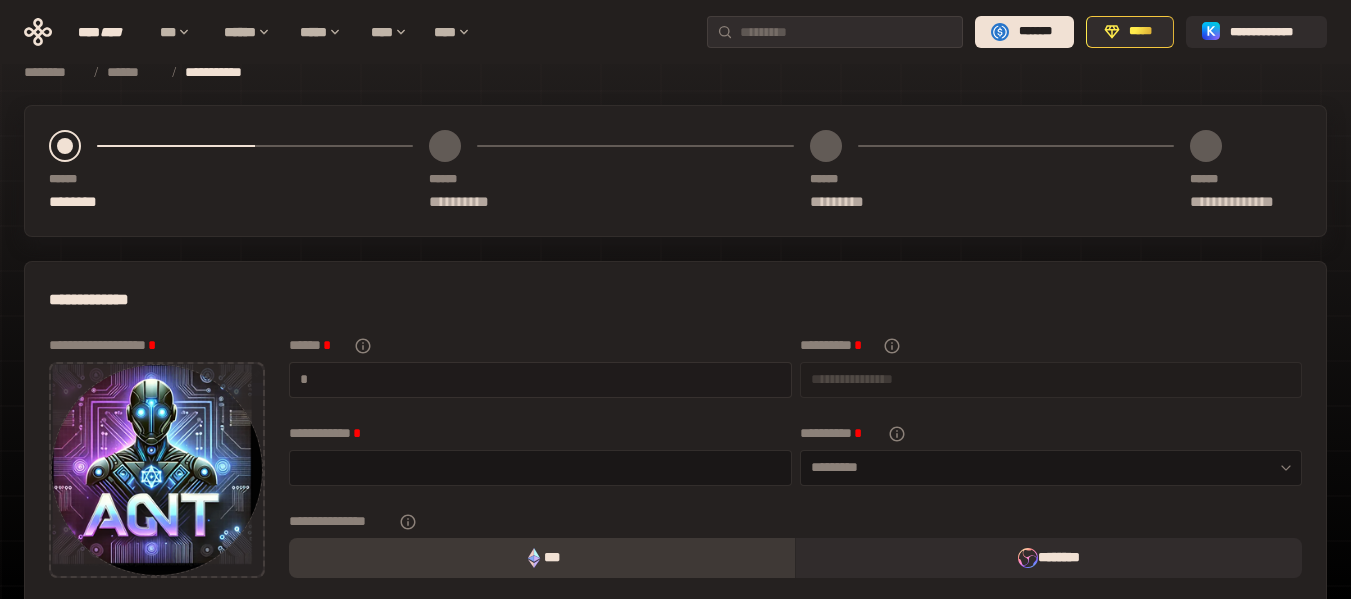 click at bounding box center (546, 379) 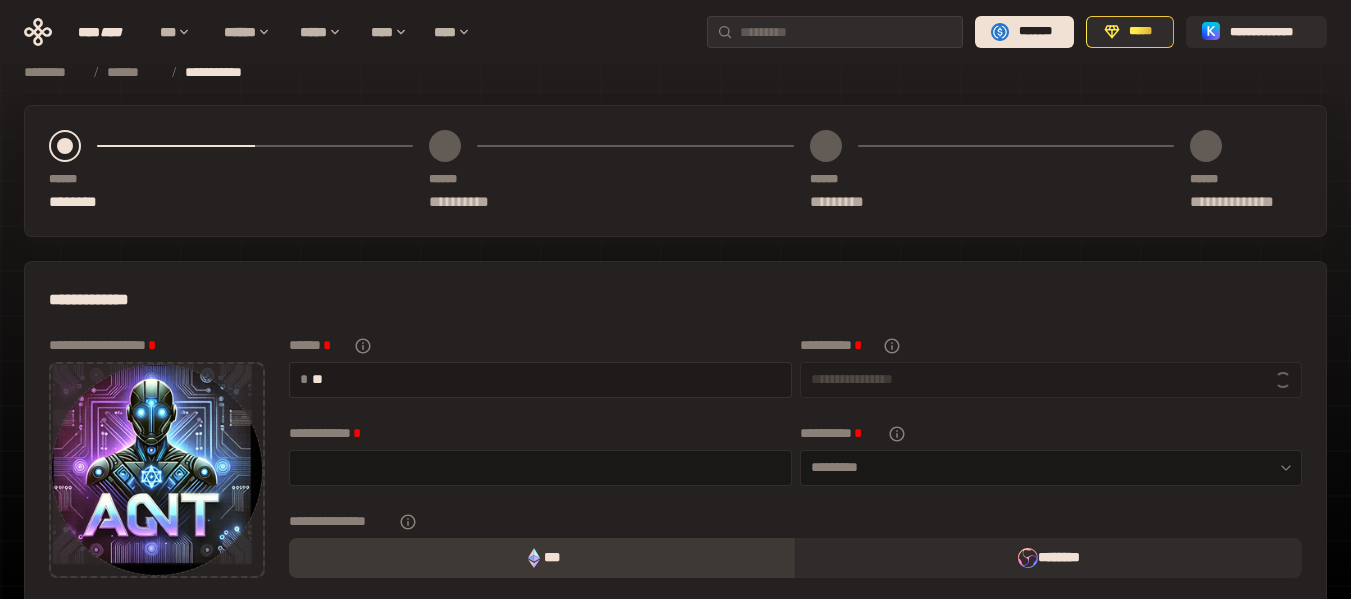 type on "***" 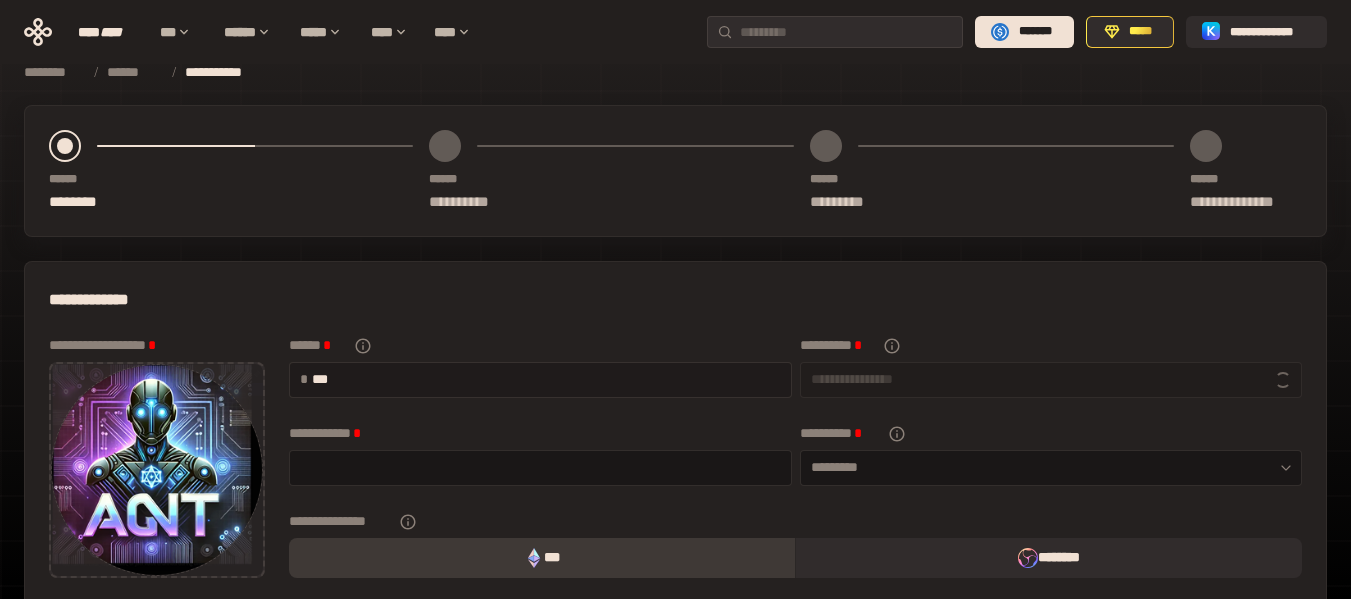 type on "**********" 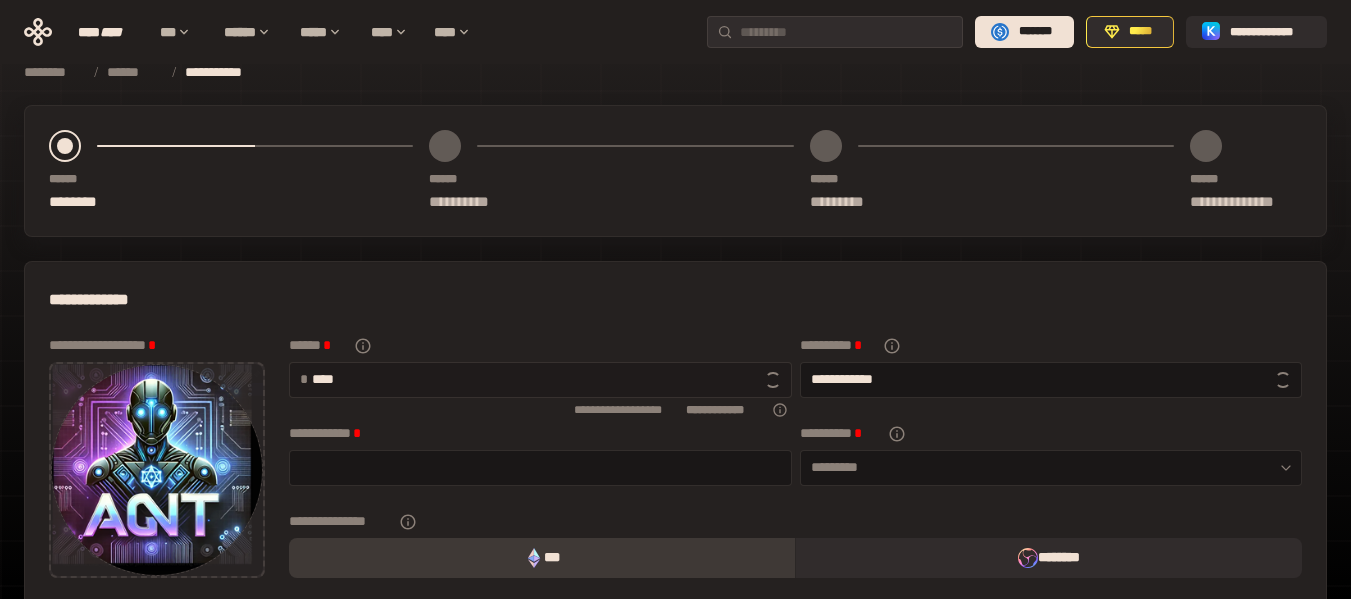 type on "*****" 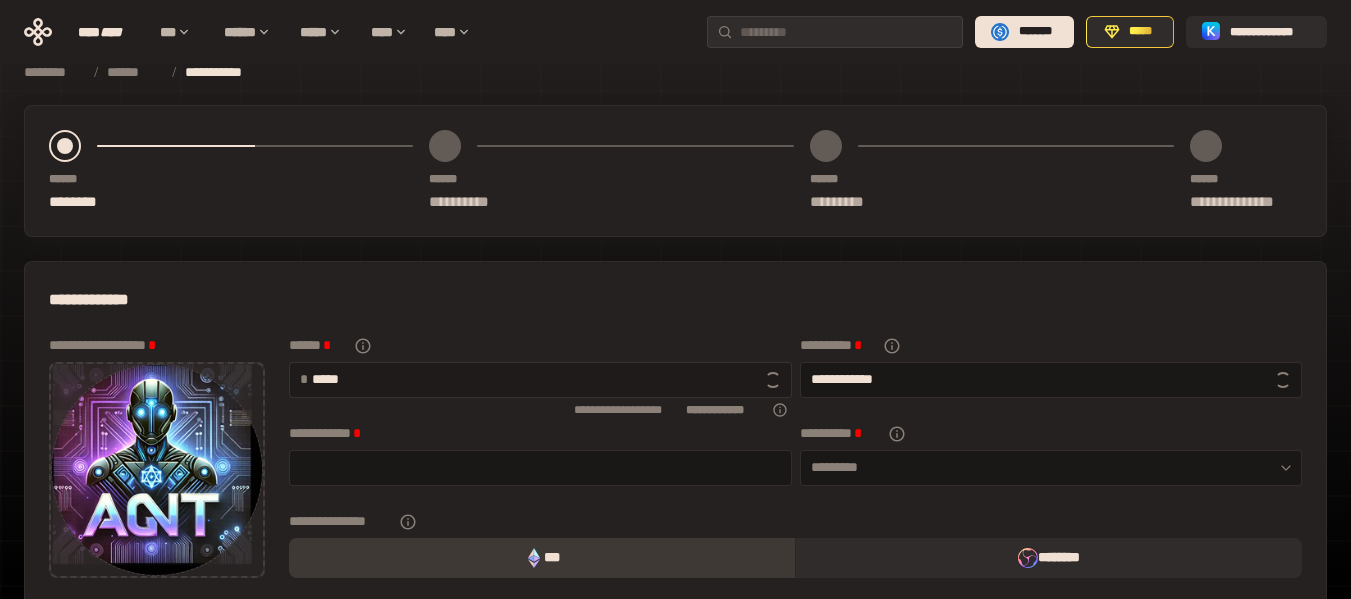 type on "**********" 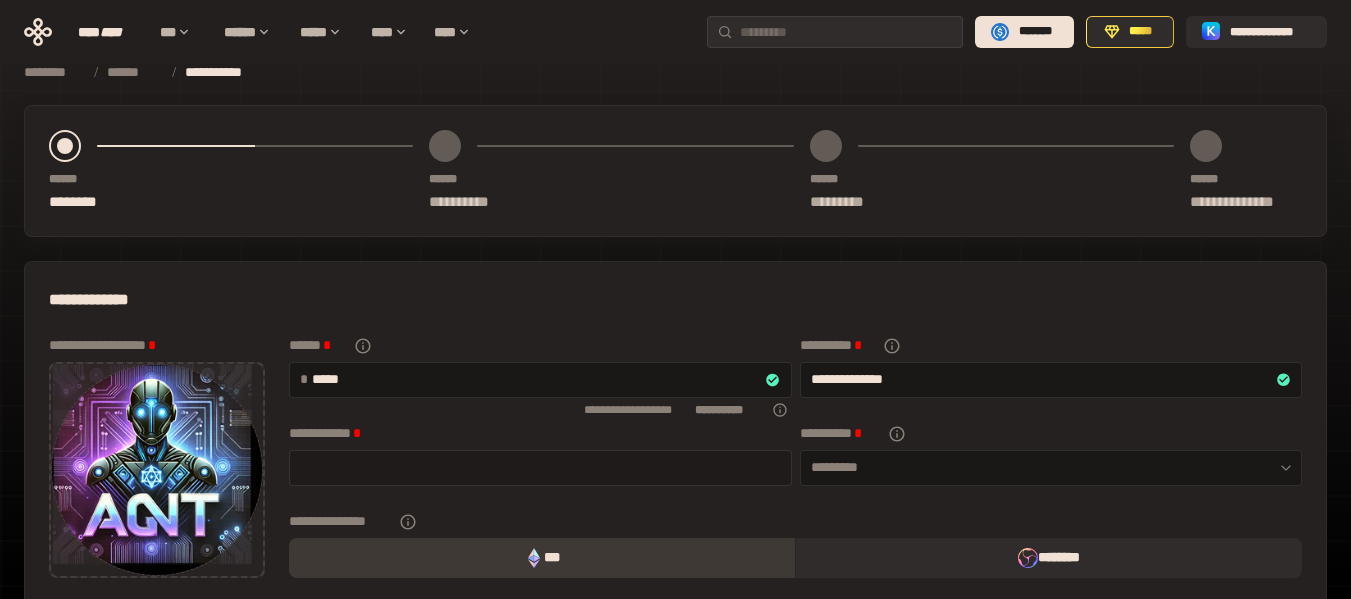 type on "*****" 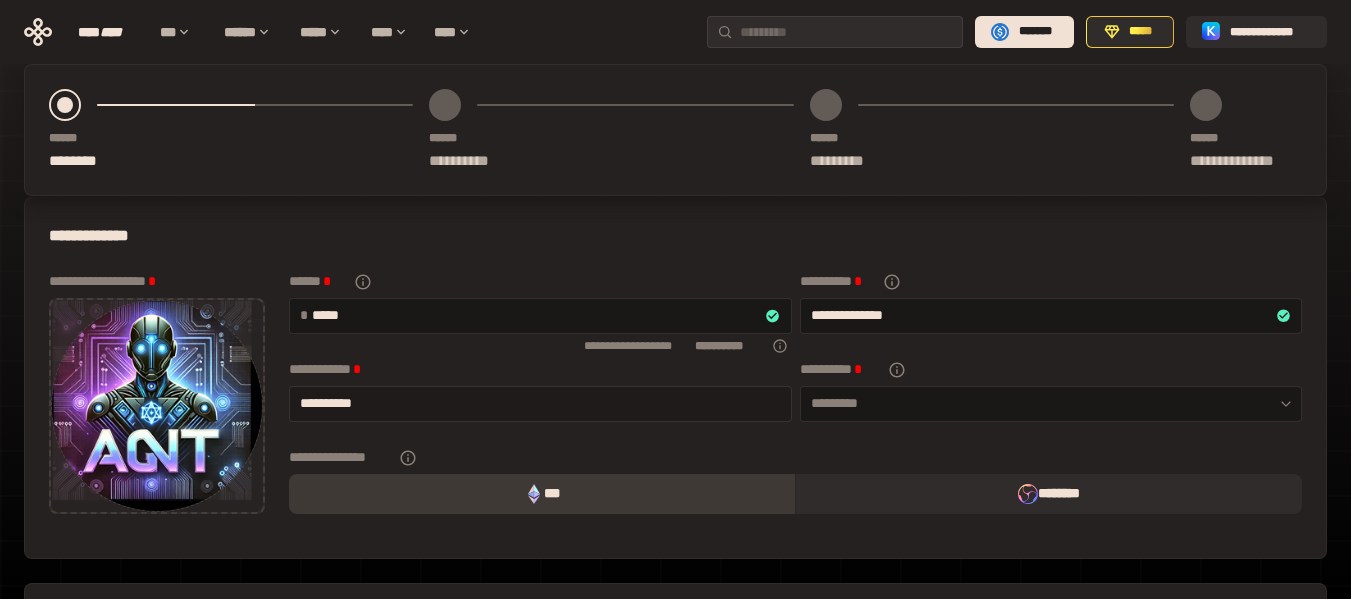 scroll, scrollTop: 100, scrollLeft: 0, axis: vertical 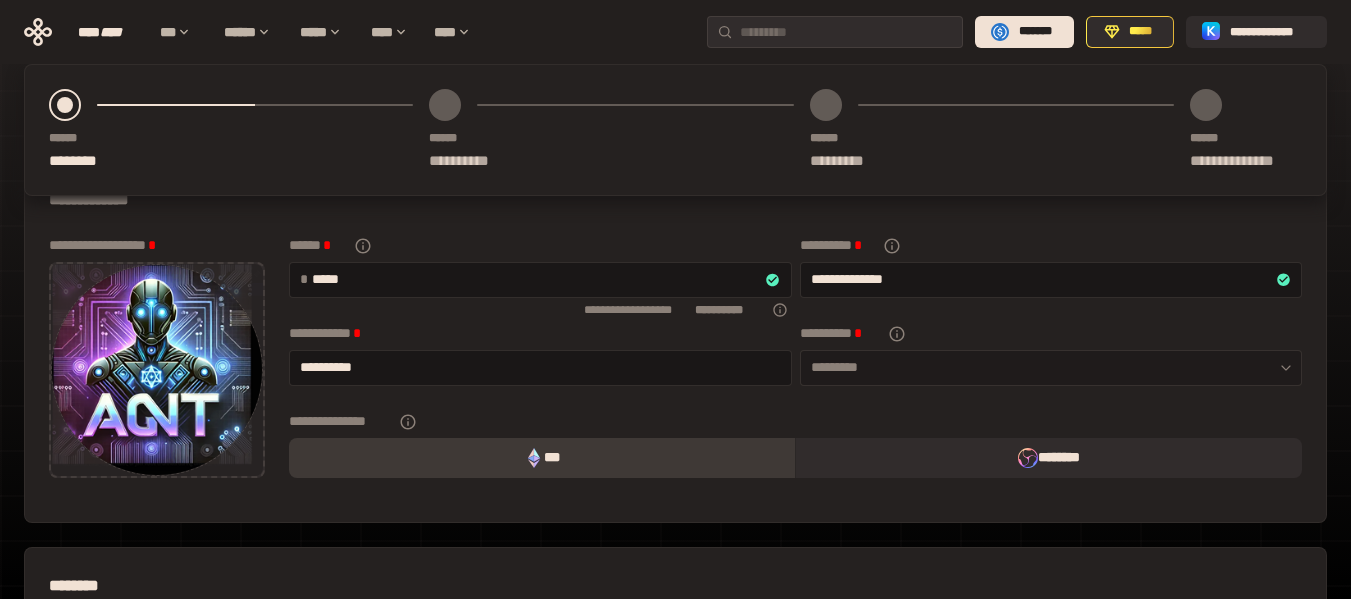 type on "**********" 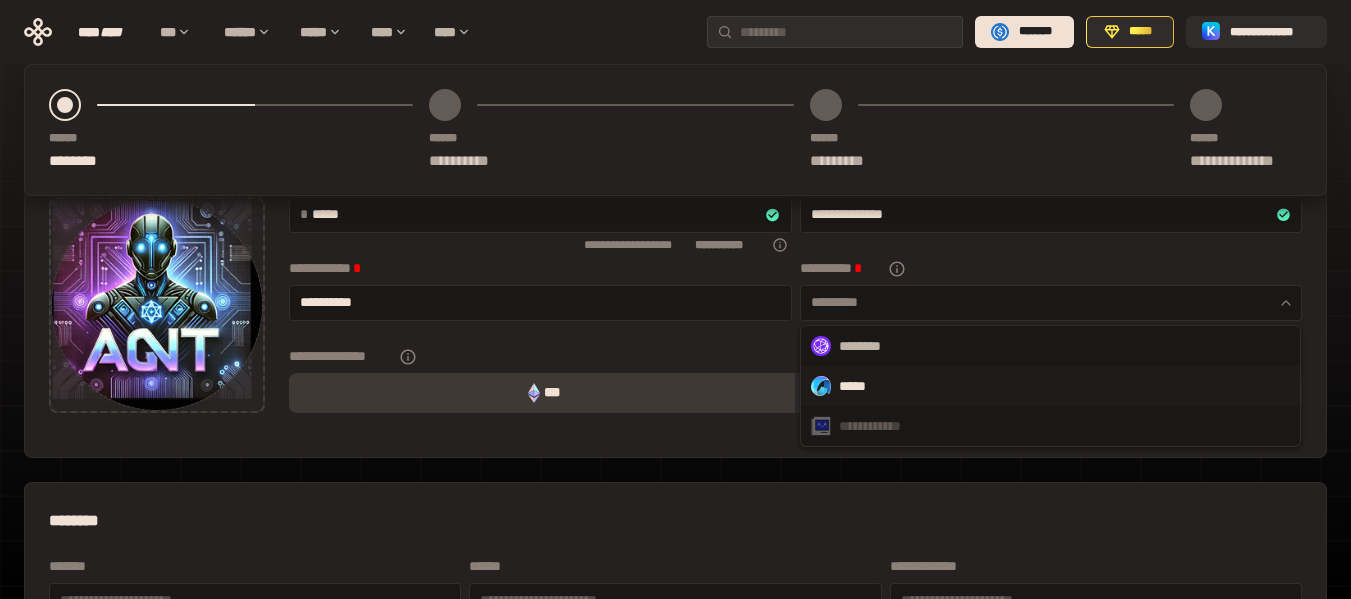 scroll, scrollTop: 200, scrollLeft: 0, axis: vertical 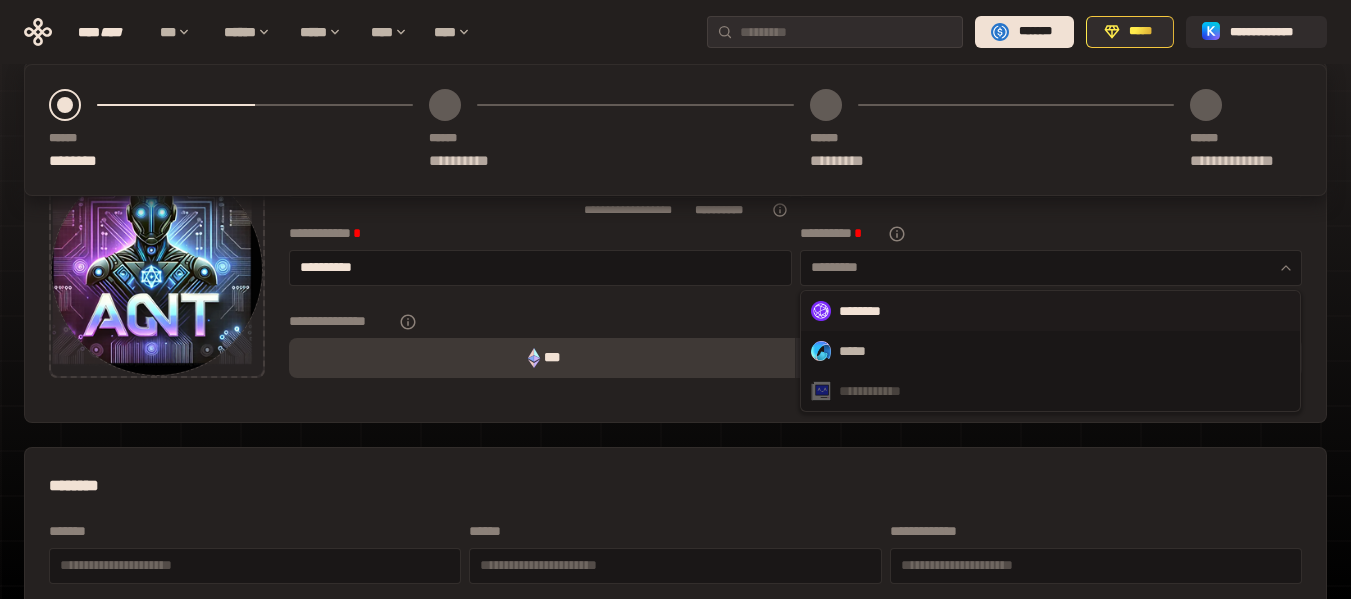 click on "********" at bounding box center (1050, 311) 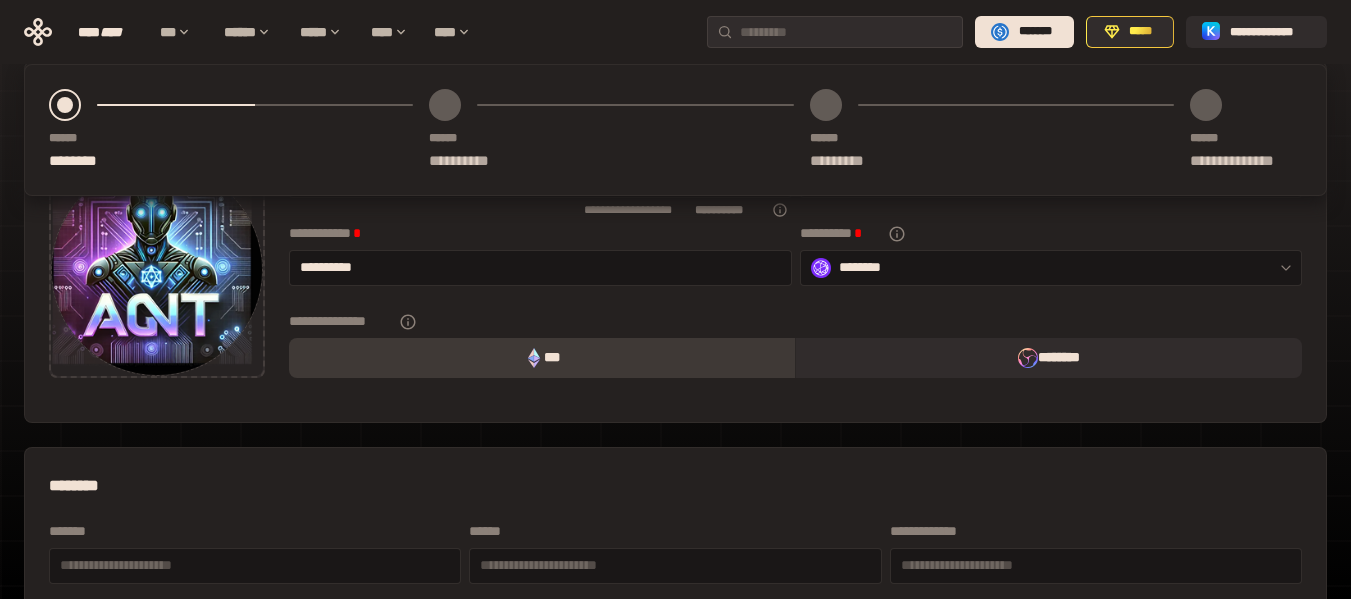 click on "***" at bounding box center [542, 358] 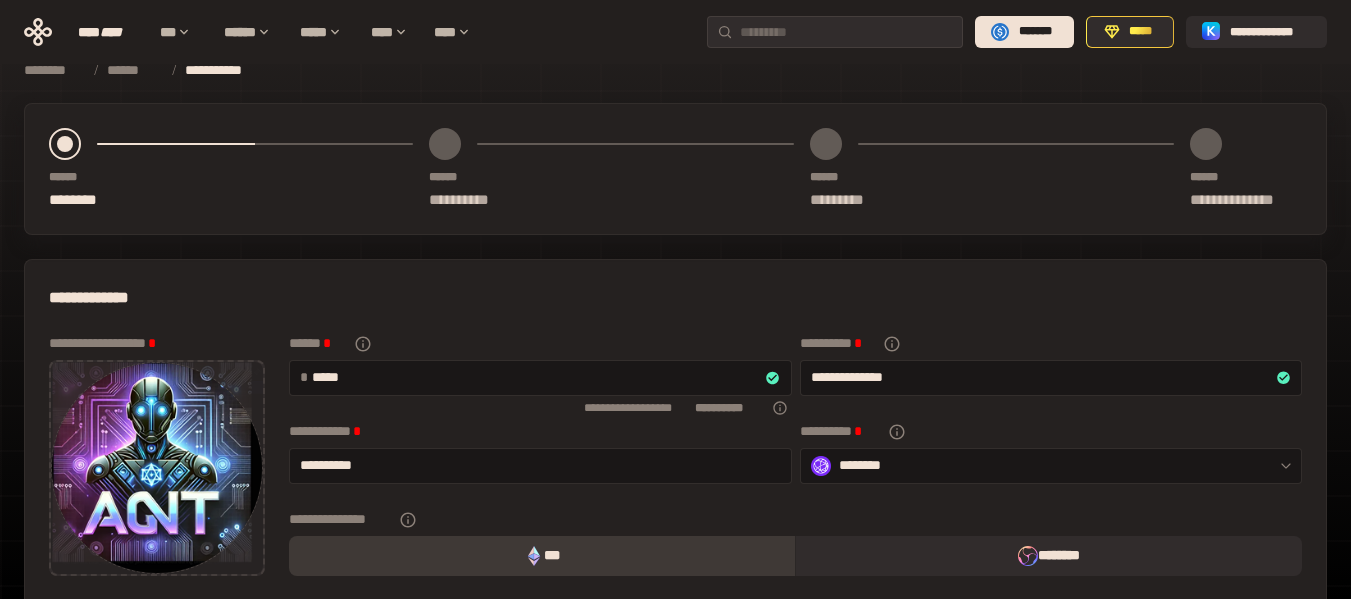 scroll, scrollTop: 0, scrollLeft: 0, axis: both 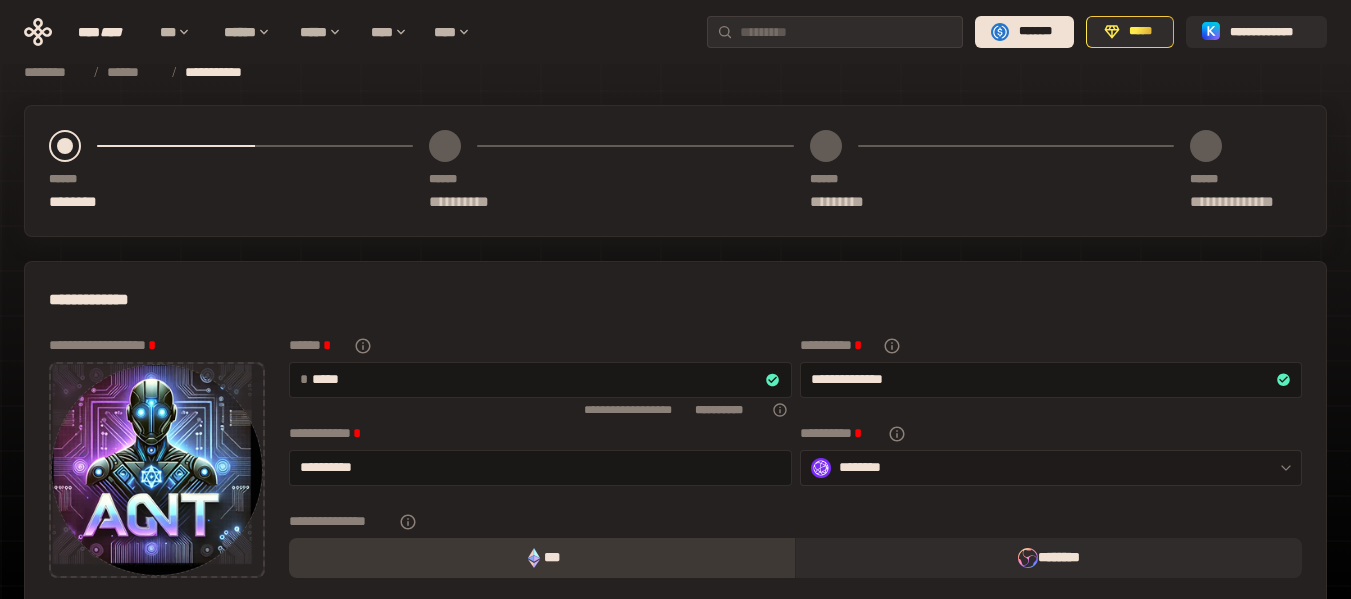 click on "********" at bounding box center (1051, 468) 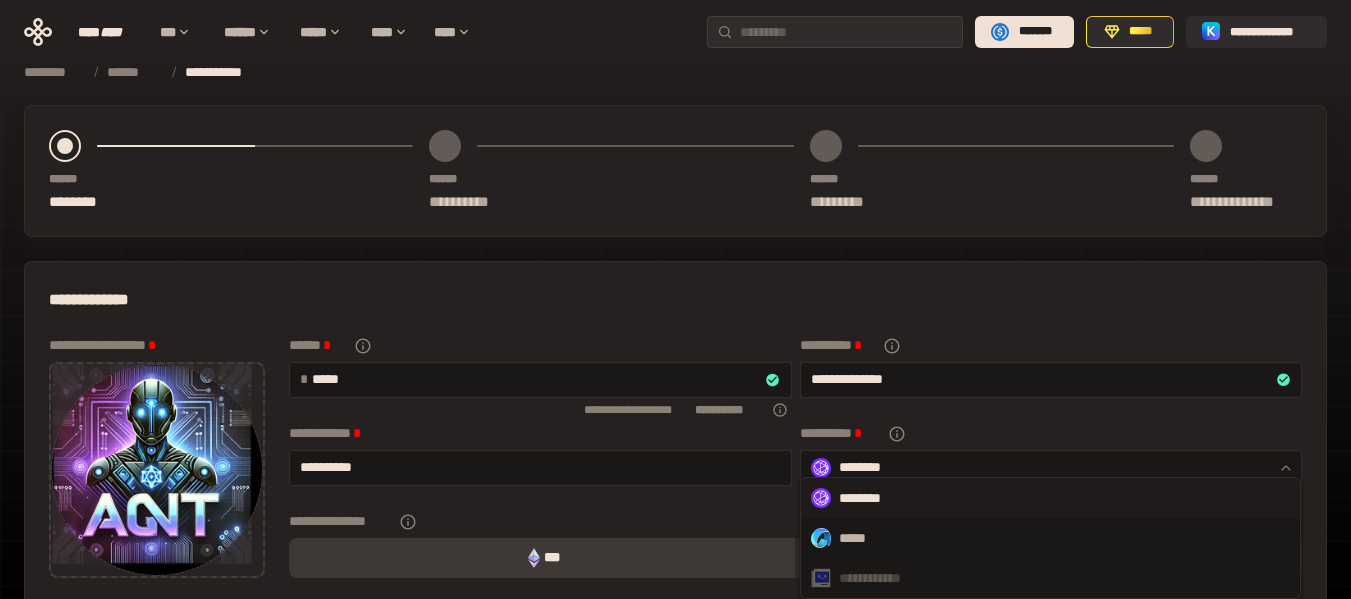scroll, scrollTop: 100, scrollLeft: 0, axis: vertical 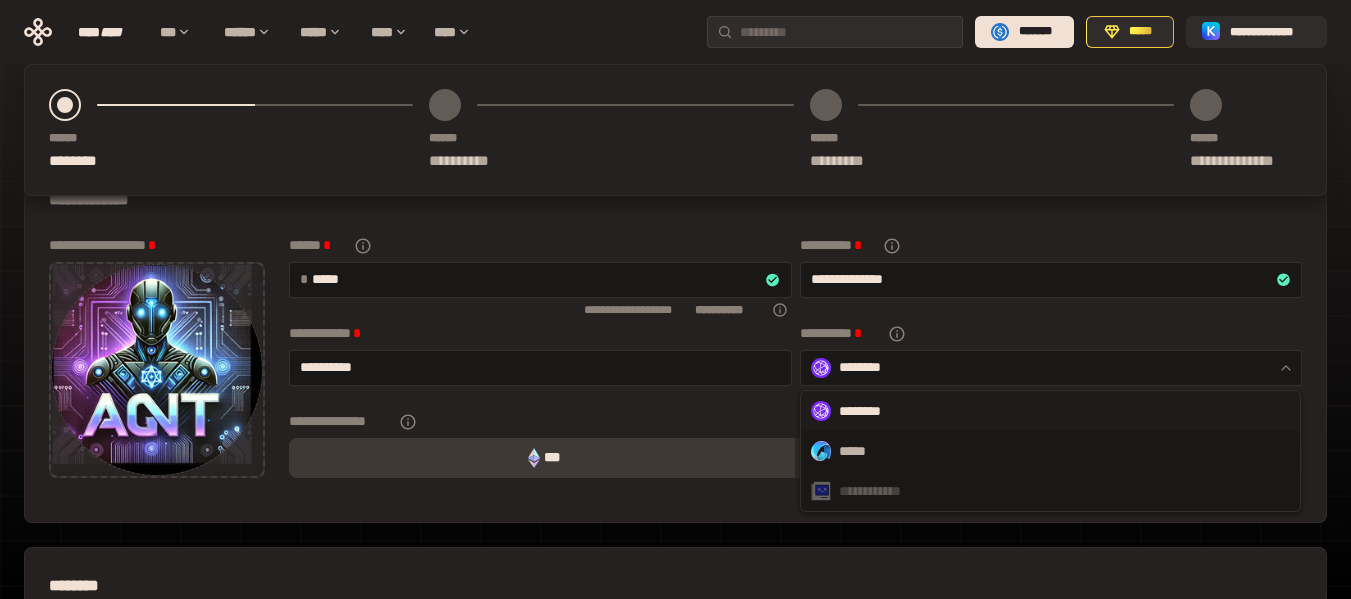 click on "**********" at bounding box center (795, 274) 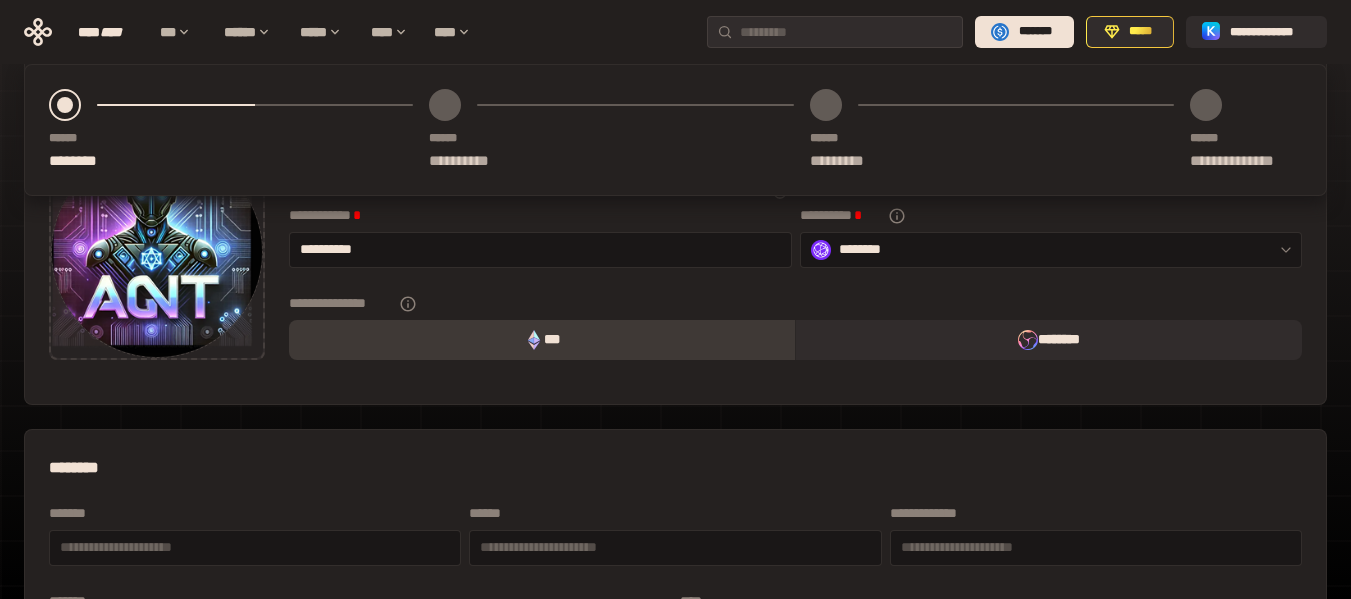 scroll, scrollTop: 200, scrollLeft: 0, axis: vertical 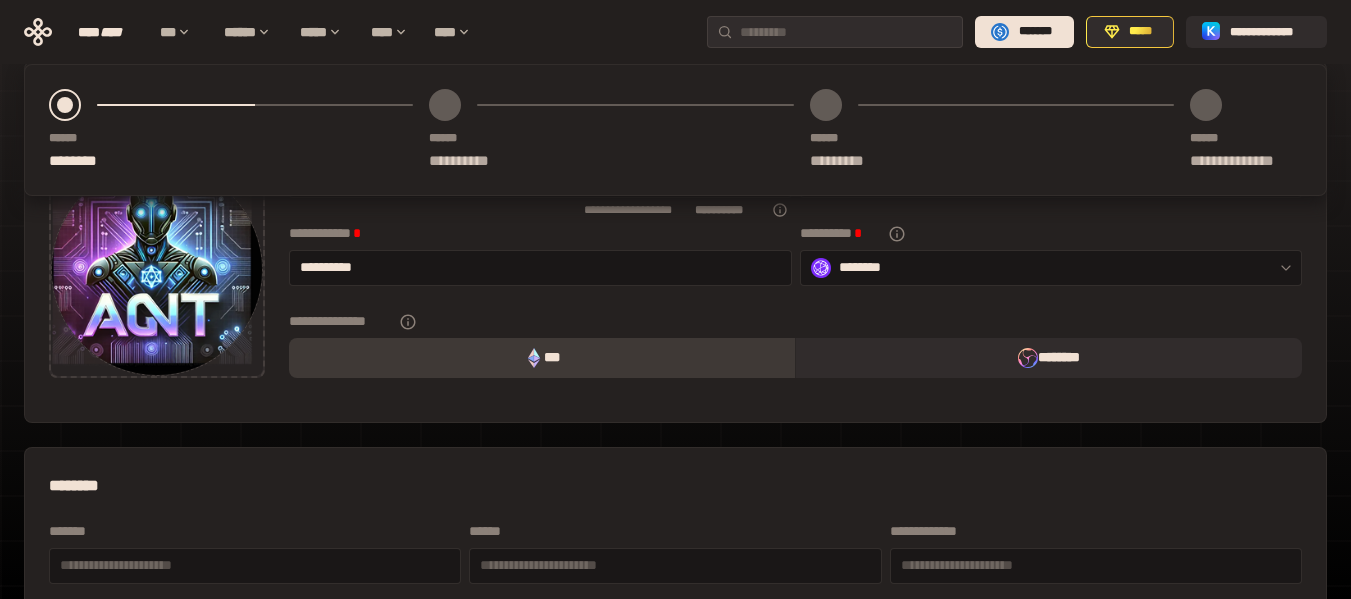 click on "***" at bounding box center (542, 358) 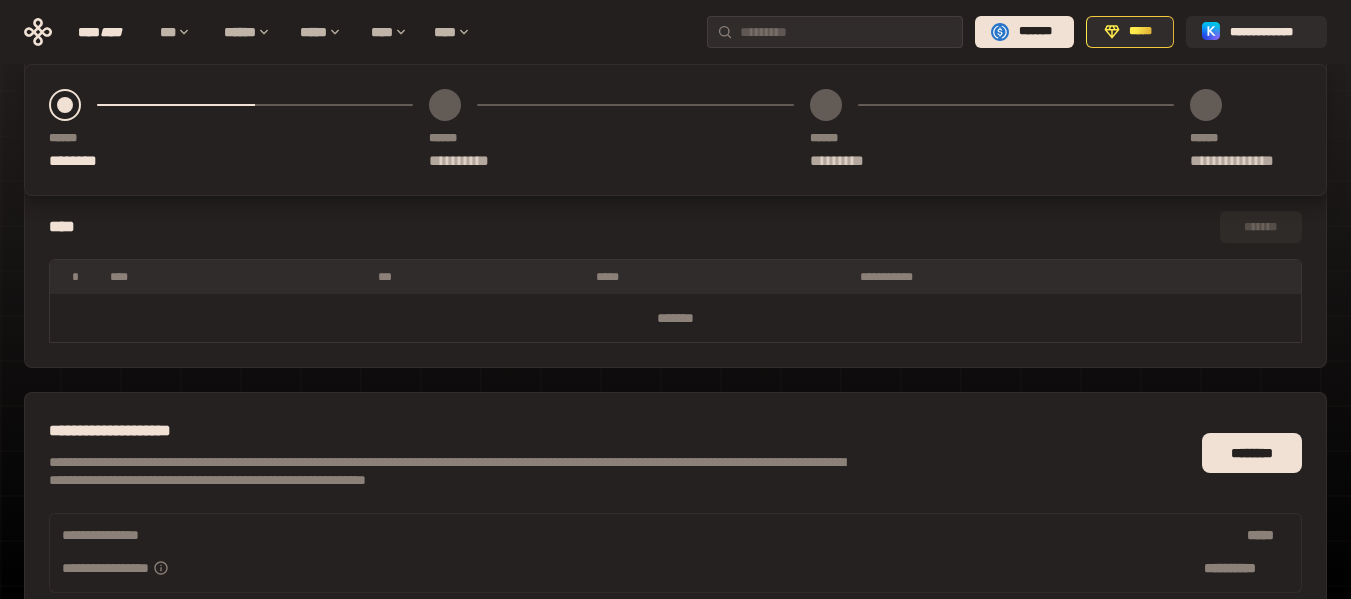 scroll, scrollTop: 863, scrollLeft: 0, axis: vertical 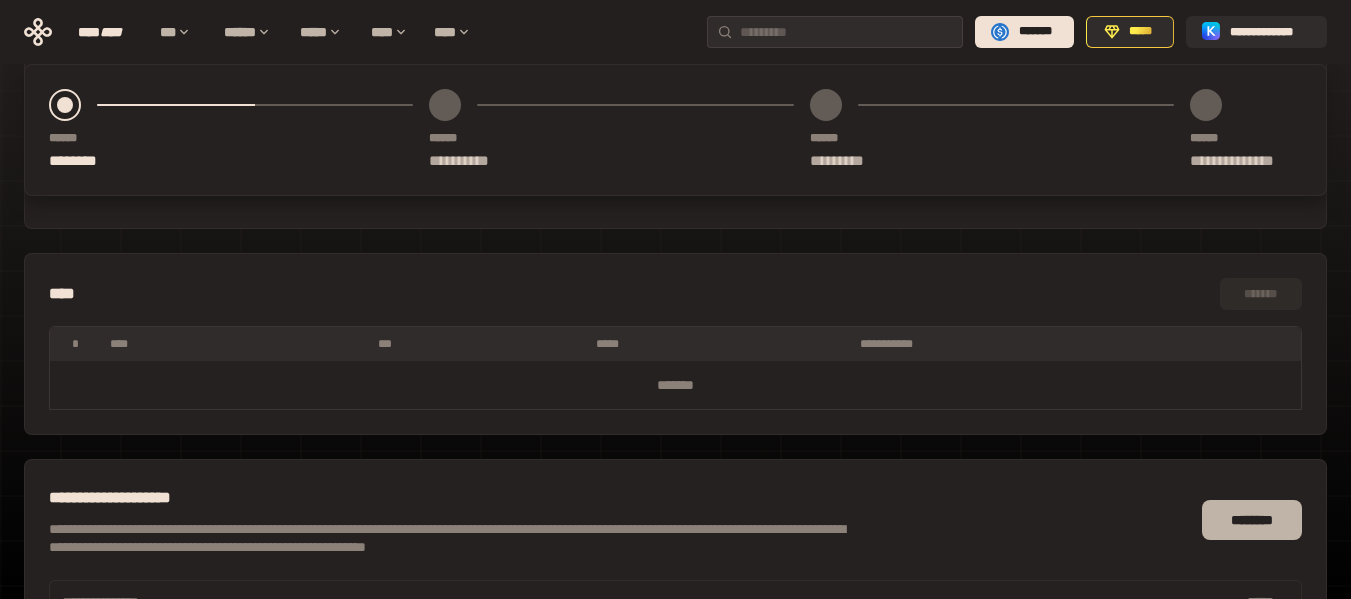 click on "********" at bounding box center (1252, 520) 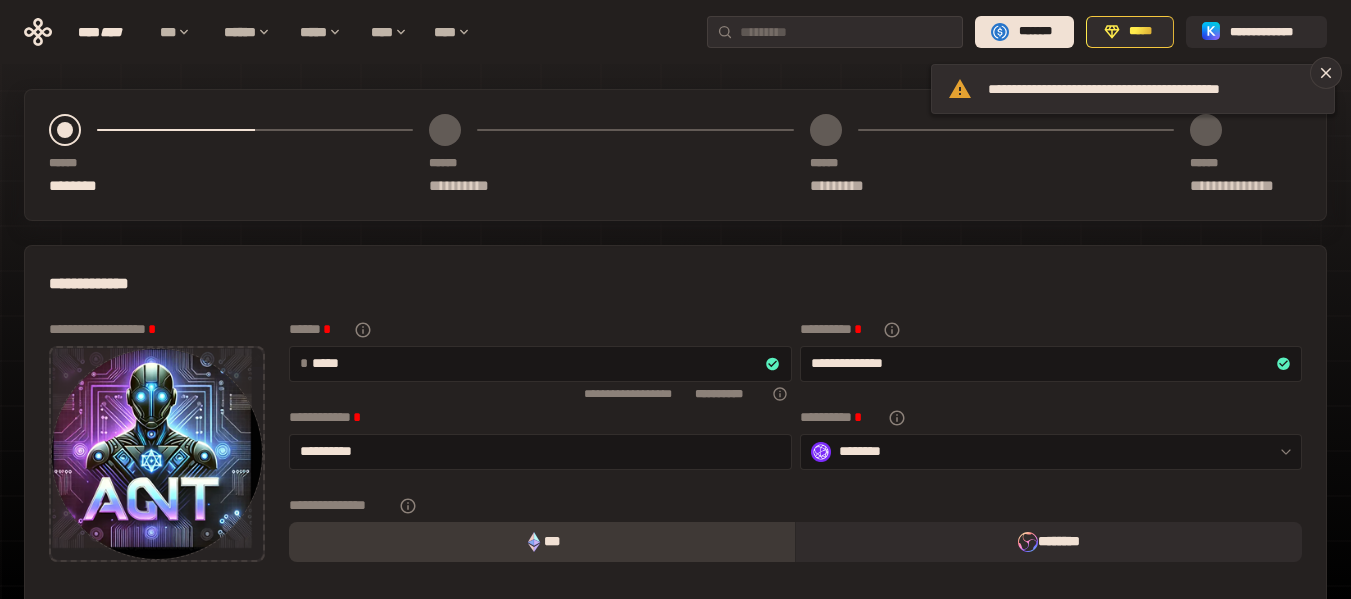 scroll, scrollTop: 0, scrollLeft: 0, axis: both 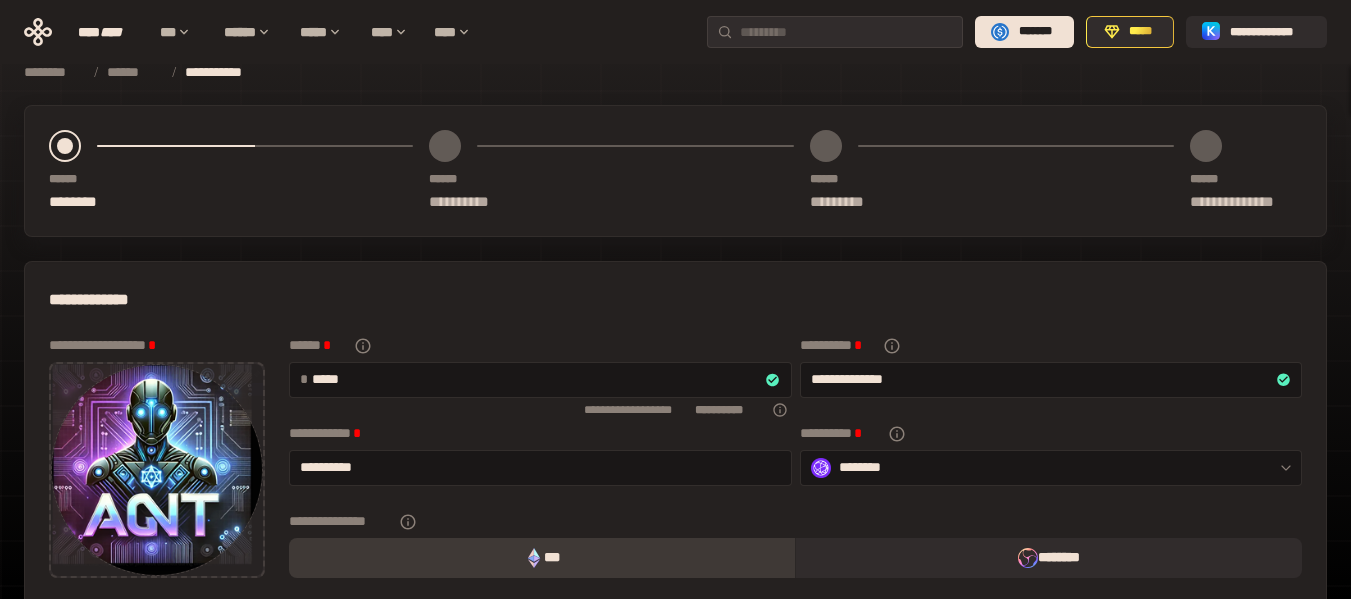 click on "**********" at bounding box center [795, 464] 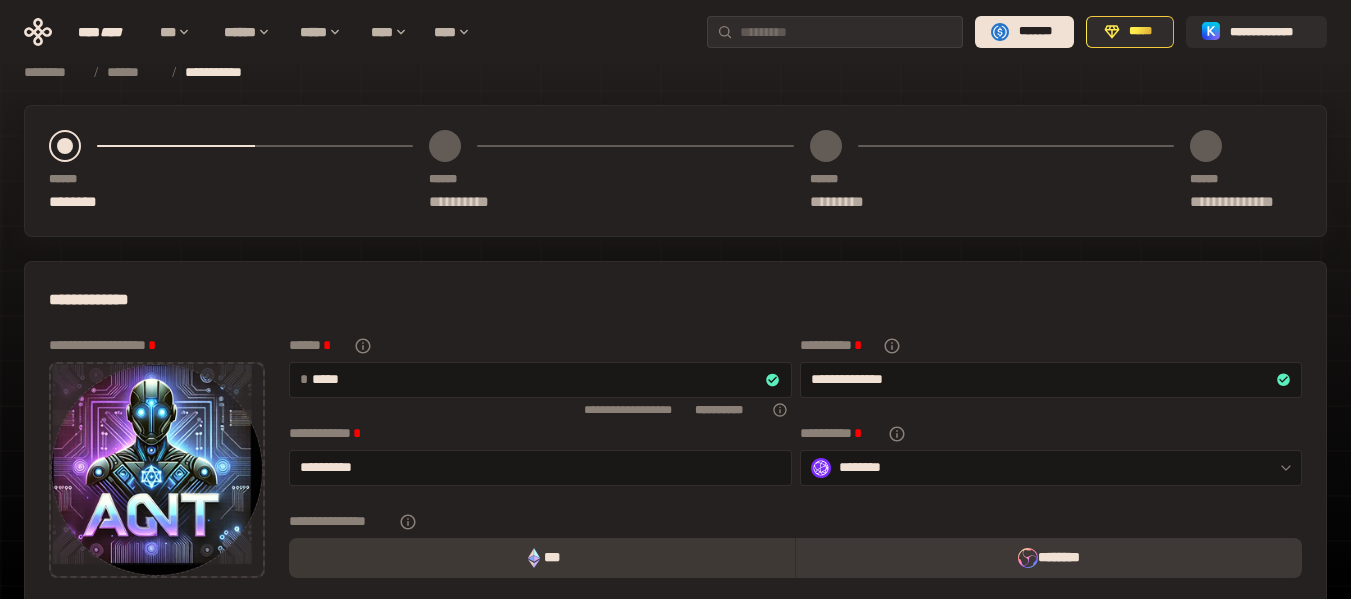 click on "********" at bounding box center [1048, 558] 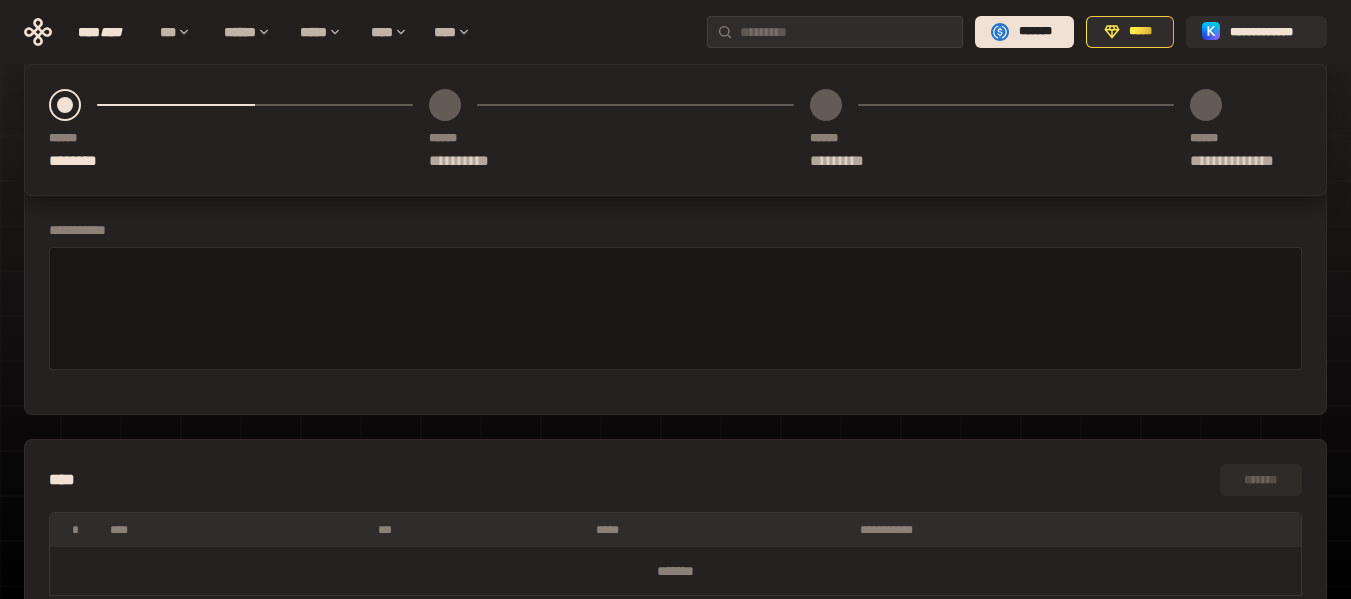 scroll, scrollTop: 900, scrollLeft: 0, axis: vertical 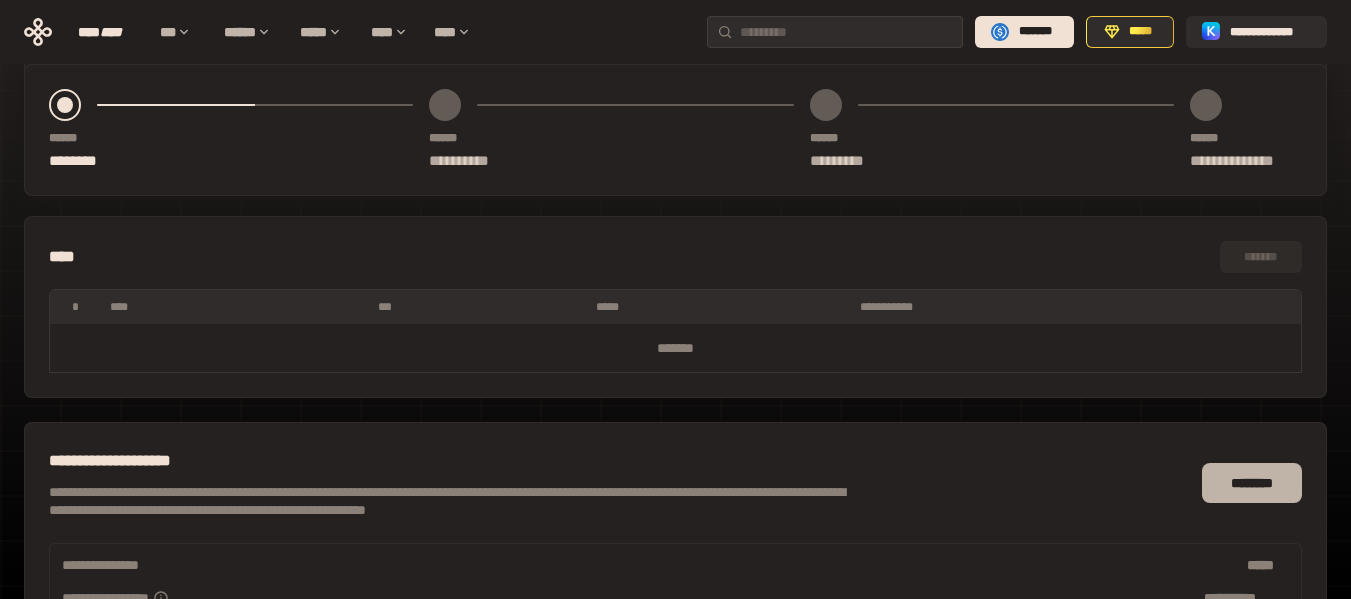 click on "********" at bounding box center (1252, 483) 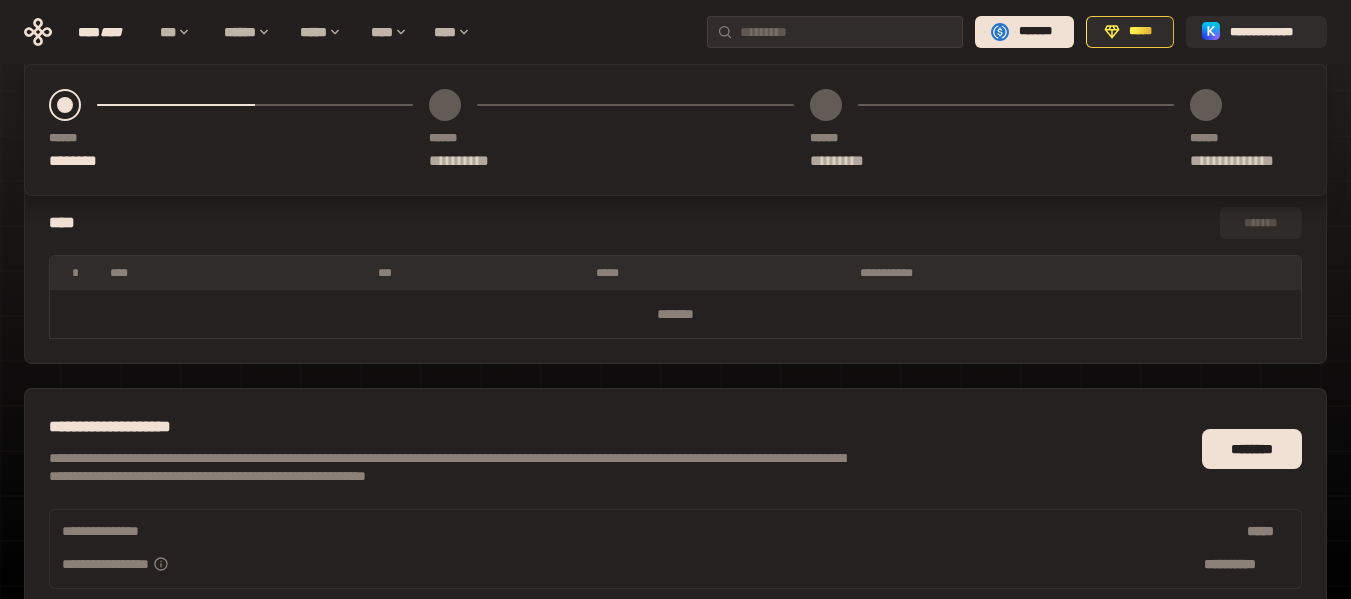 scroll, scrollTop: 1000, scrollLeft: 0, axis: vertical 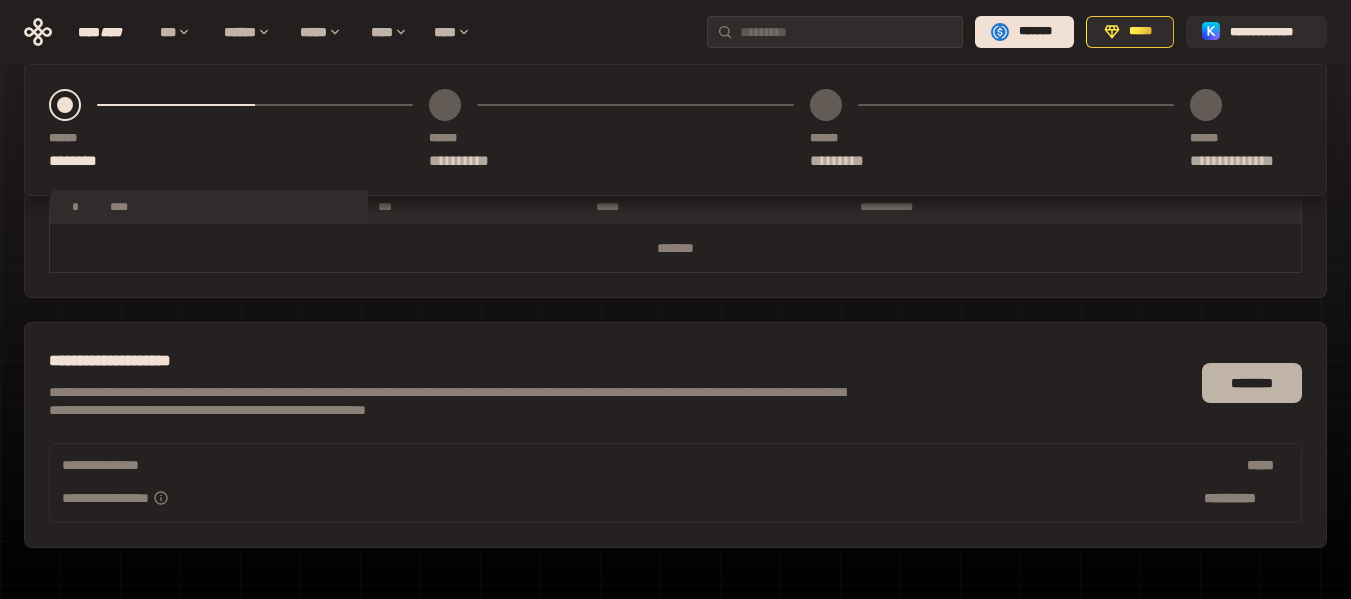 click on "********" at bounding box center [1252, 383] 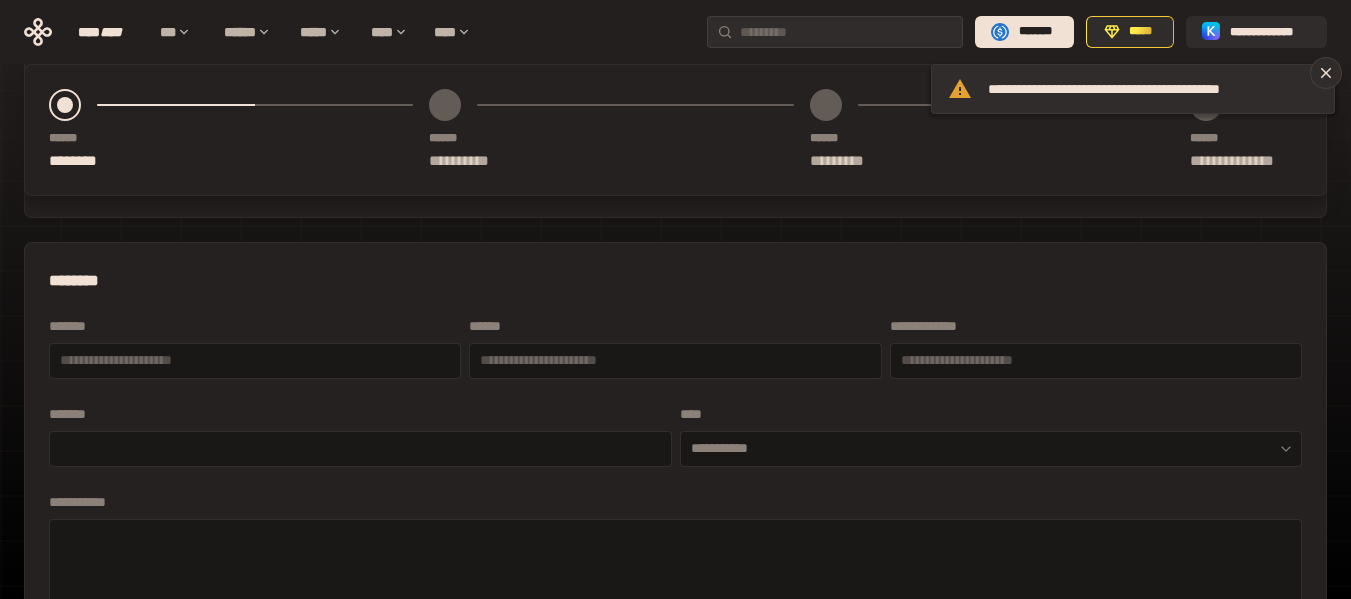 scroll, scrollTop: 400, scrollLeft: 0, axis: vertical 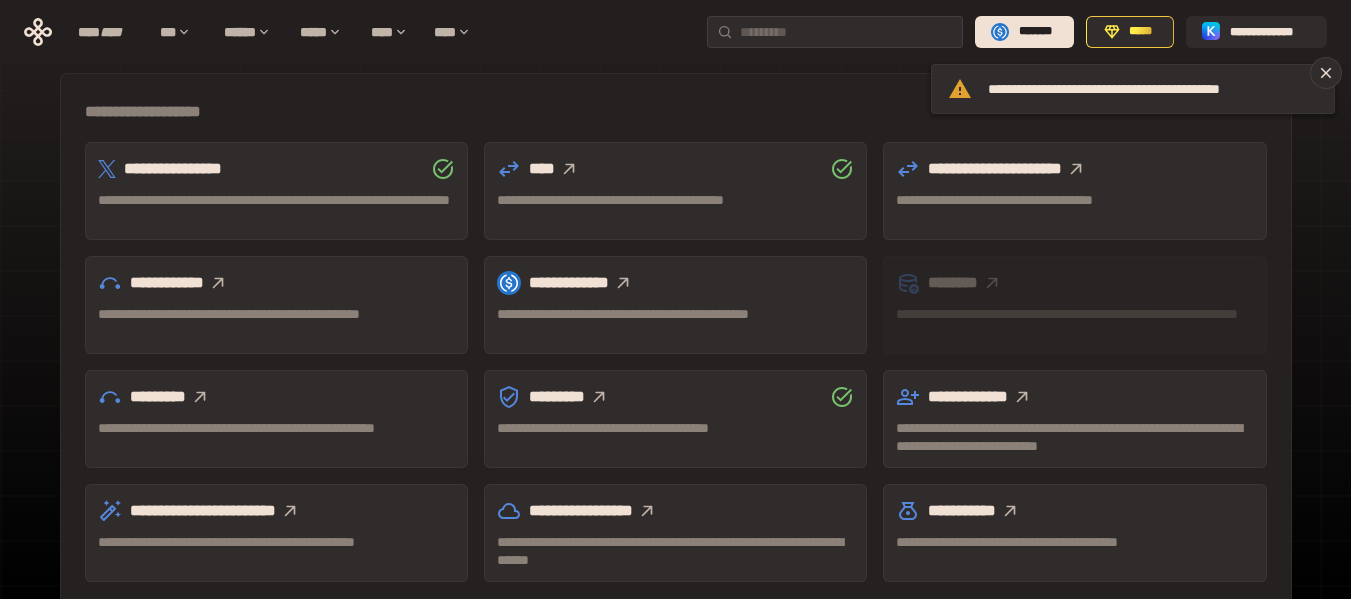 click 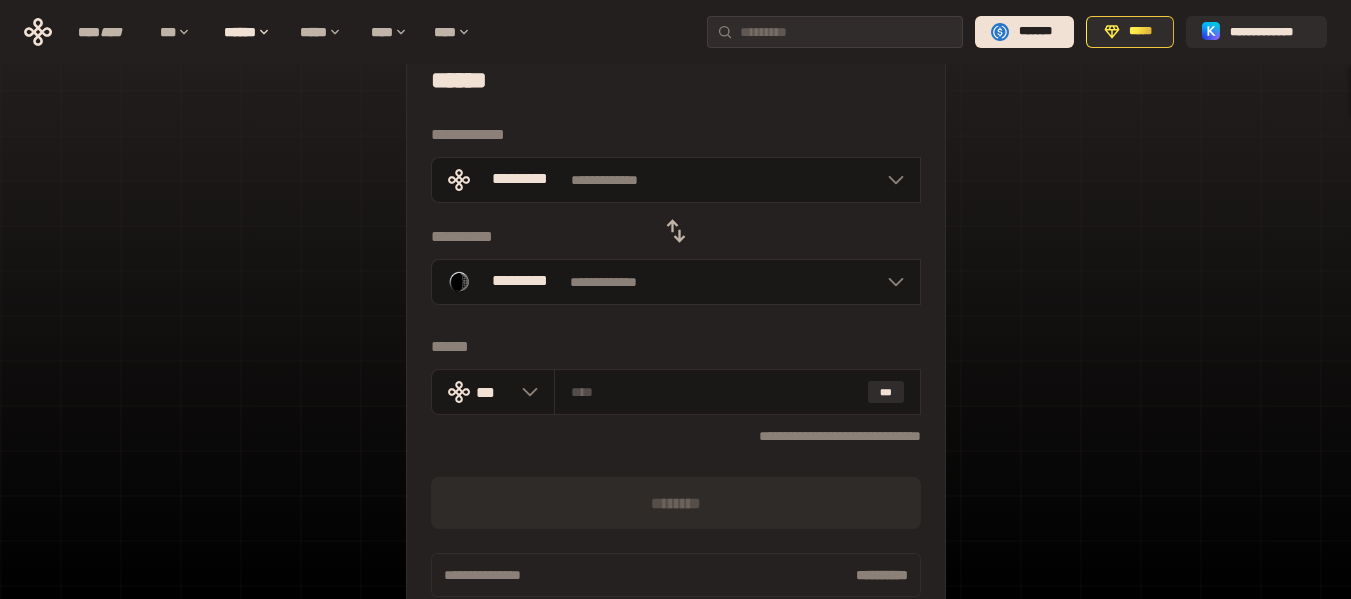 scroll, scrollTop: 0, scrollLeft: 0, axis: both 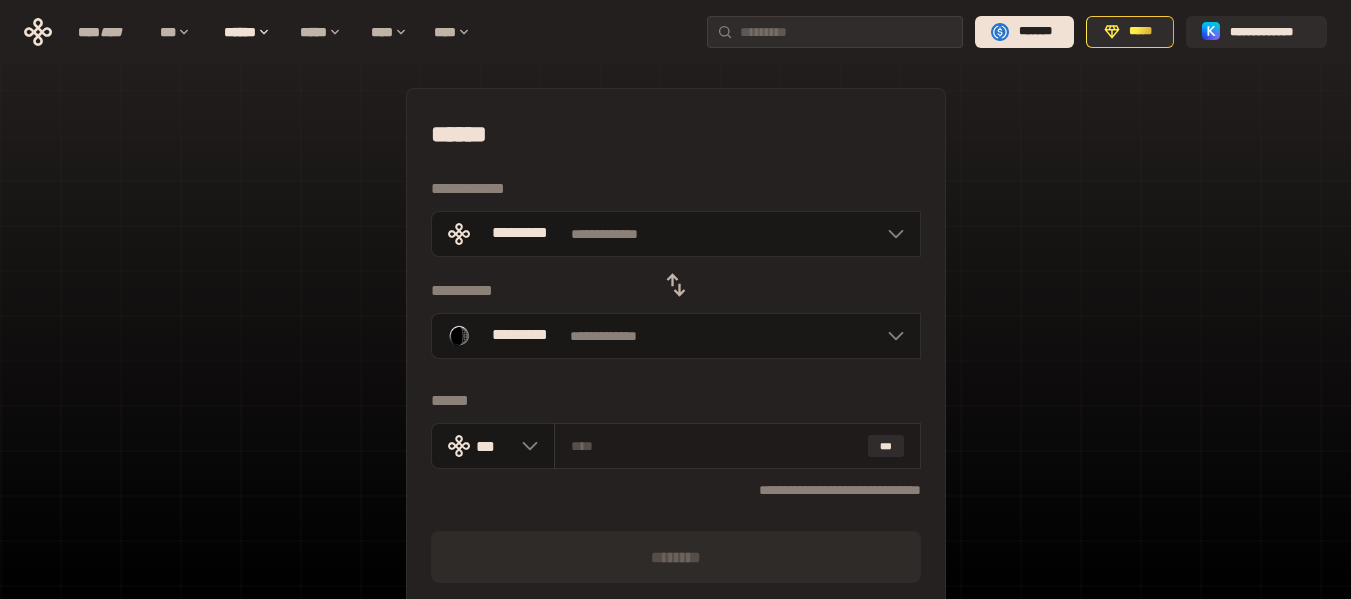 click on "***" at bounding box center [737, 446] 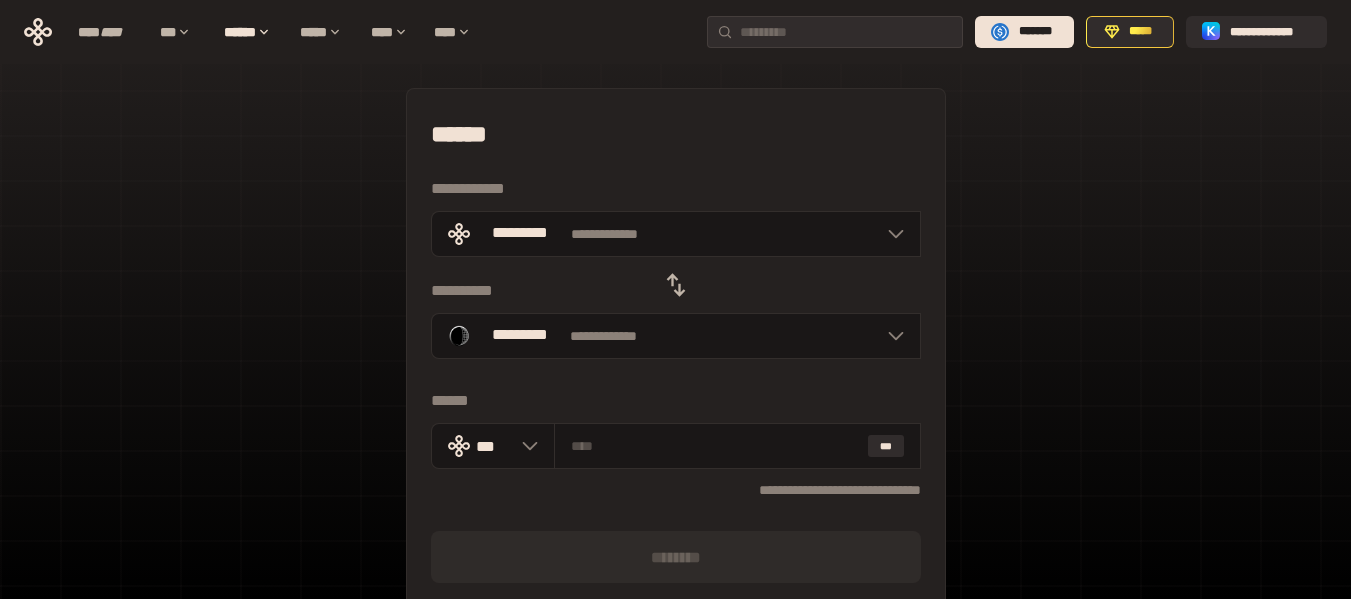 type on "*" 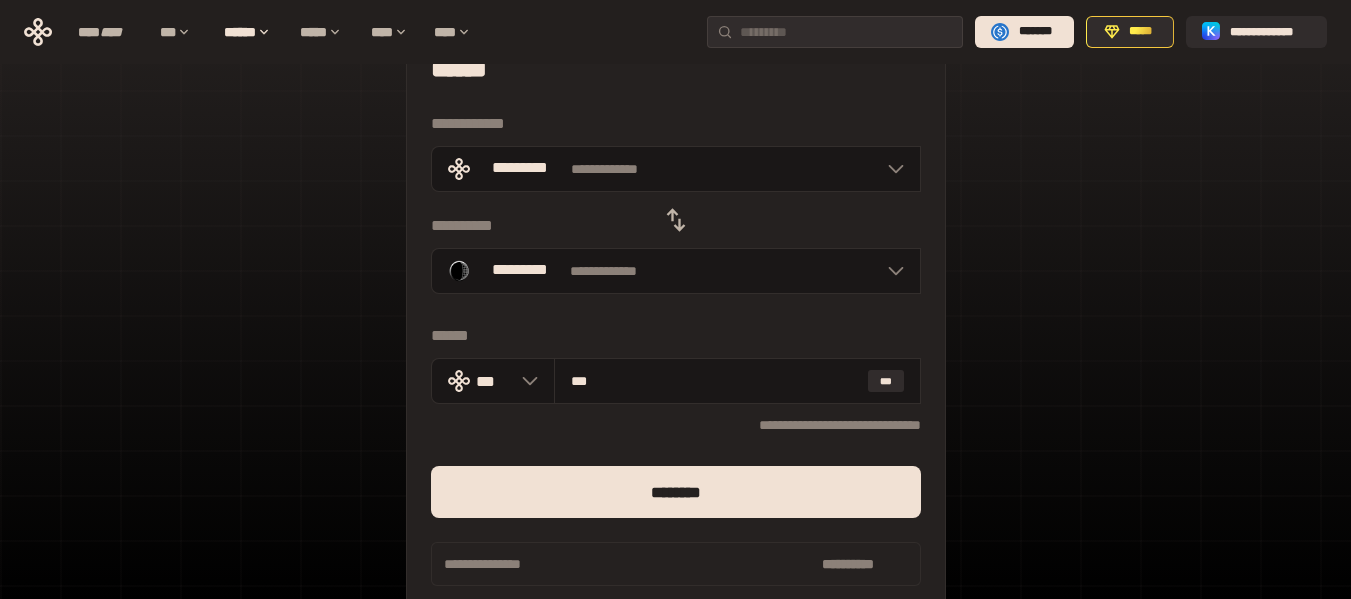 scroll, scrollTop: 100, scrollLeft: 0, axis: vertical 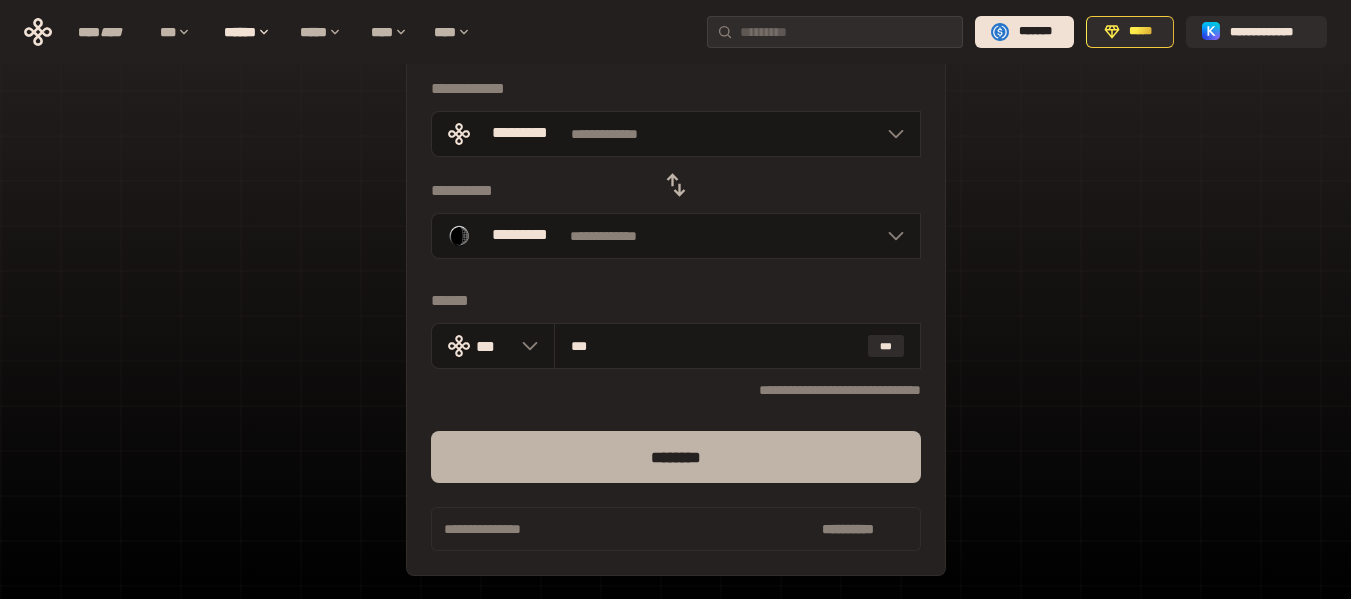 type on "***" 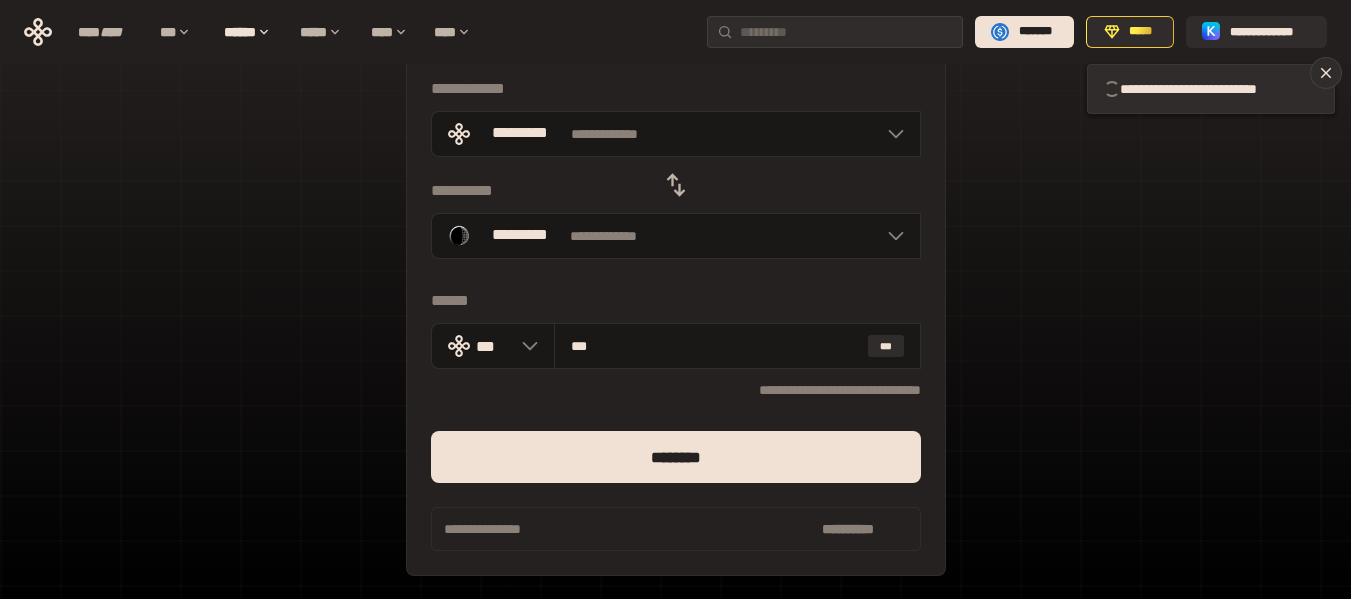 type 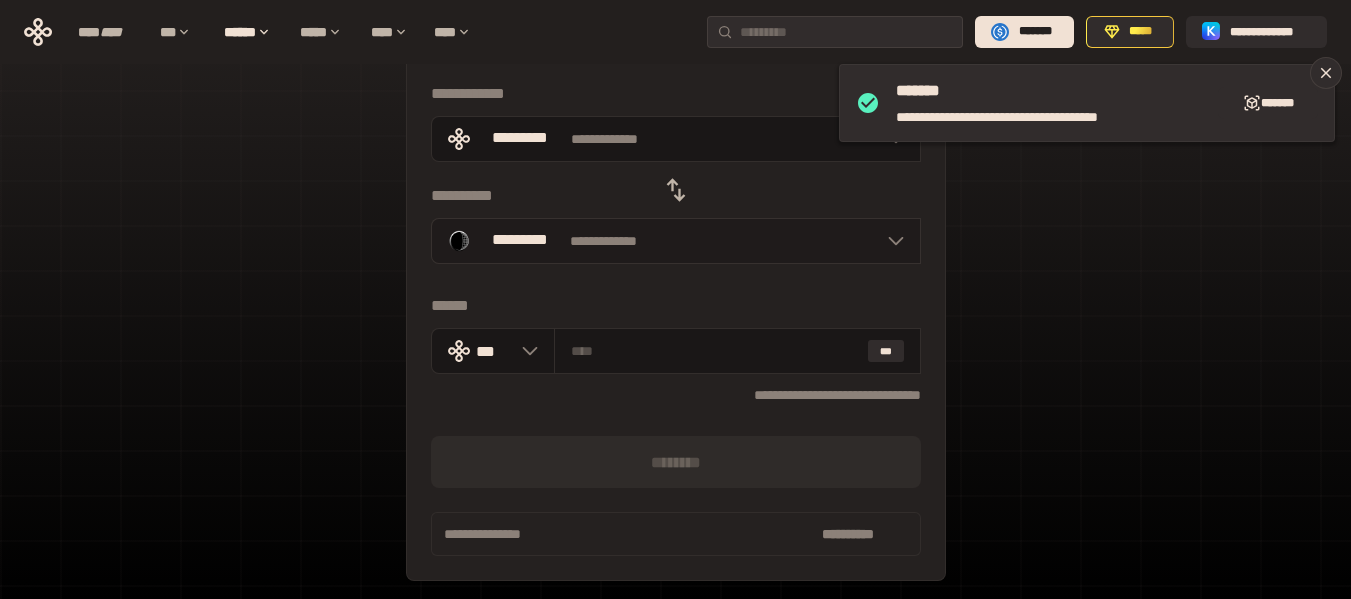 scroll, scrollTop: 0, scrollLeft: 0, axis: both 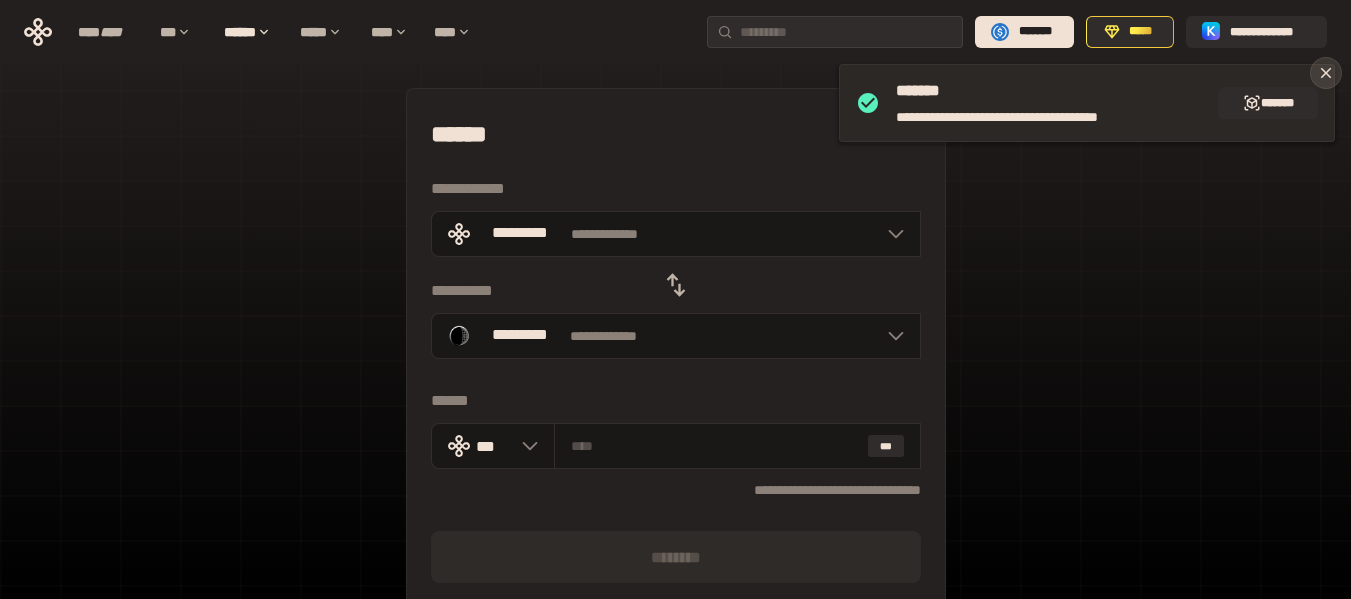 click at bounding box center (1326, 73) 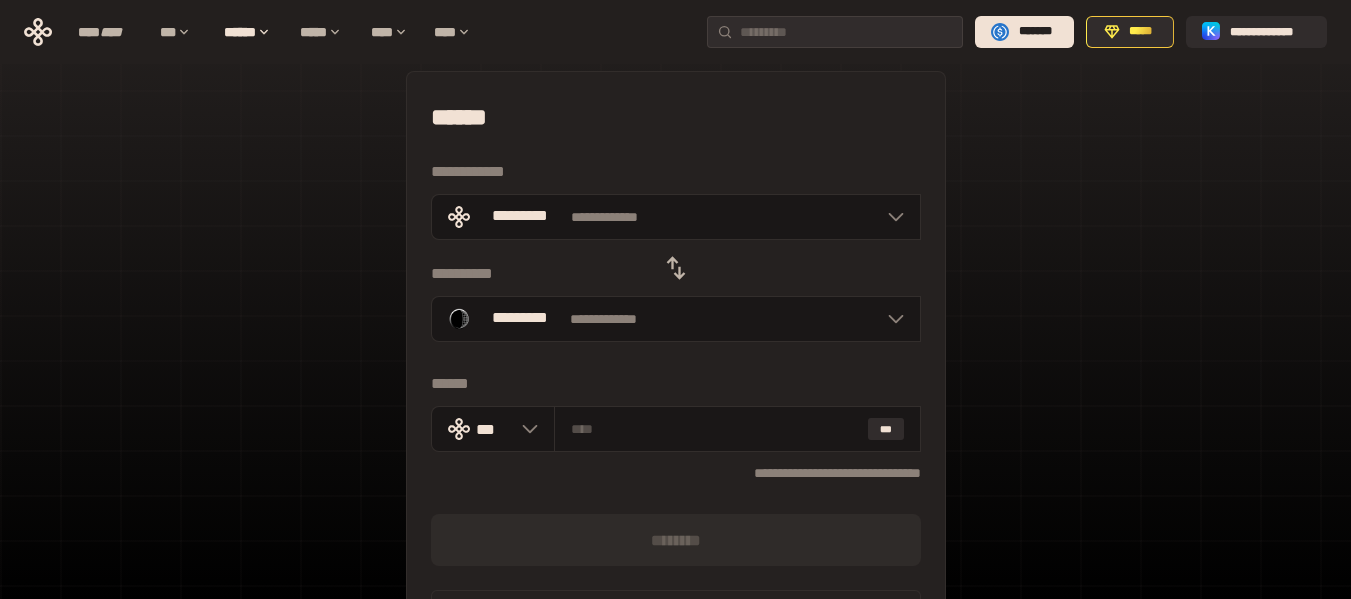 scroll, scrollTop: 0, scrollLeft: 0, axis: both 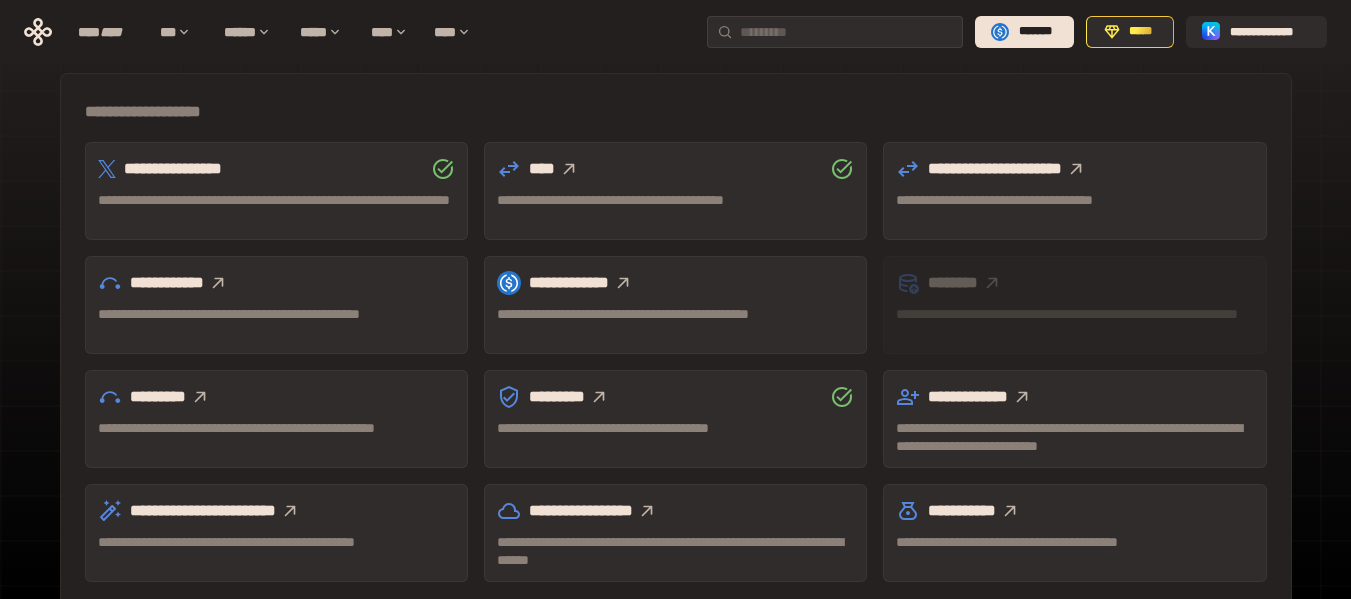 click on "**********" at bounding box center (676, 340) 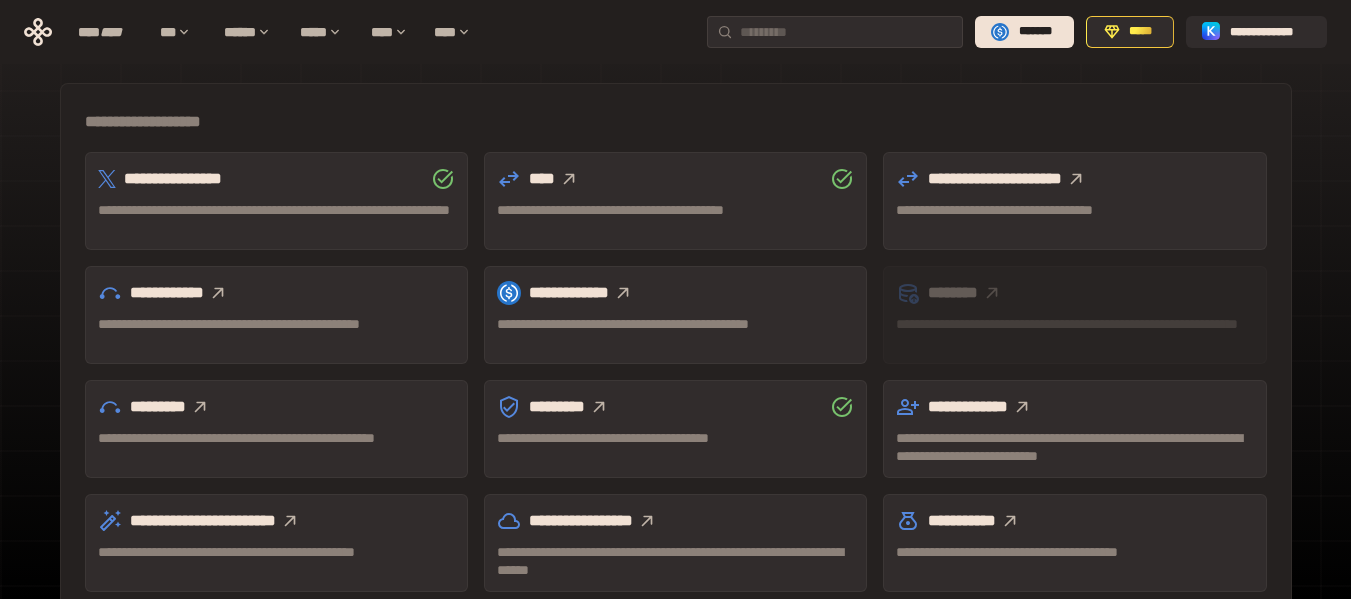scroll, scrollTop: 409, scrollLeft: 0, axis: vertical 